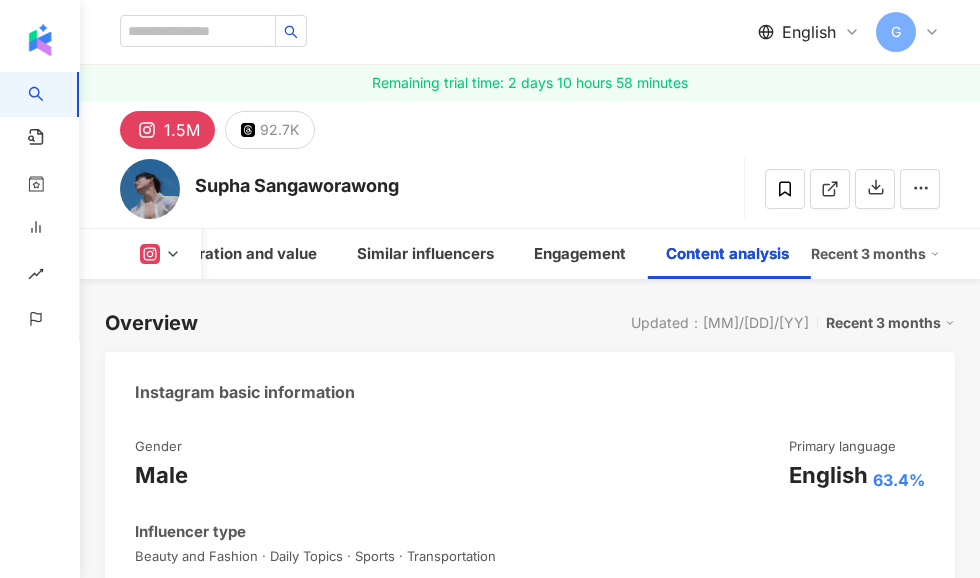 scroll, scrollTop: 9257, scrollLeft: 0, axis: vertical 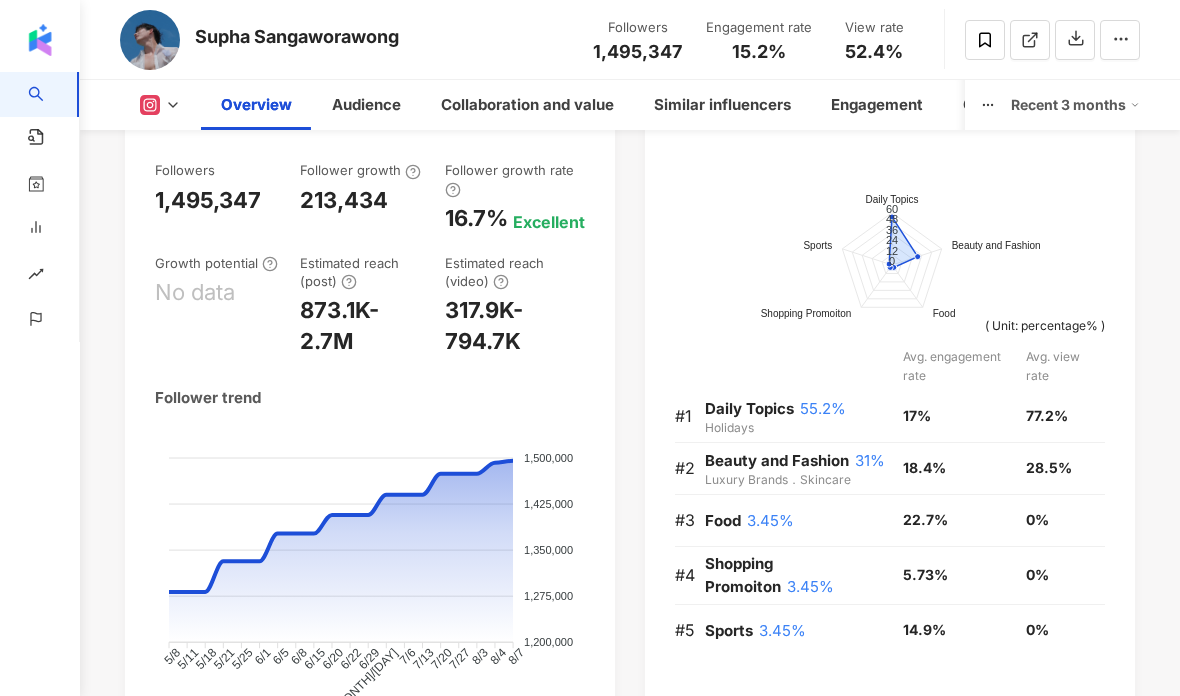 click 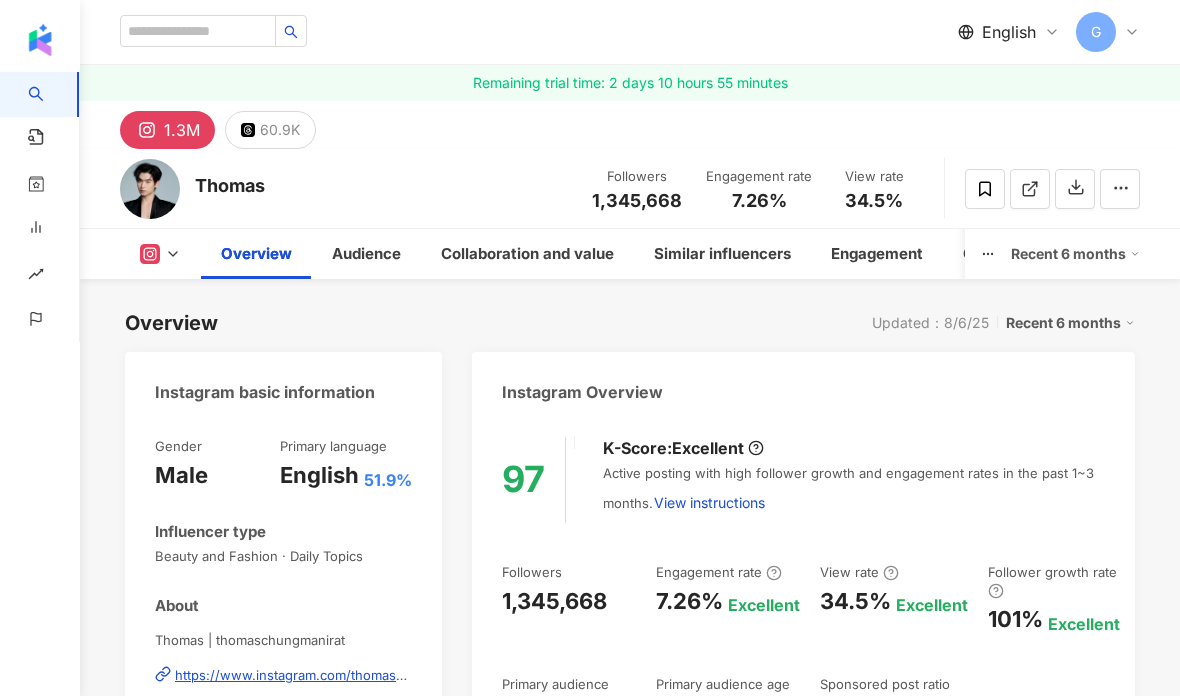 scroll, scrollTop: 769, scrollLeft: 0, axis: vertical 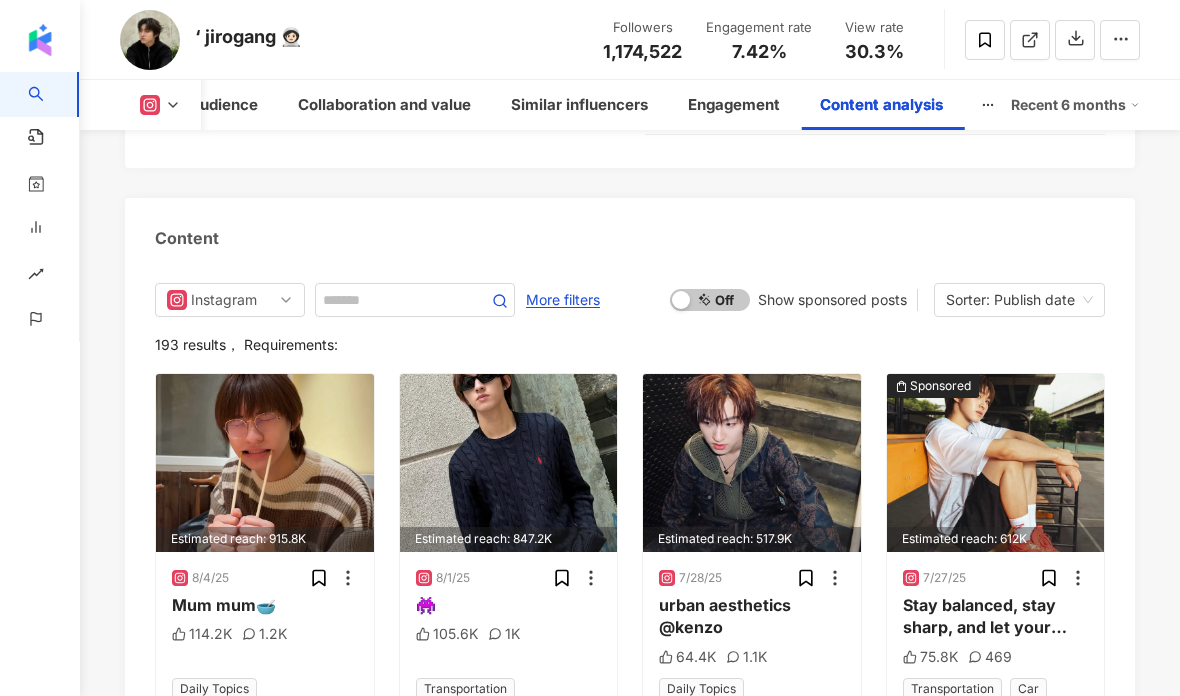 click on "More filters" at bounding box center [563, 300] 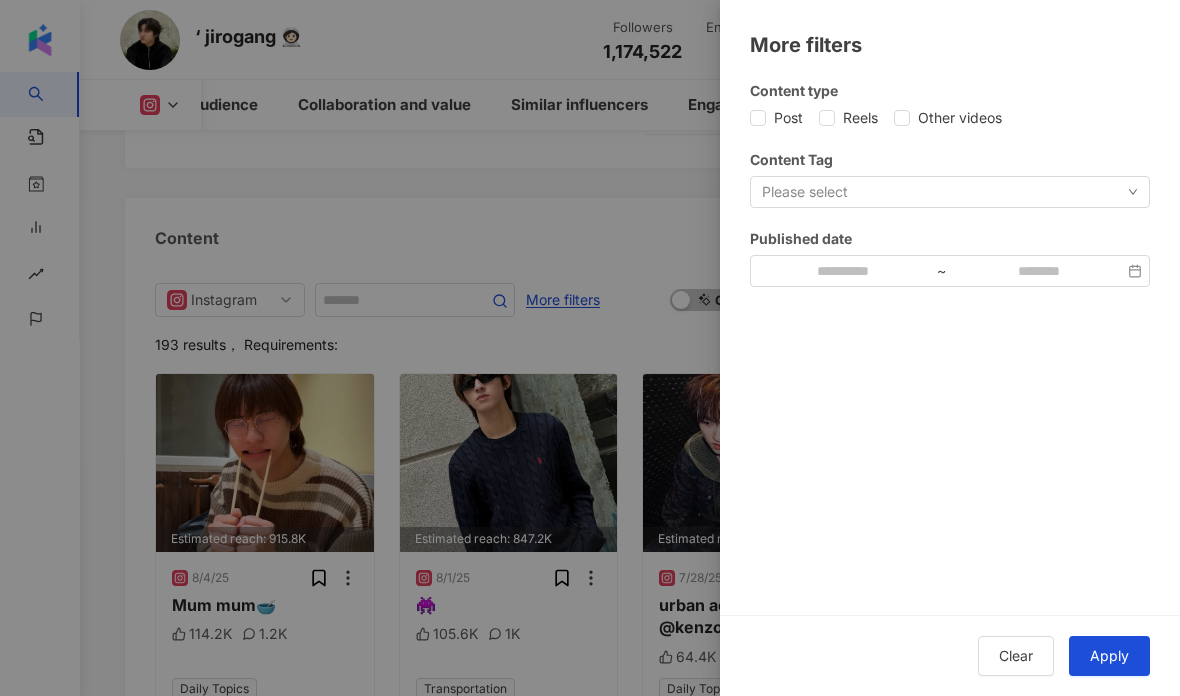 click on "Please select" at bounding box center (950, 192) 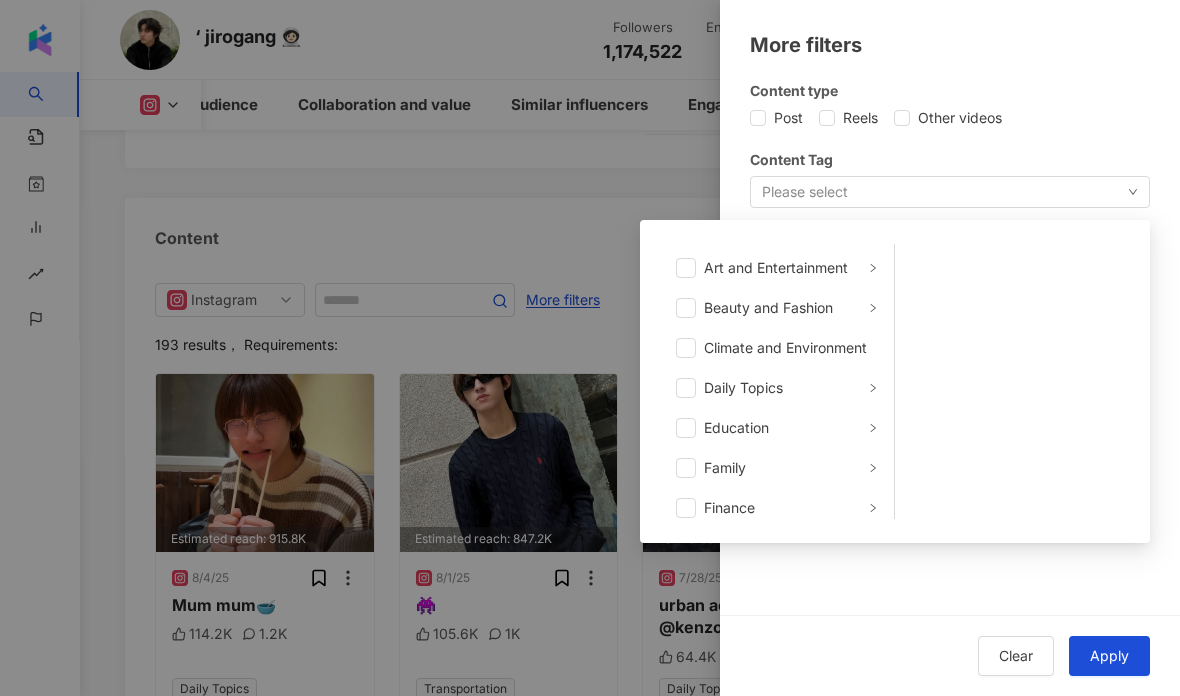click at bounding box center (686, 308) 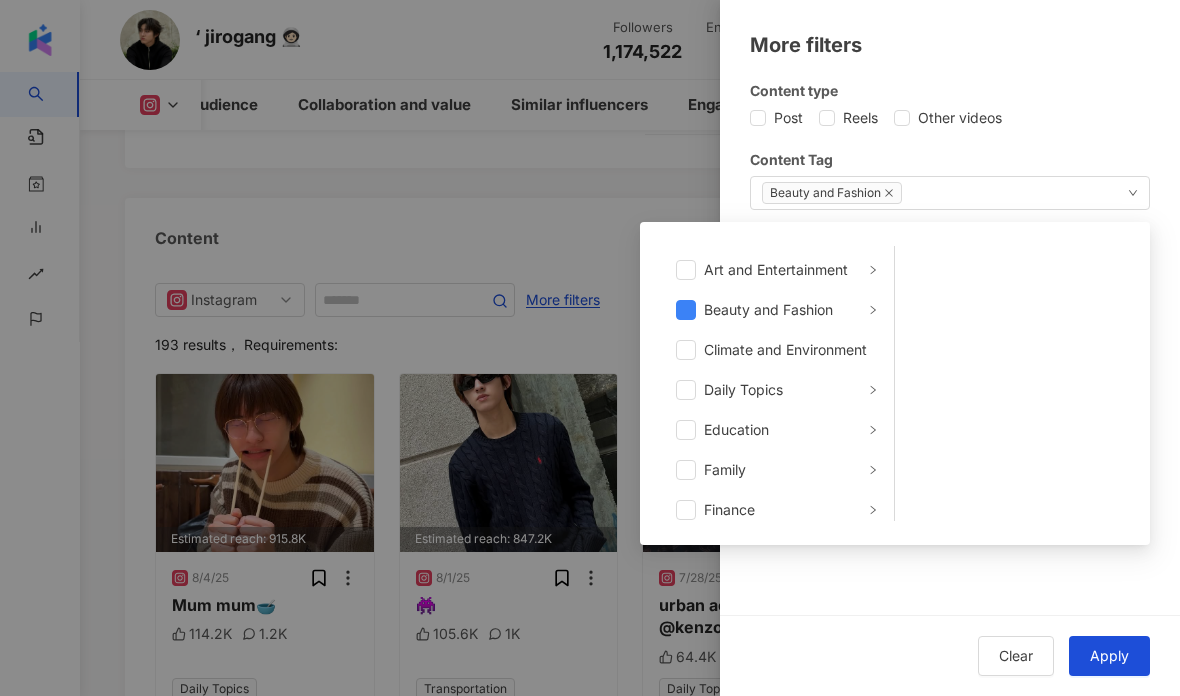 click on "Beauty and Fashion" at bounding box center [777, 310] 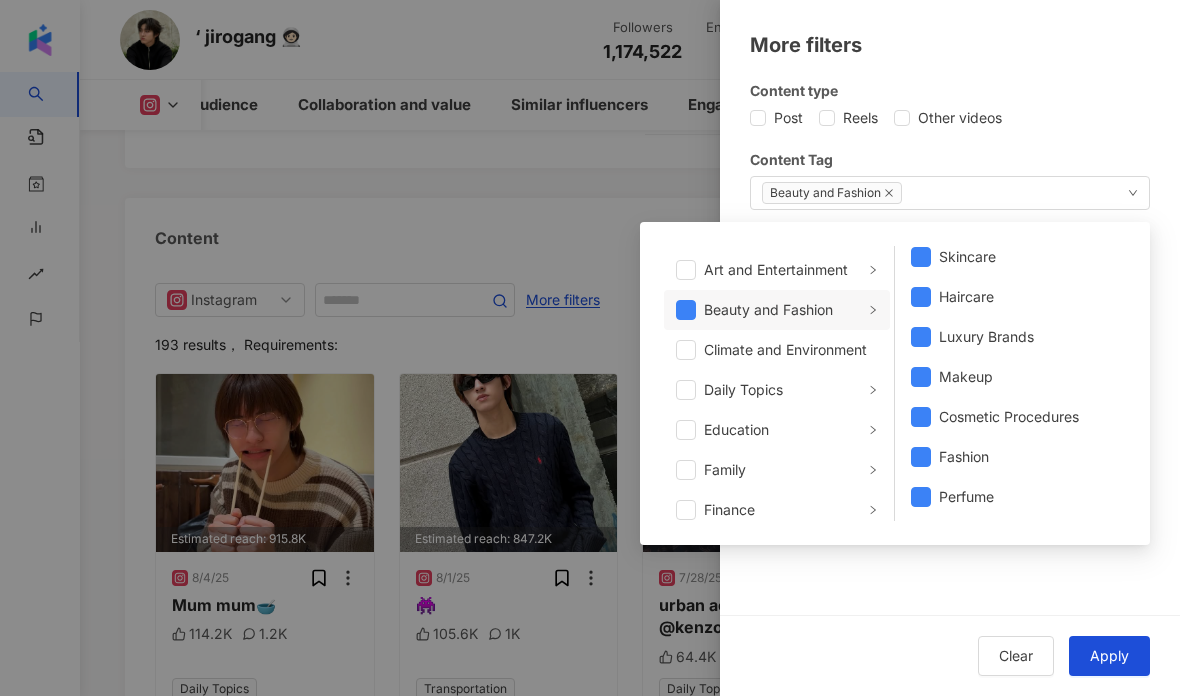 scroll, scrollTop: 13, scrollLeft: 0, axis: vertical 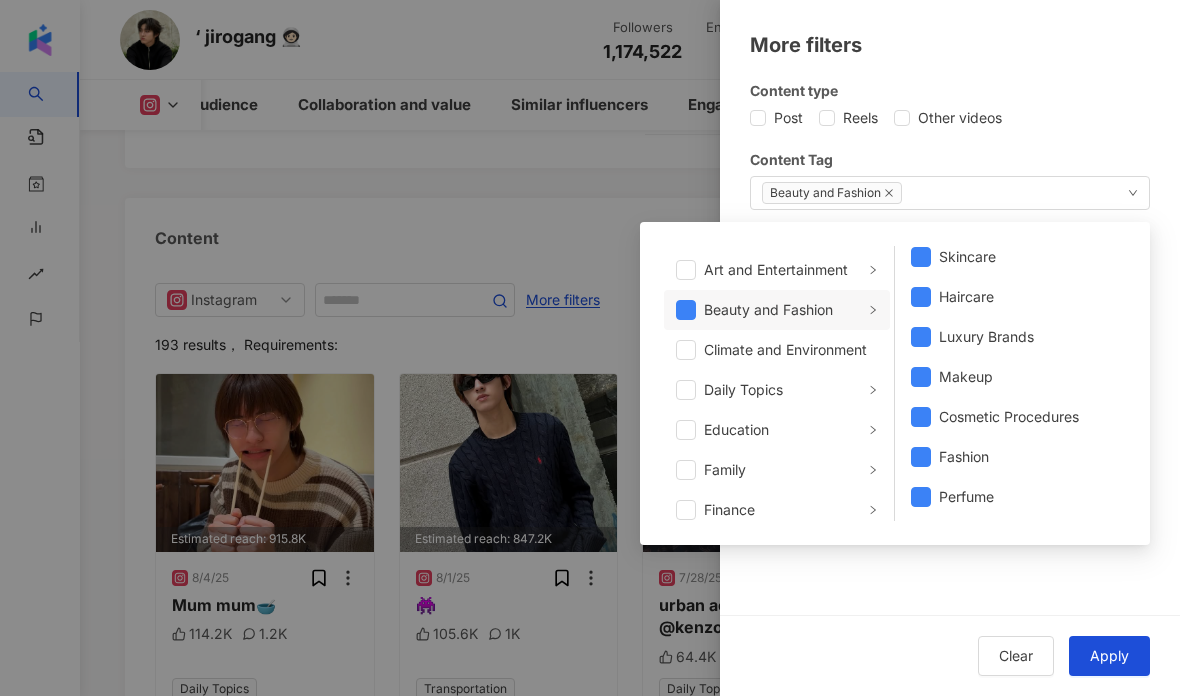 click on "Apply" at bounding box center [1109, 656] 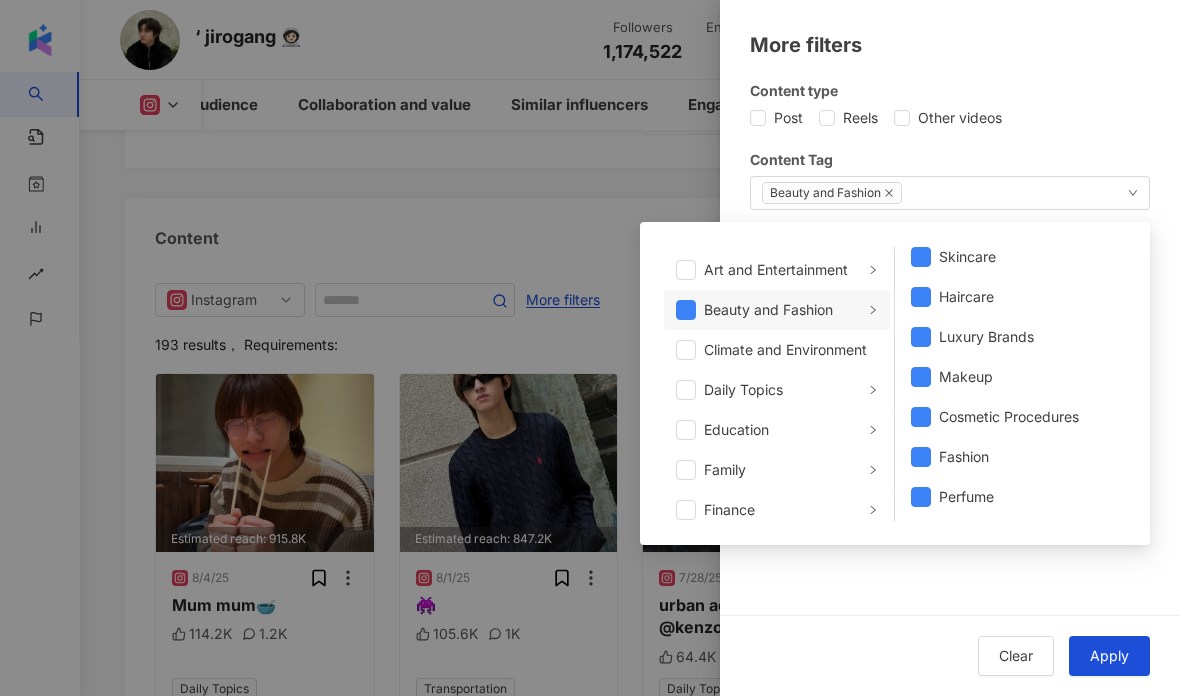 scroll, scrollTop: 6633, scrollLeft: 0, axis: vertical 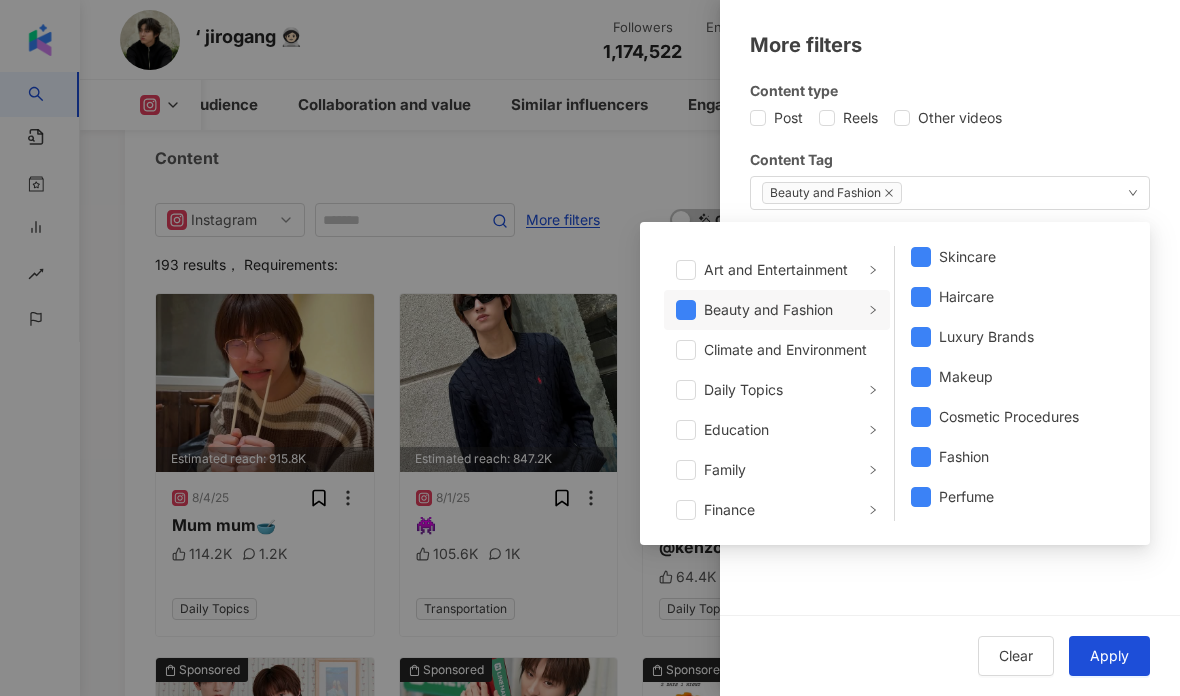 click on "Content type Post Reels Other videos Content Tag Beauty and Fashion Art and Entertainment Beauty and Fashion Climate and Environment Daily Topics Education Family Finance Food Fortunetelling Gaming Law and Society Life Style Media Entertainment Medical and Health Pets Photography Relationship Religion Shopping Promoiton Sports Technology Transportation Travel Adult Skincare Haircare Luxury Brands Makeup Cosmetic Procedures Fashion Perfume Published date ~" at bounding box center [950, 184] 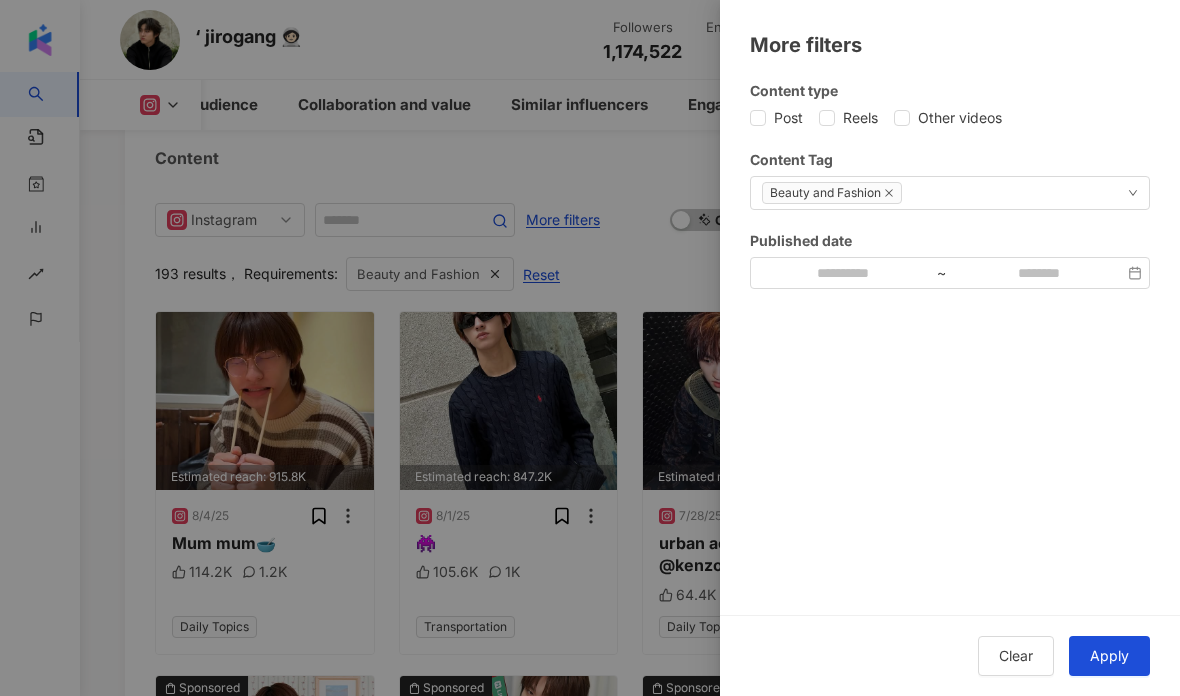 scroll, scrollTop: 6571, scrollLeft: 0, axis: vertical 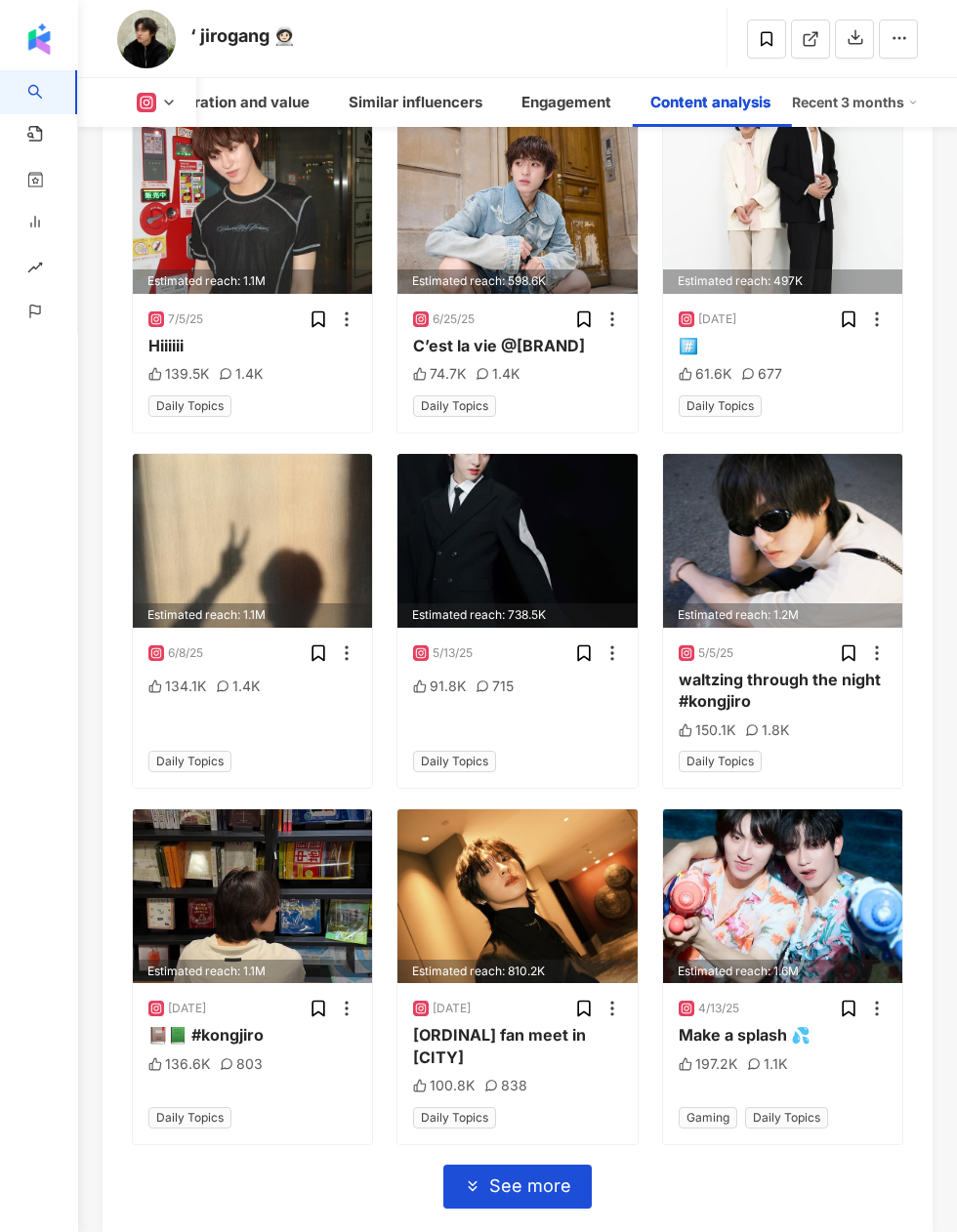 click on "See more" at bounding box center [530, 1186] 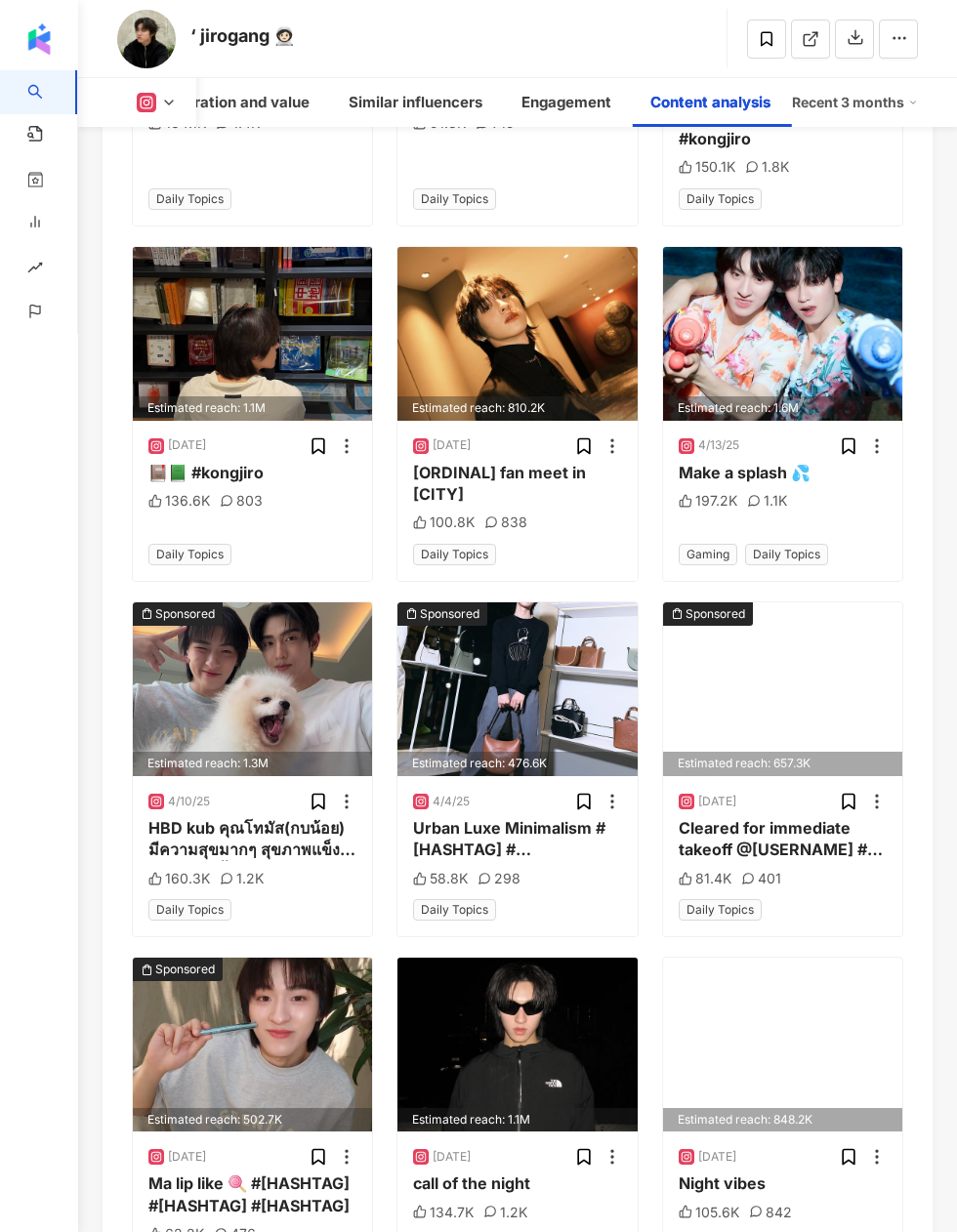scroll, scrollTop: 11214, scrollLeft: 0, axis: vertical 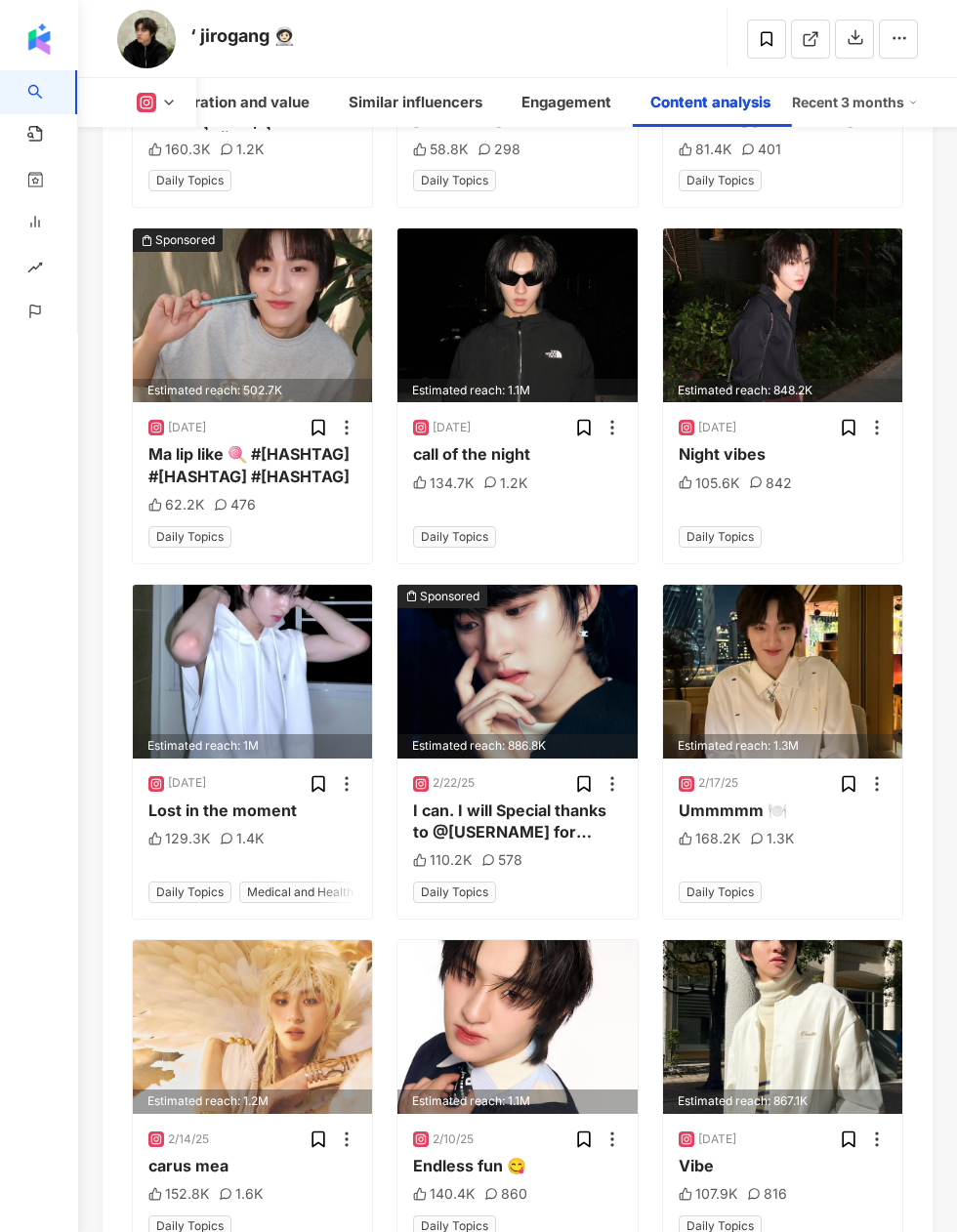 click on "See more" at bounding box center [530, 1295] 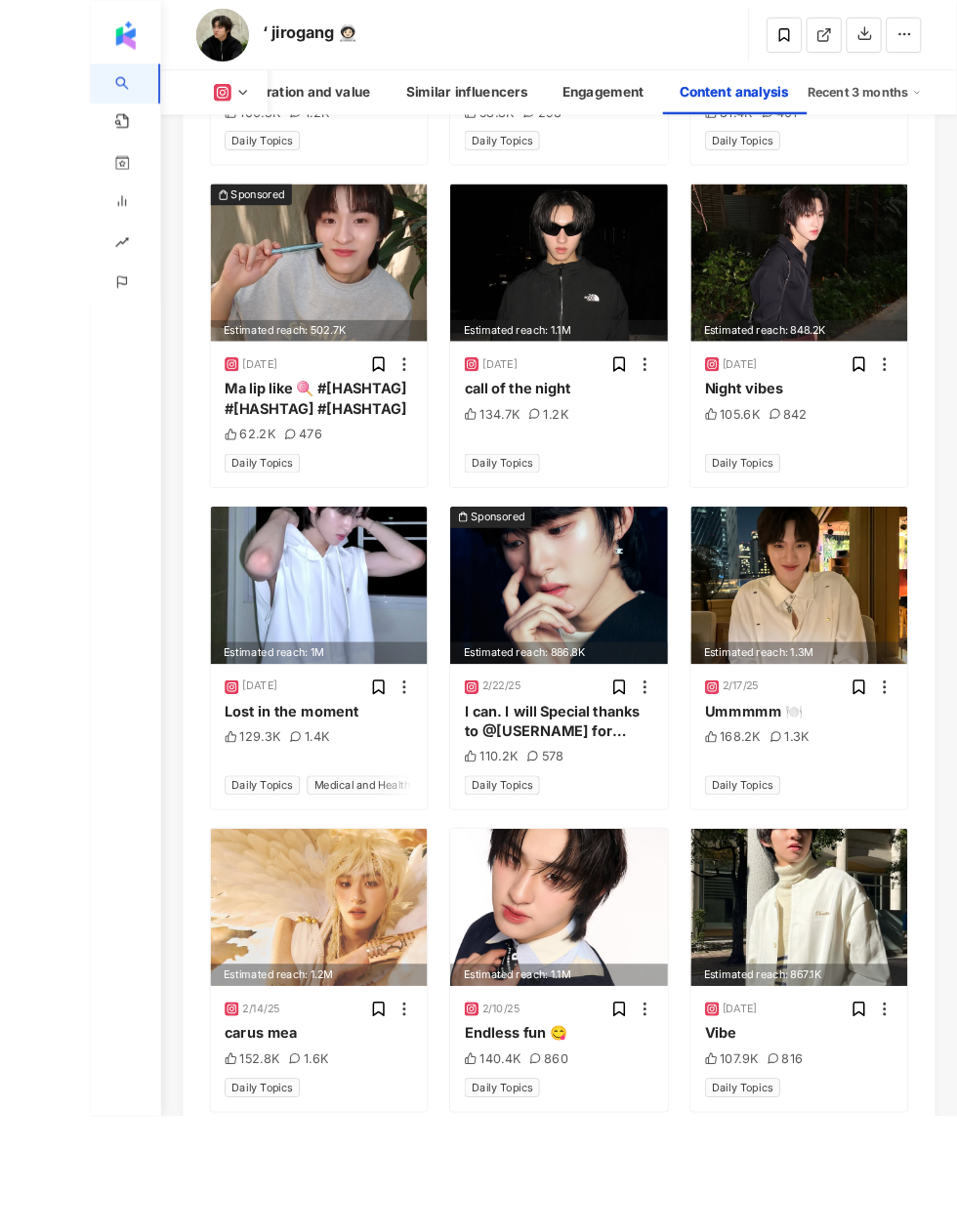 scroll, scrollTop: 12853, scrollLeft: 0, axis: vertical 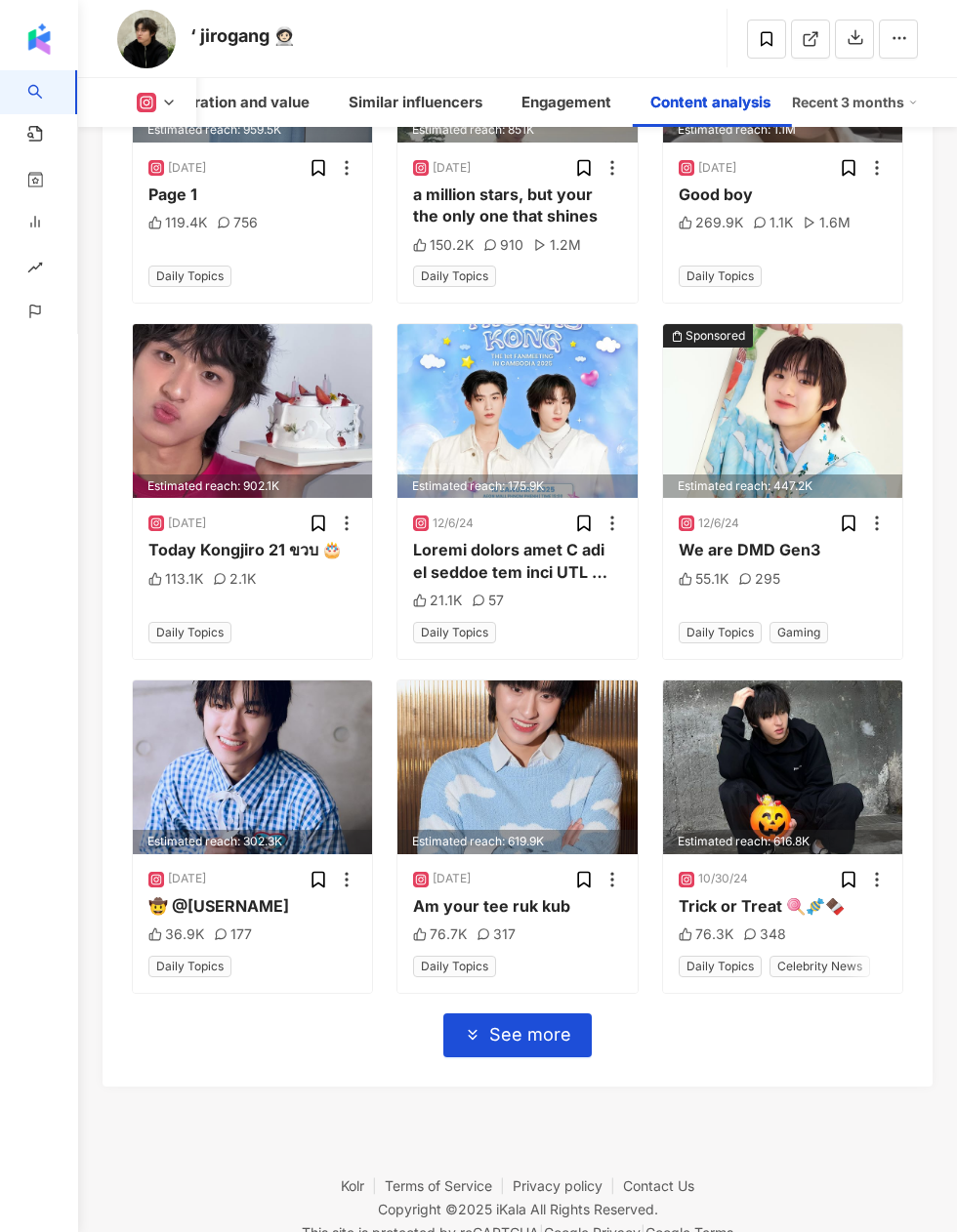 click 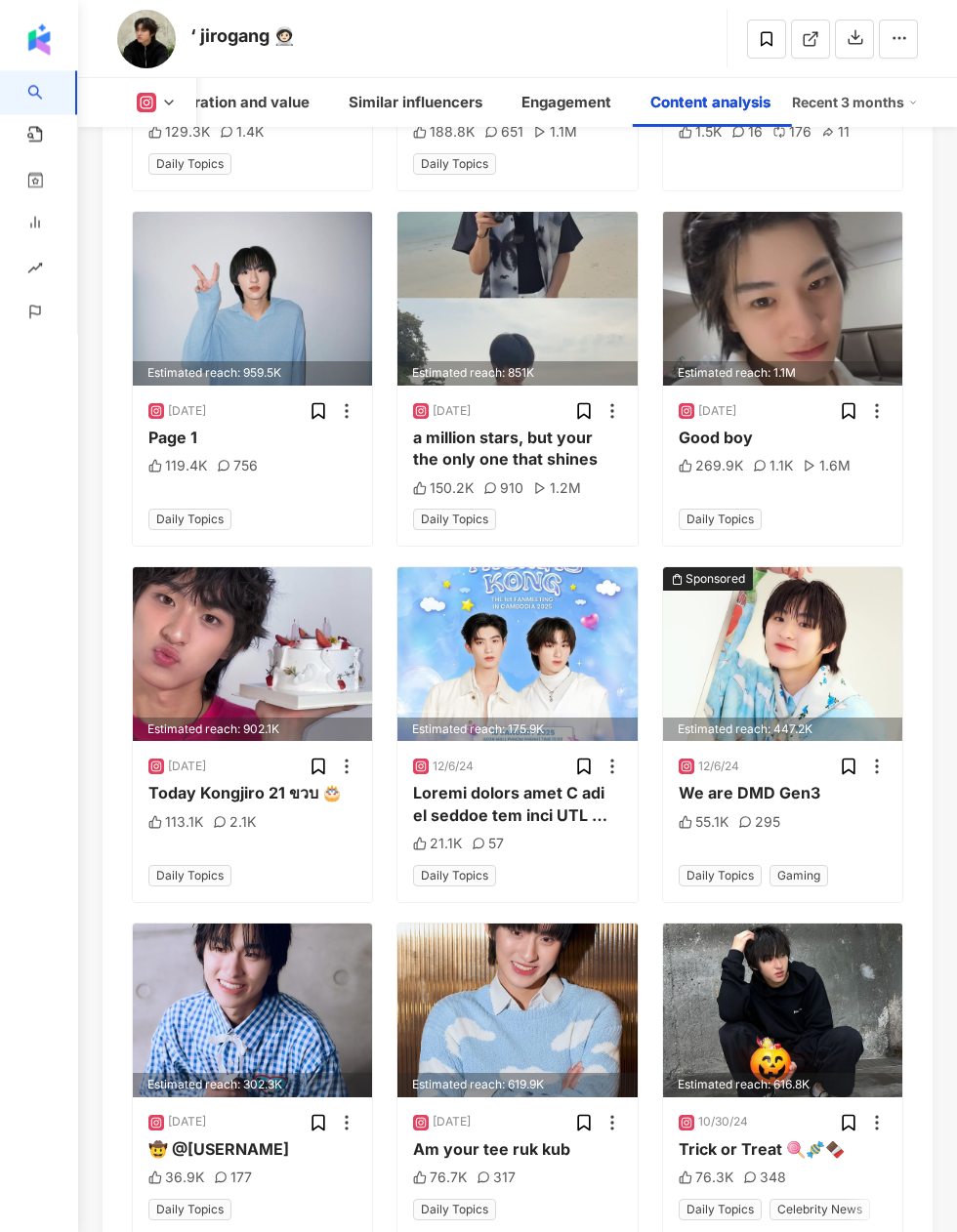 scroll, scrollTop: 9990, scrollLeft: 0, axis: vertical 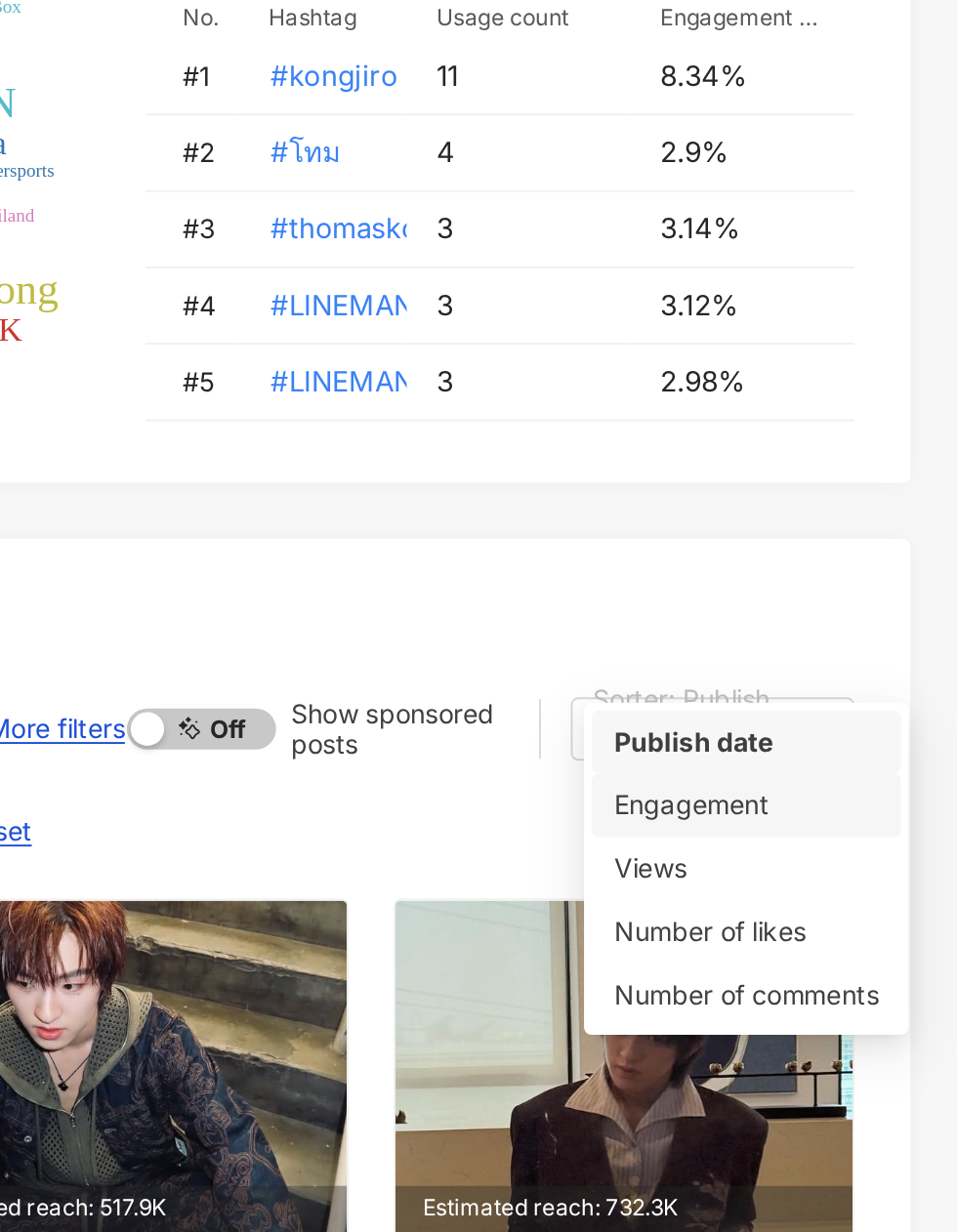 click on "Engagement" at bounding box center [847, 738] 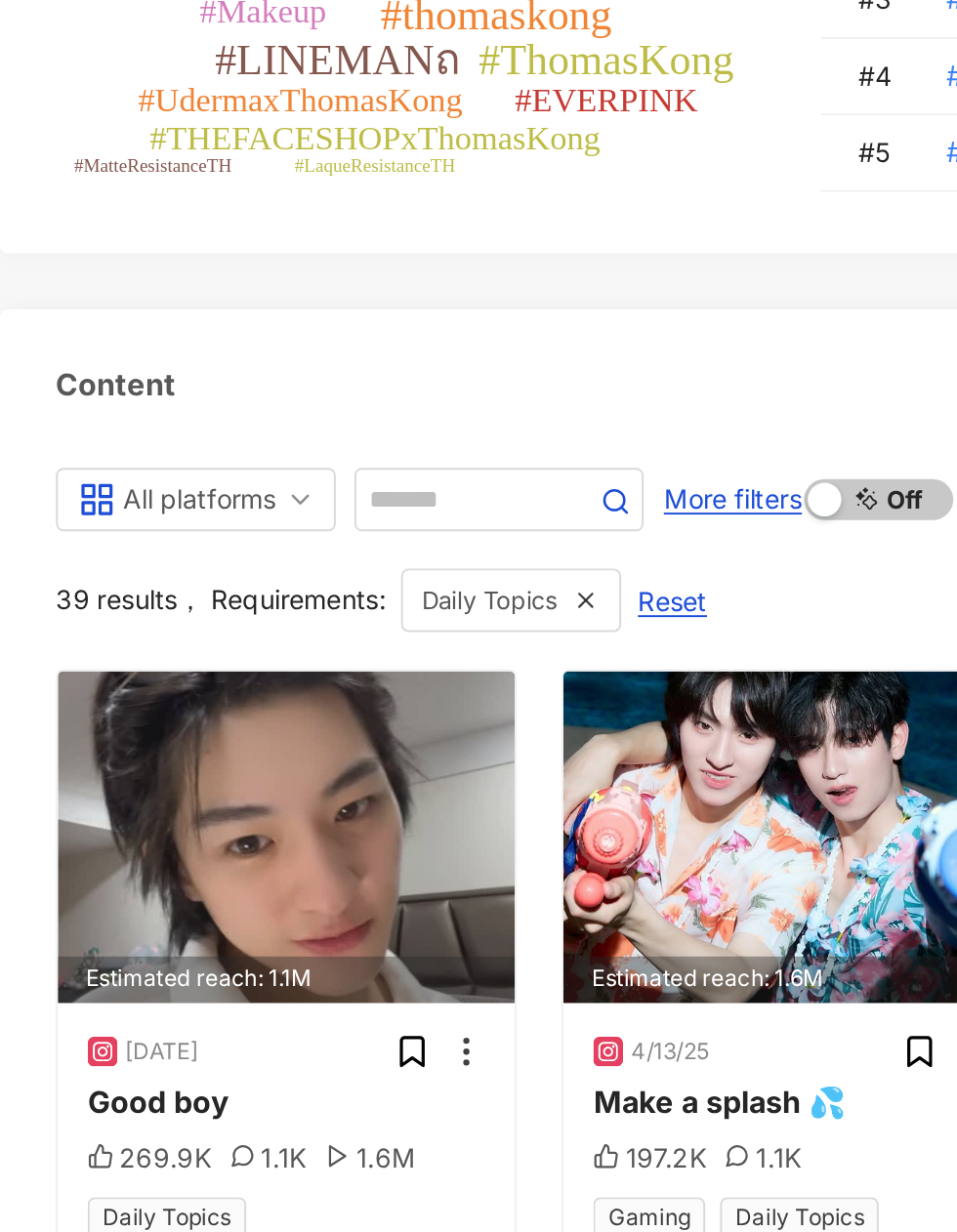 scroll, scrollTop: 10010, scrollLeft: 0, axis: vertical 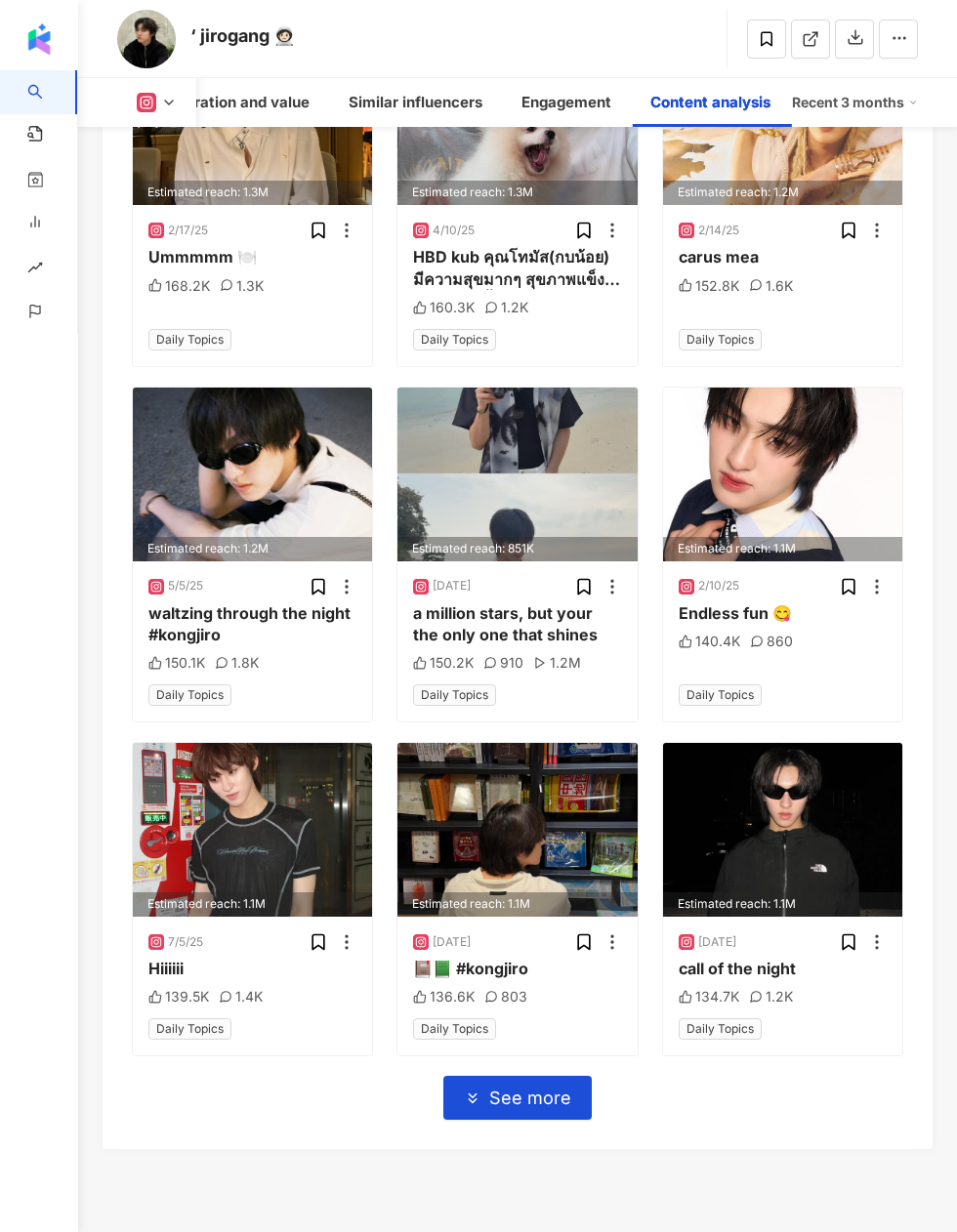 click on "See more" at bounding box center [518, 1097] 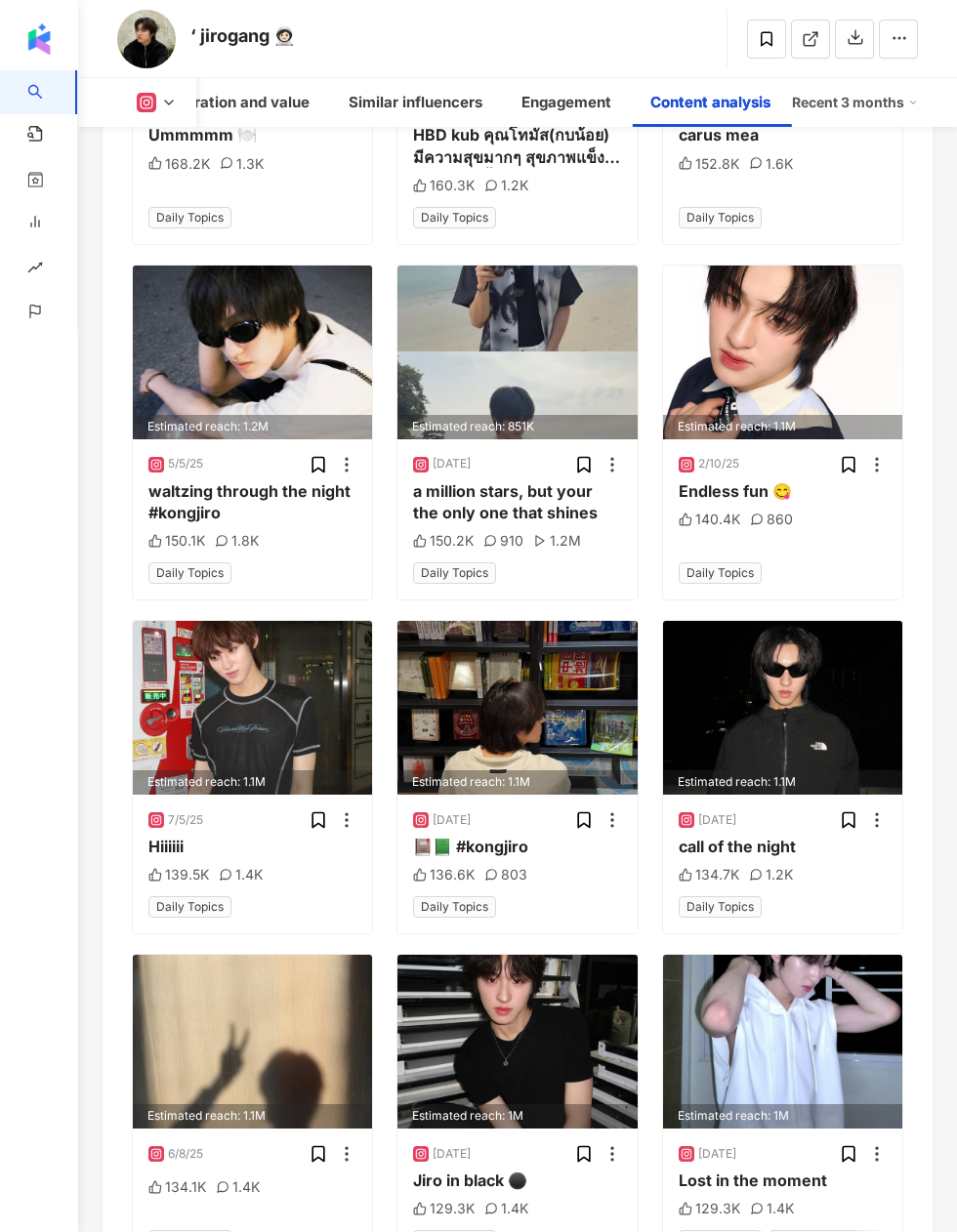 scroll, scrollTop: 11364, scrollLeft: 0, axis: vertical 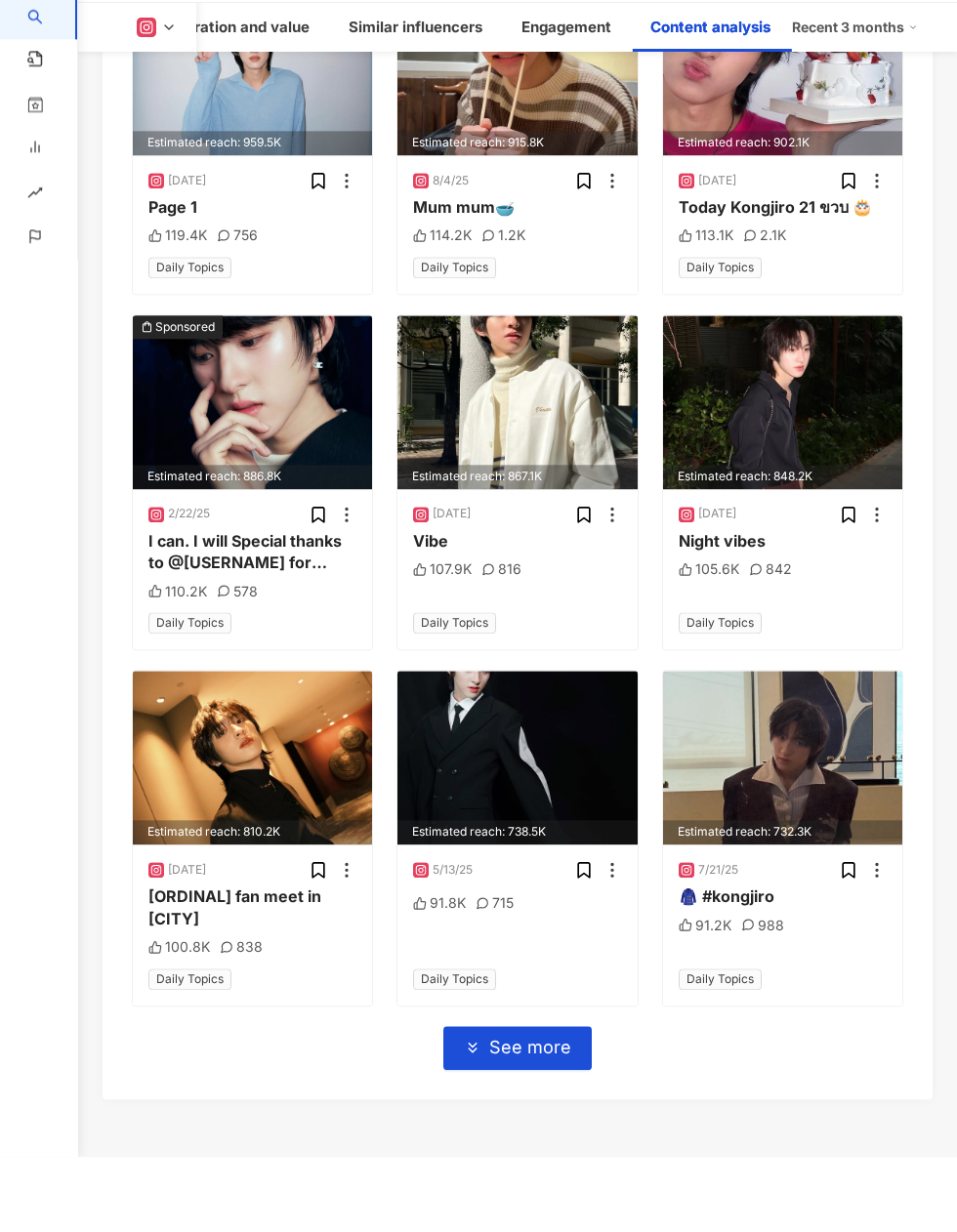 click on "See more" at bounding box center [530, 1123] 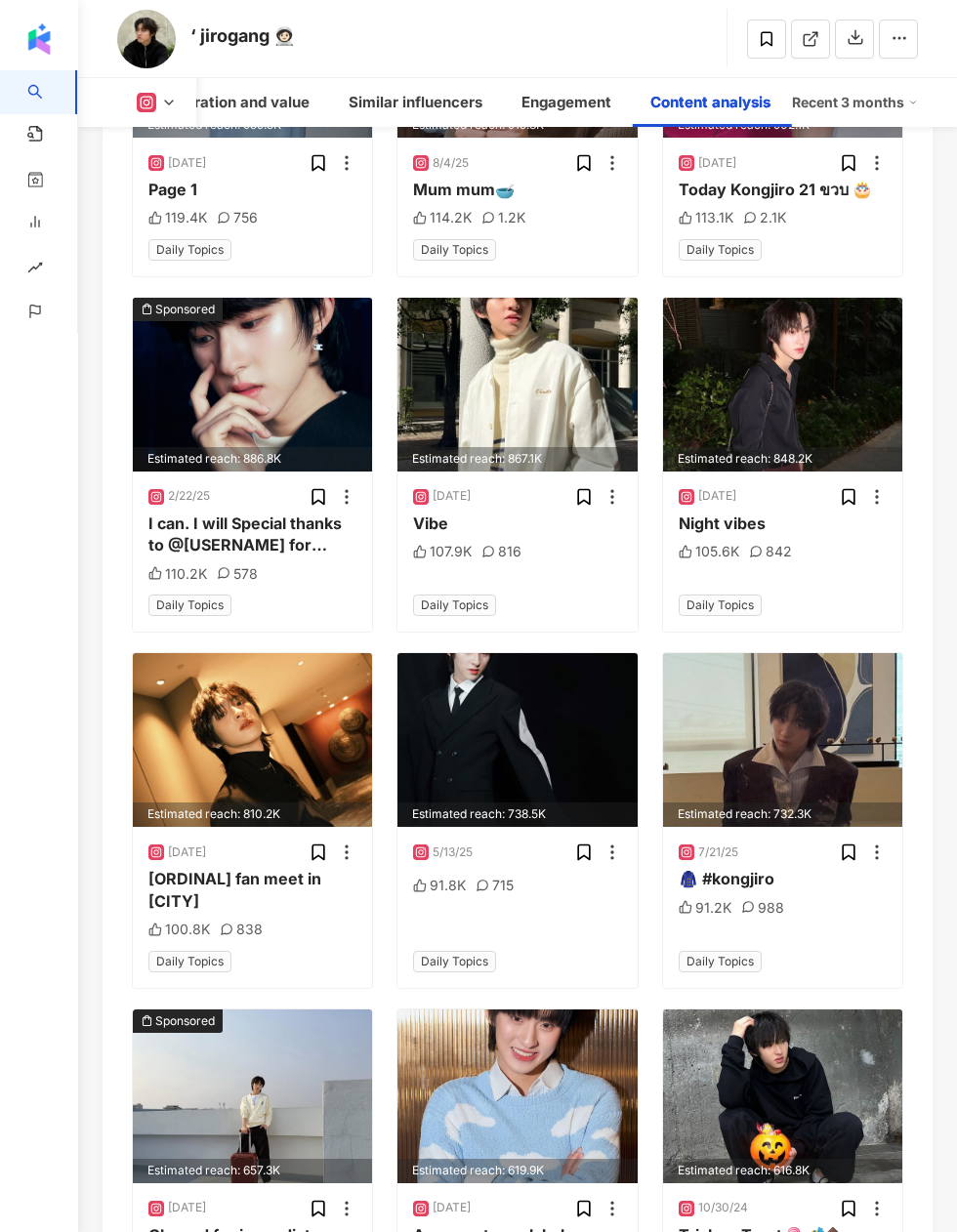 scroll, scrollTop: 12592, scrollLeft: 0, axis: vertical 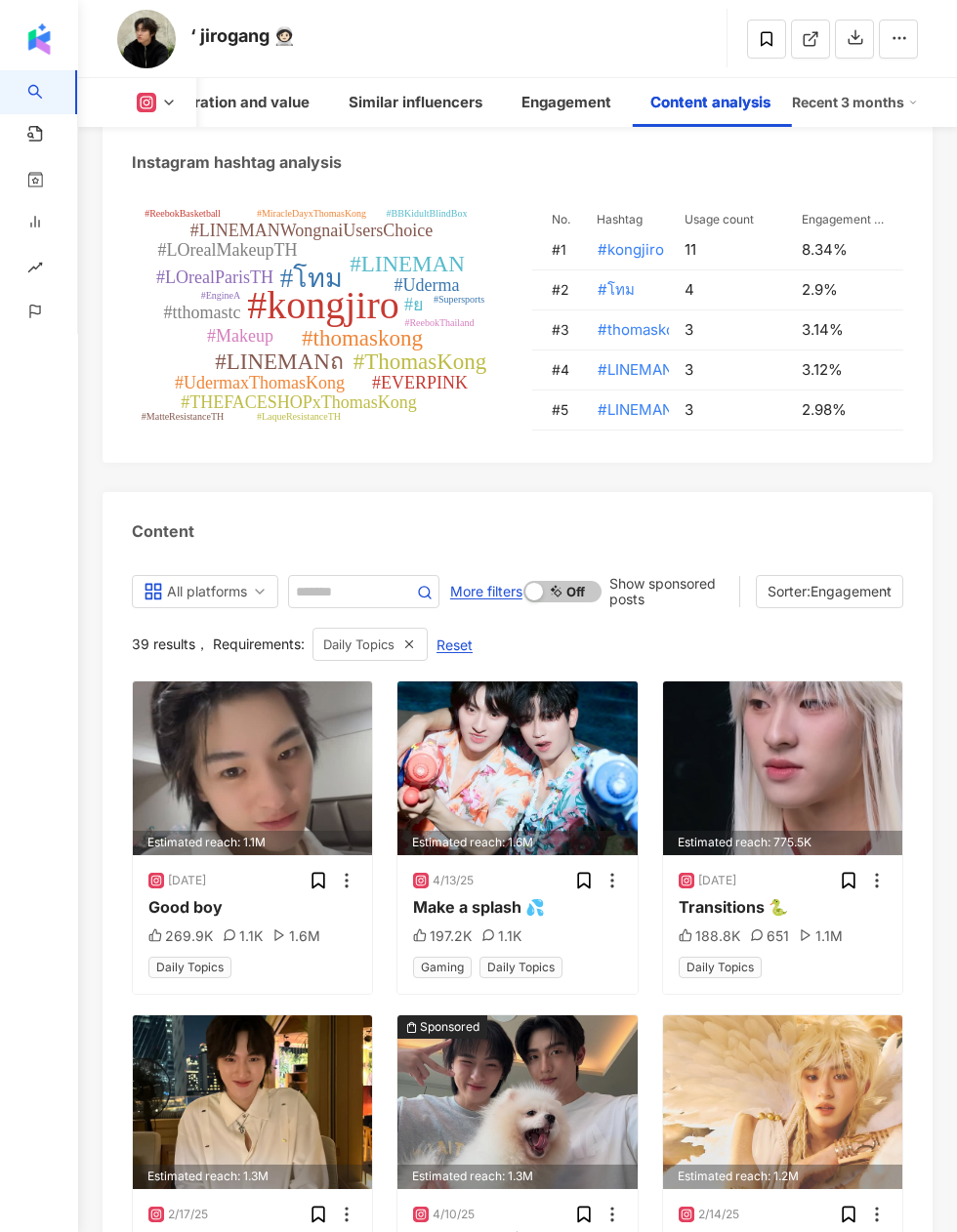 click 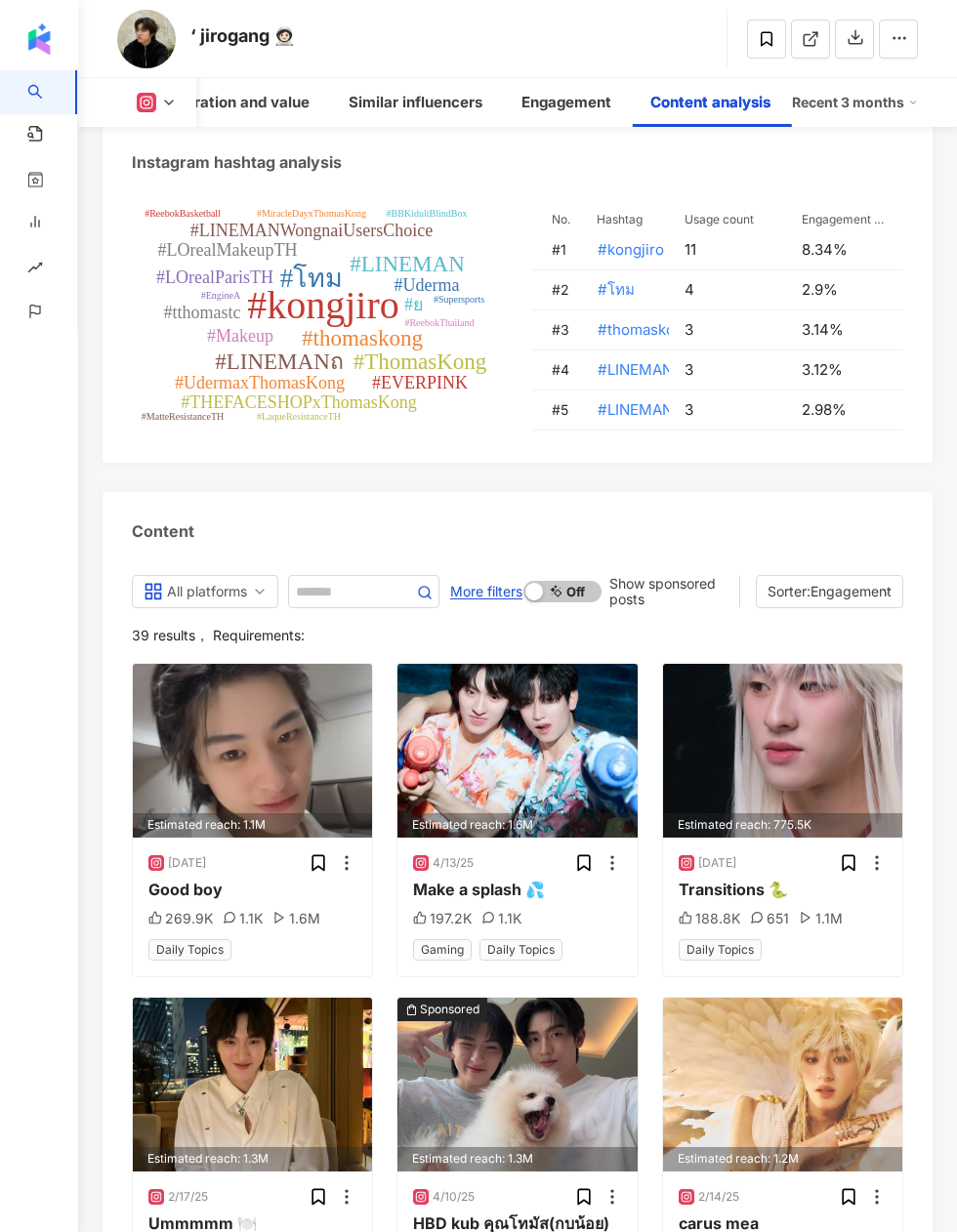 click on "39 results ，   Requirements:" at bounding box center (518, 636) 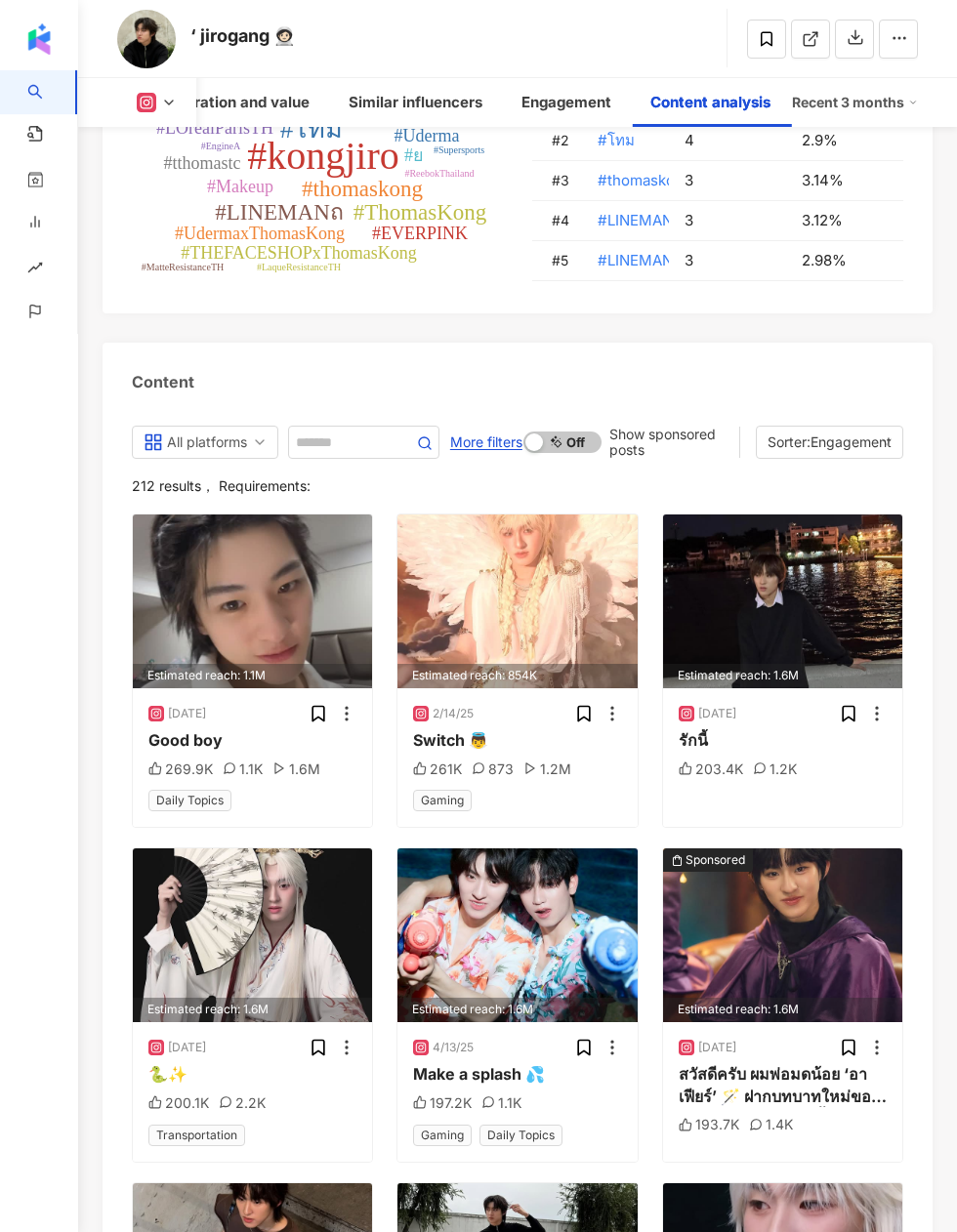 click on "More filters" at bounding box center [486, 442] 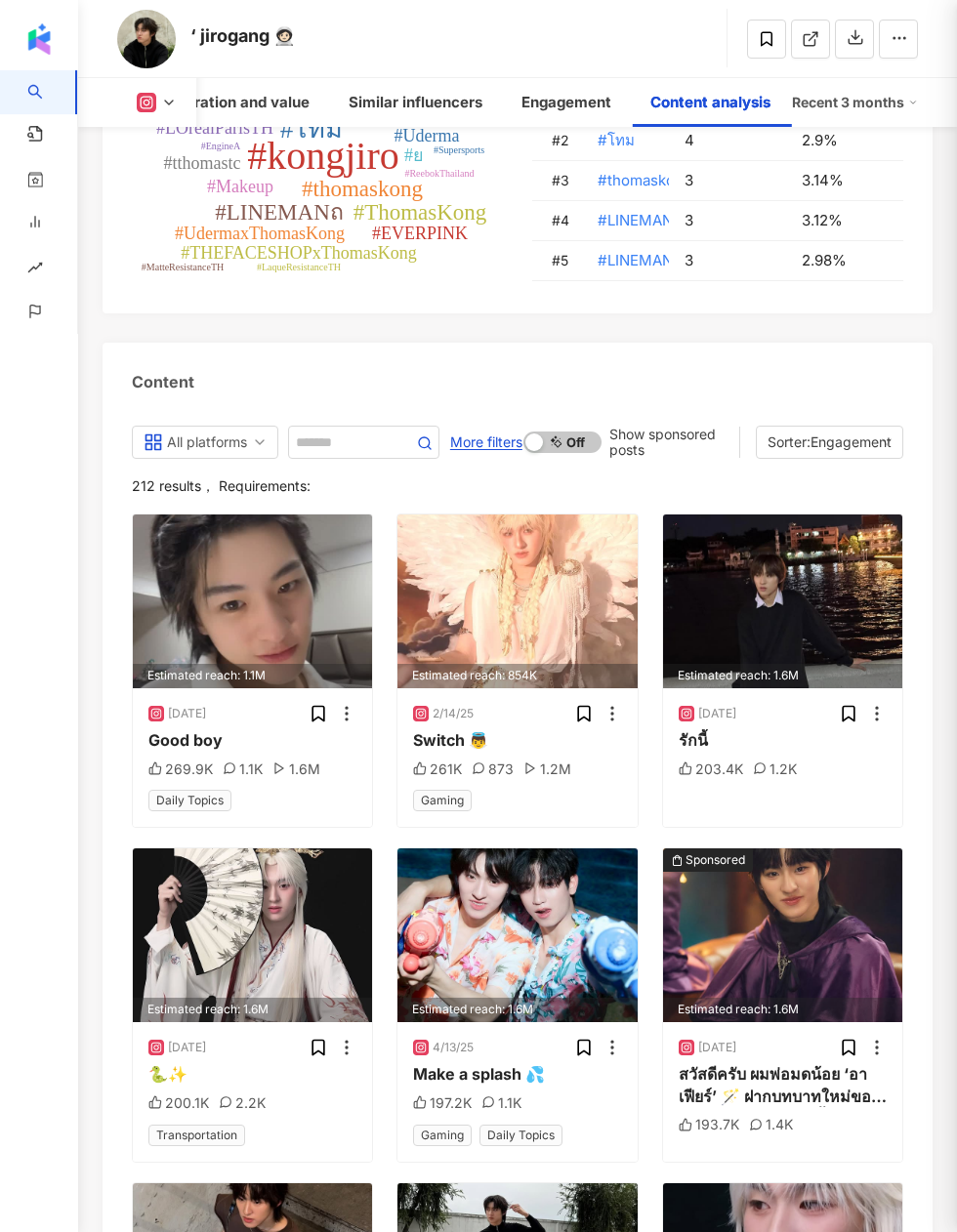 scroll, scrollTop: 9176, scrollLeft: 0, axis: vertical 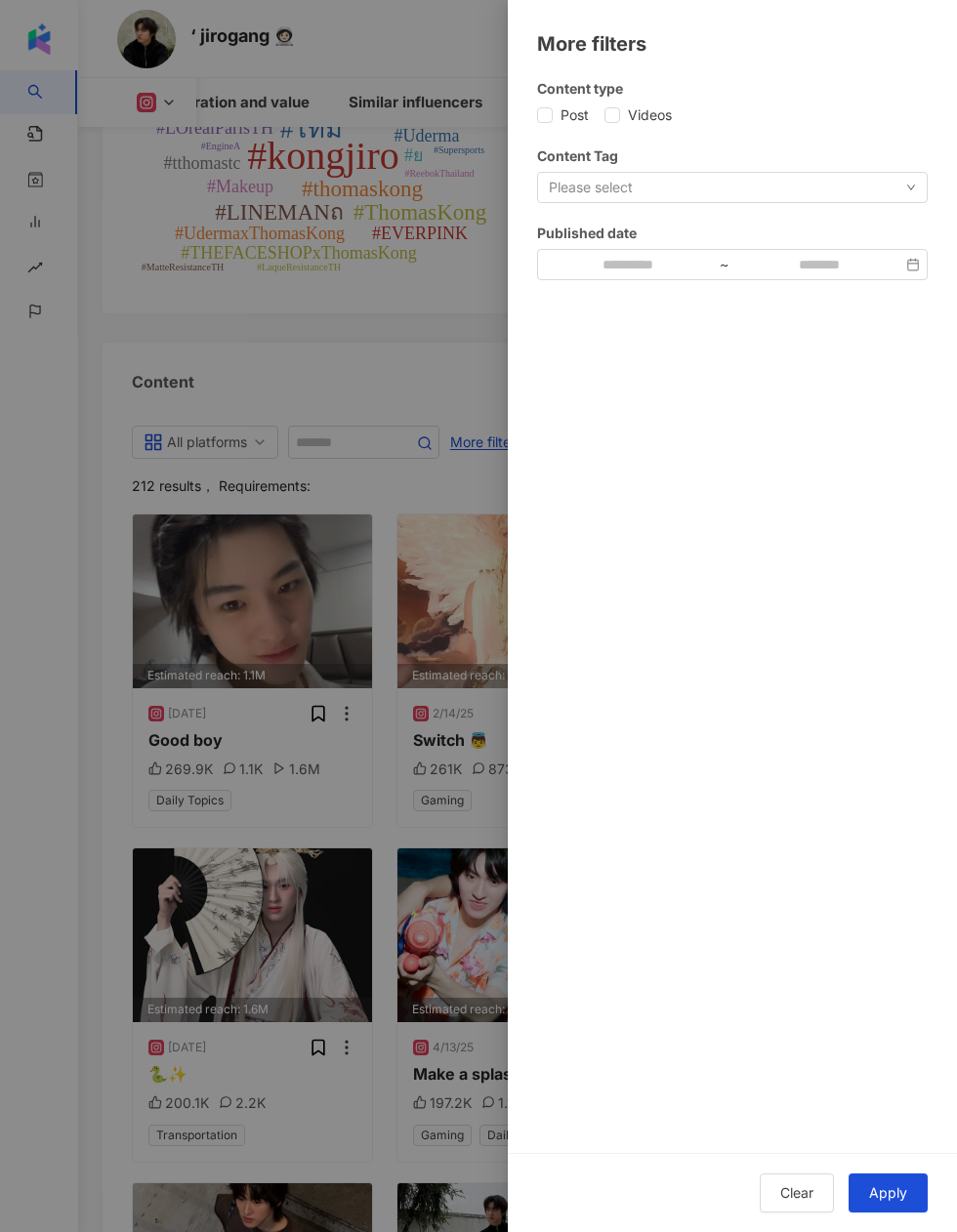 click on "Please select" at bounding box center (732, 187) 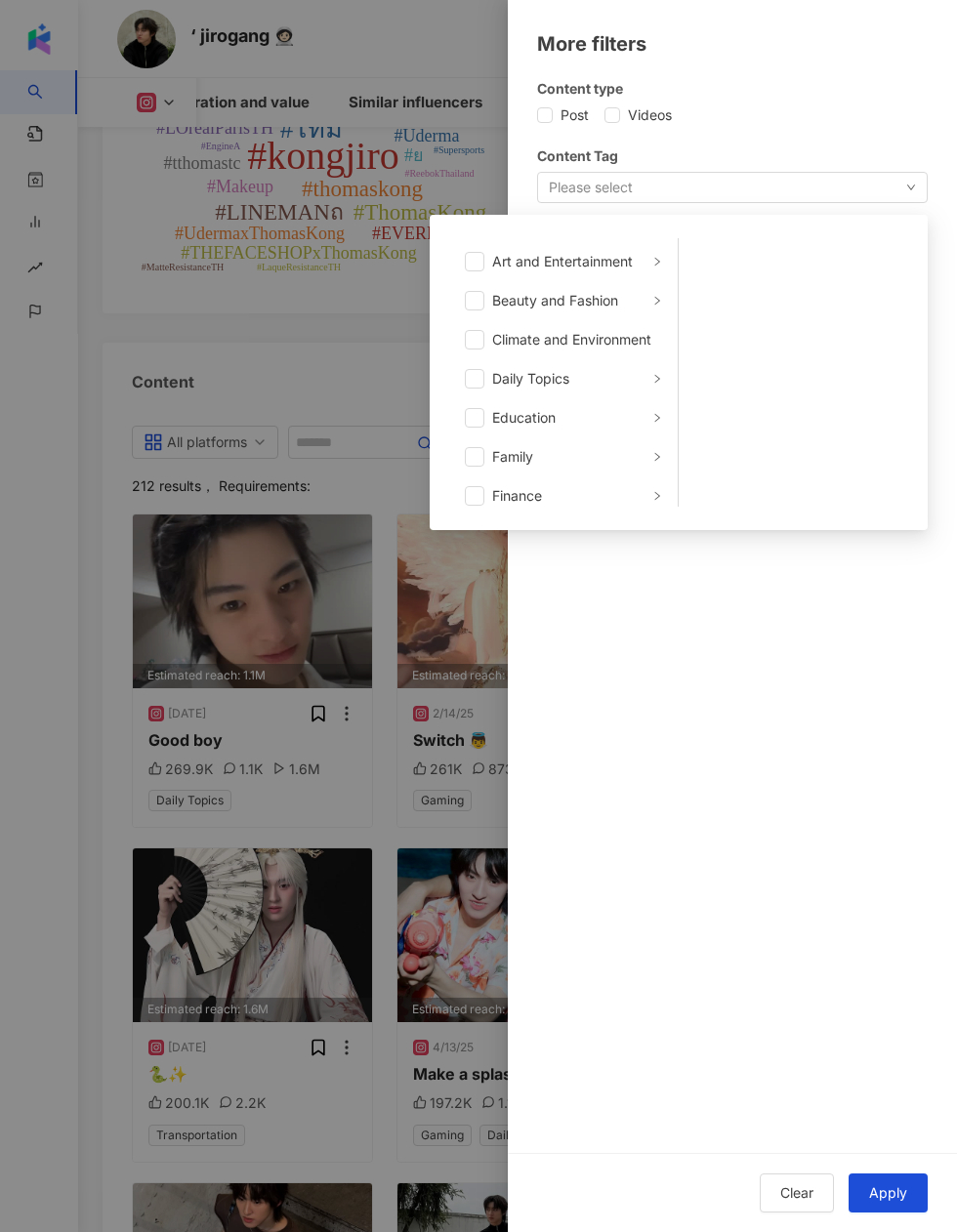 click on "Beauty and Fashion" at bounding box center (570, 301) 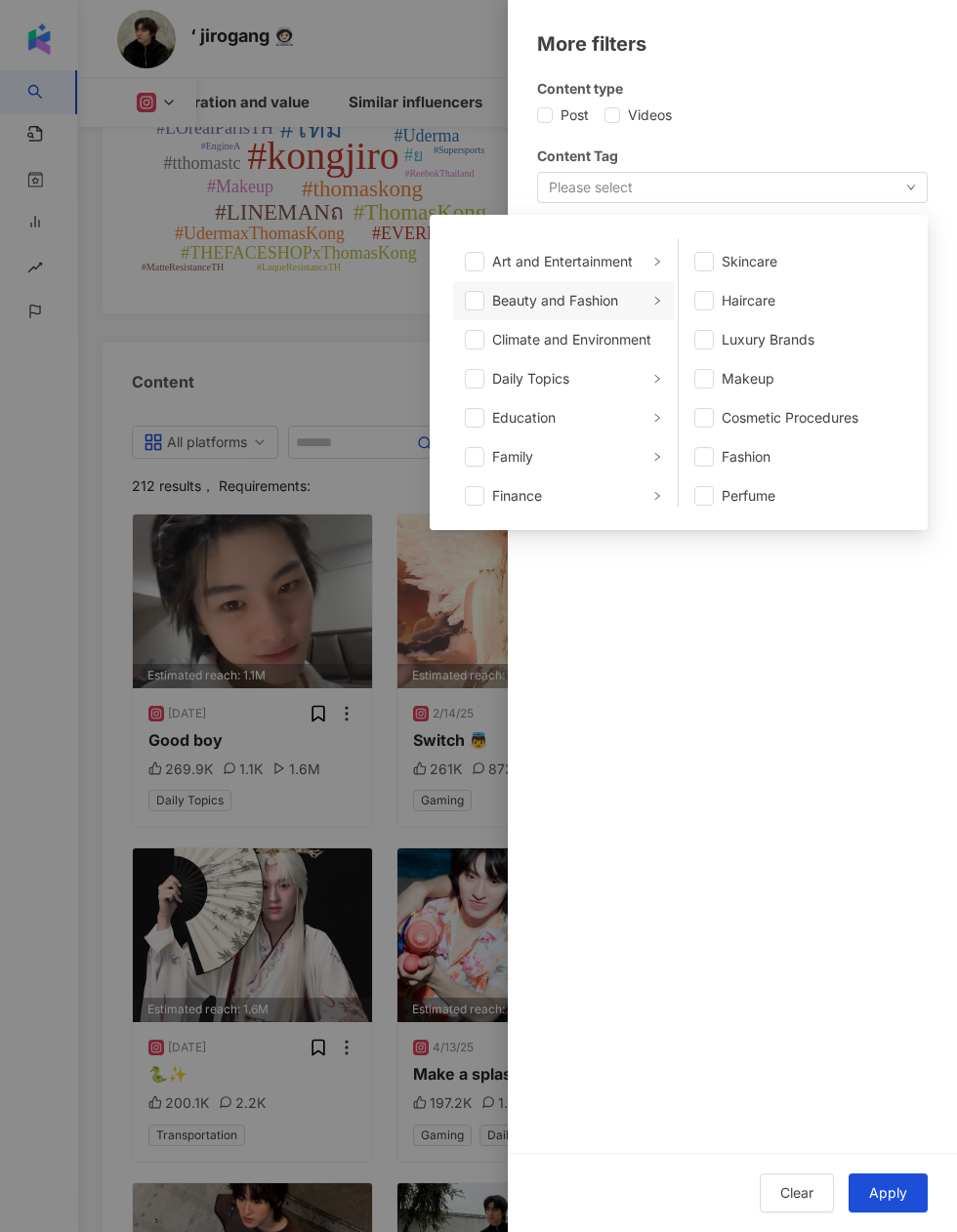 click at bounding box center [475, 301] 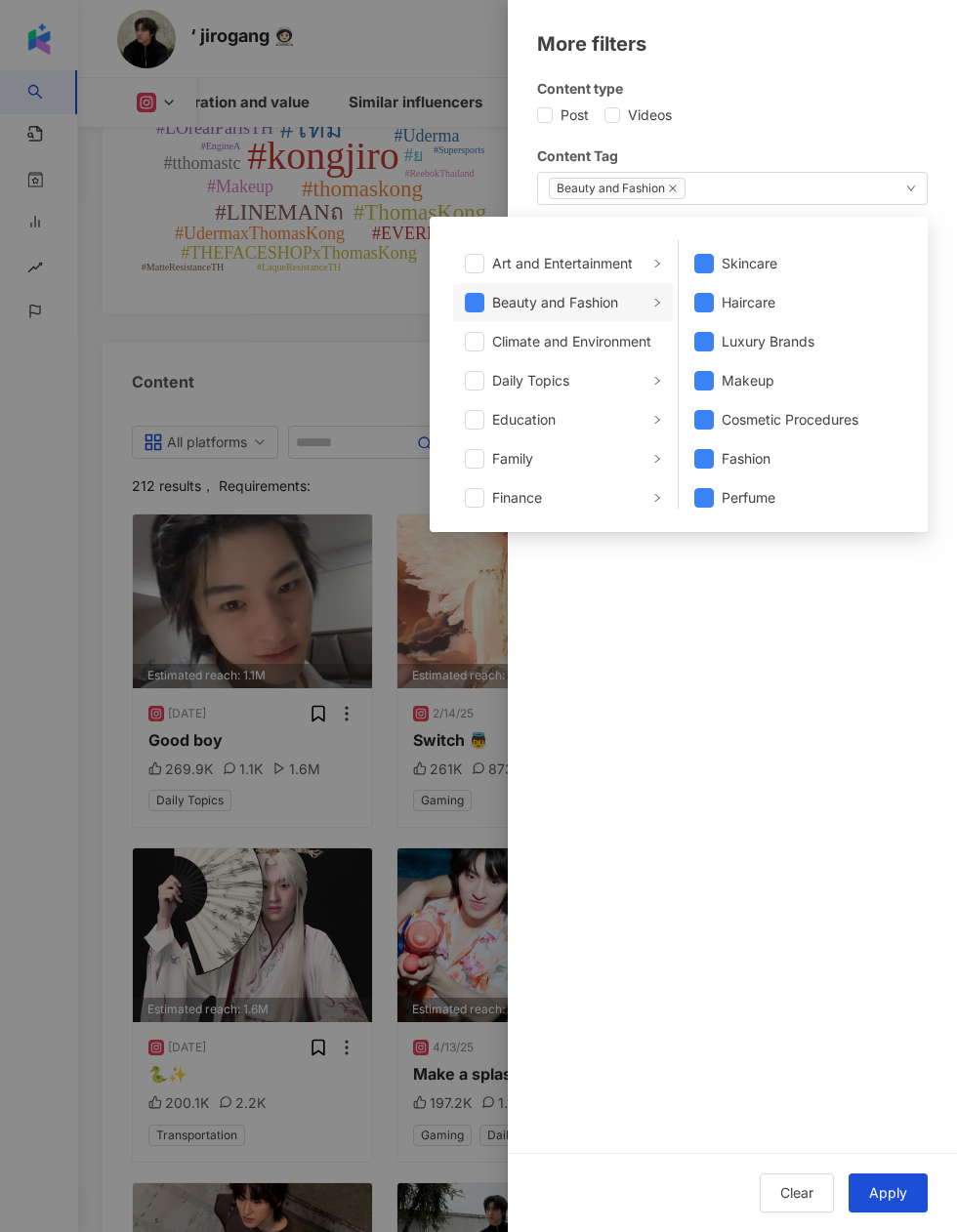 click on "Apply" at bounding box center (888, 1193) 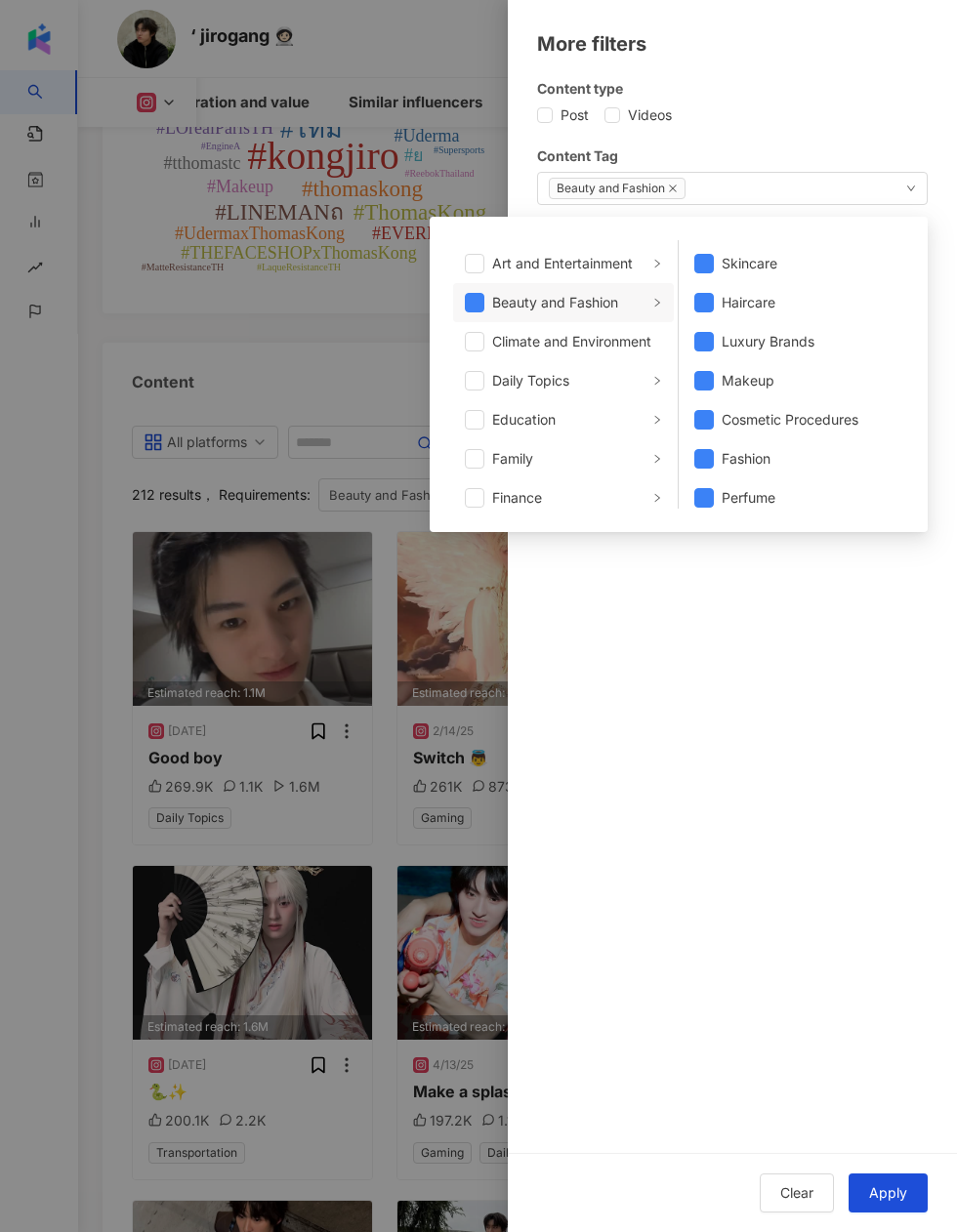 scroll, scrollTop: 9356, scrollLeft: 0, axis: vertical 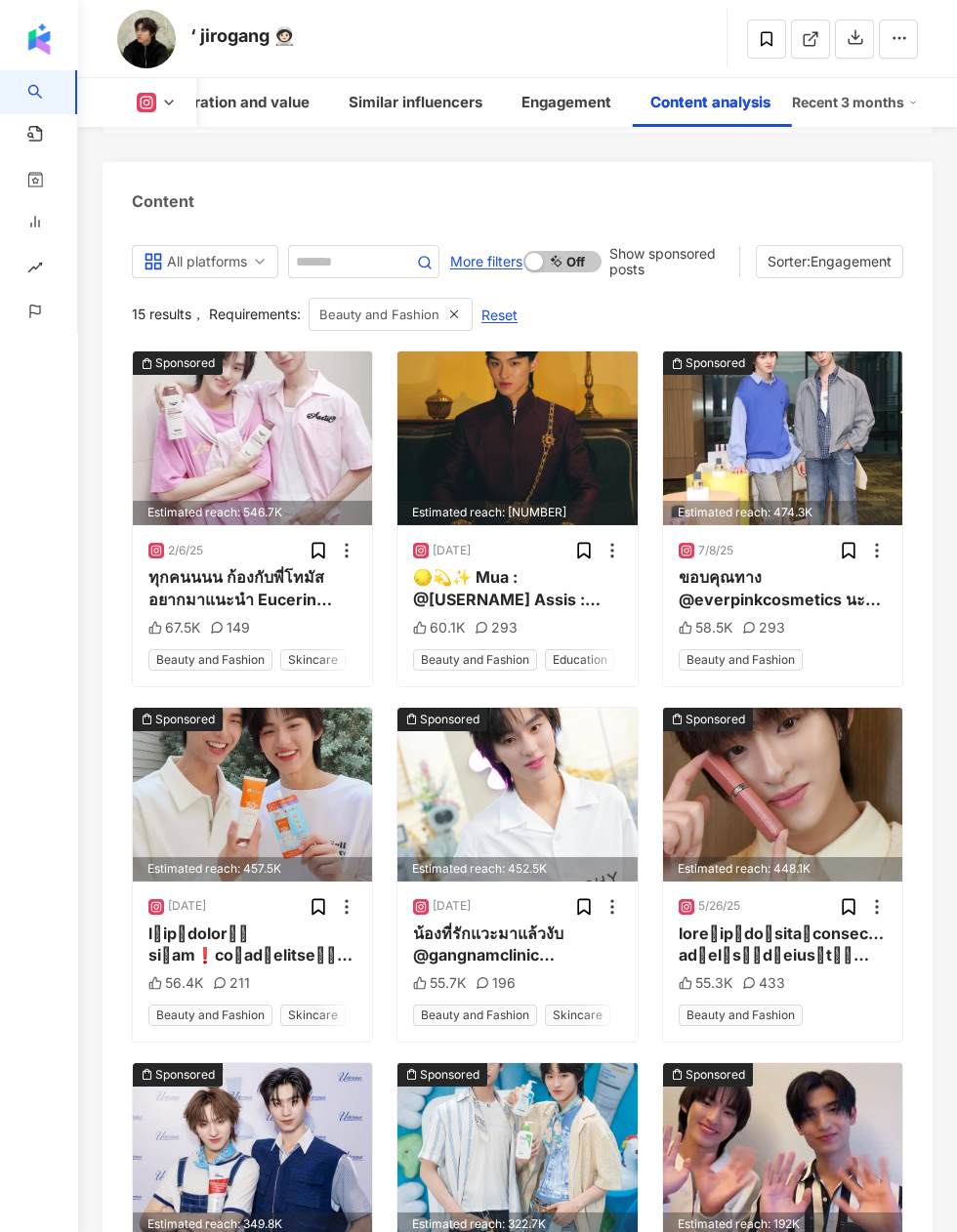 click on "Engagement" at bounding box center (851, 262) 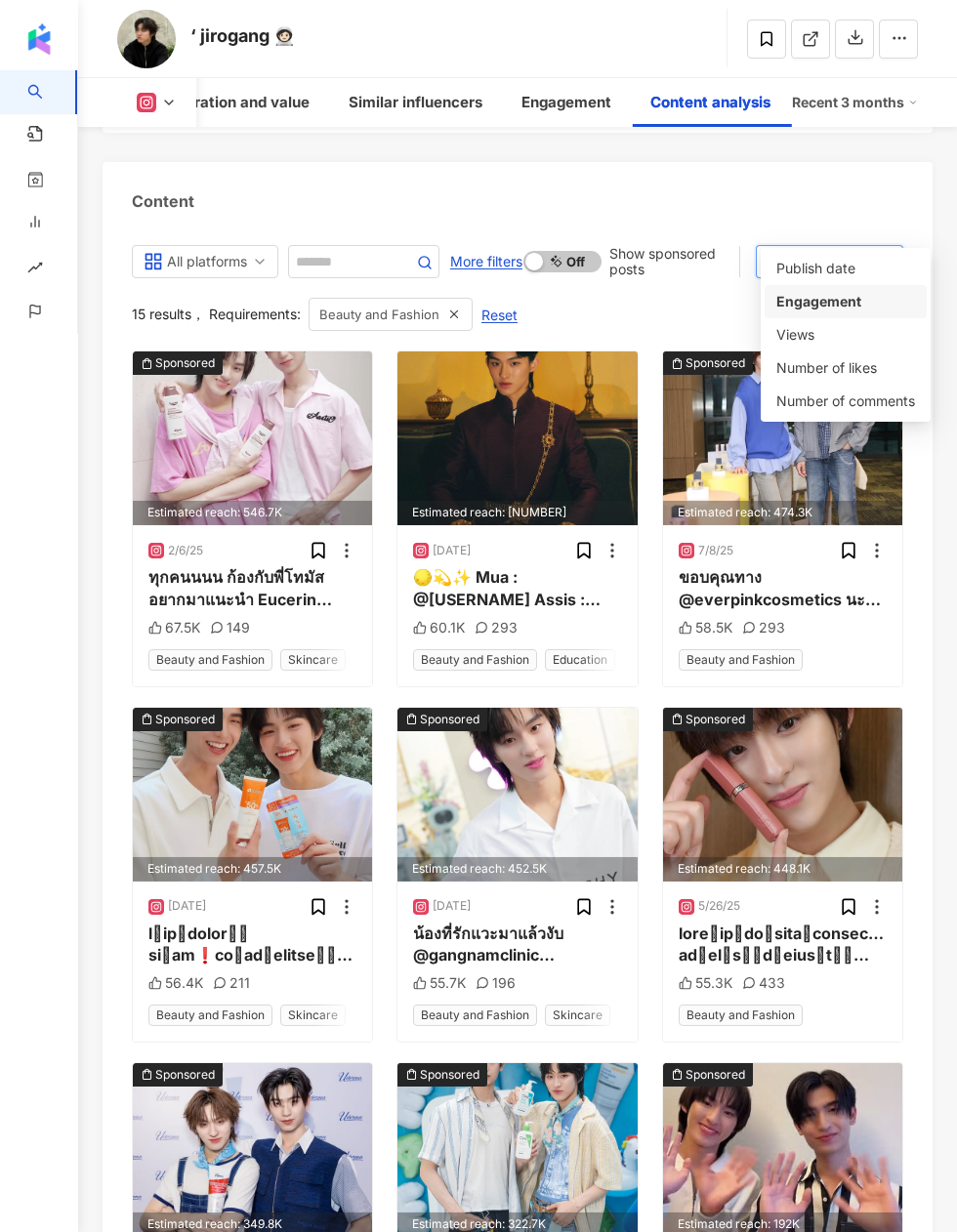 click on "Engagement" at bounding box center (846, 302) 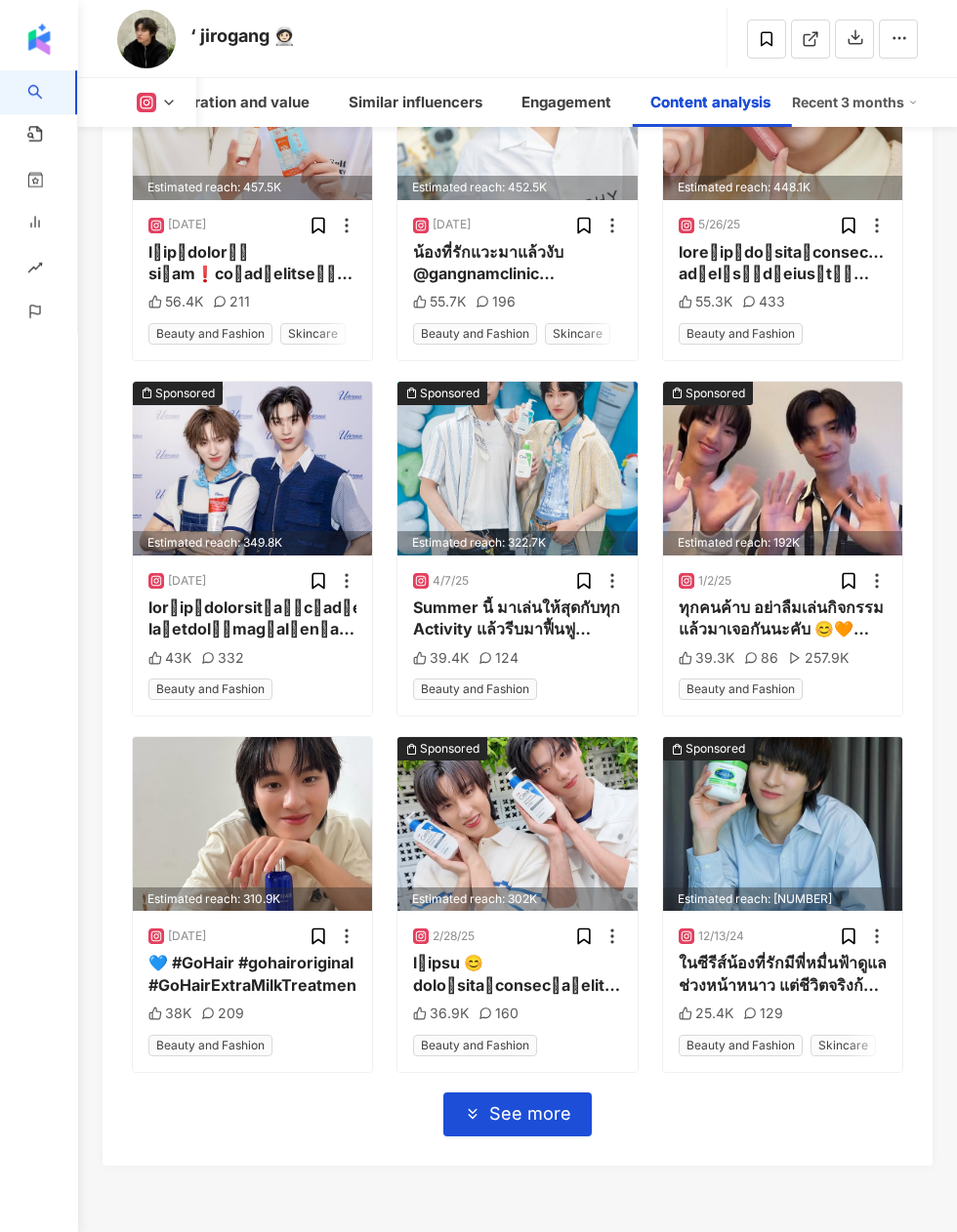scroll, scrollTop: 10054, scrollLeft: 0, axis: vertical 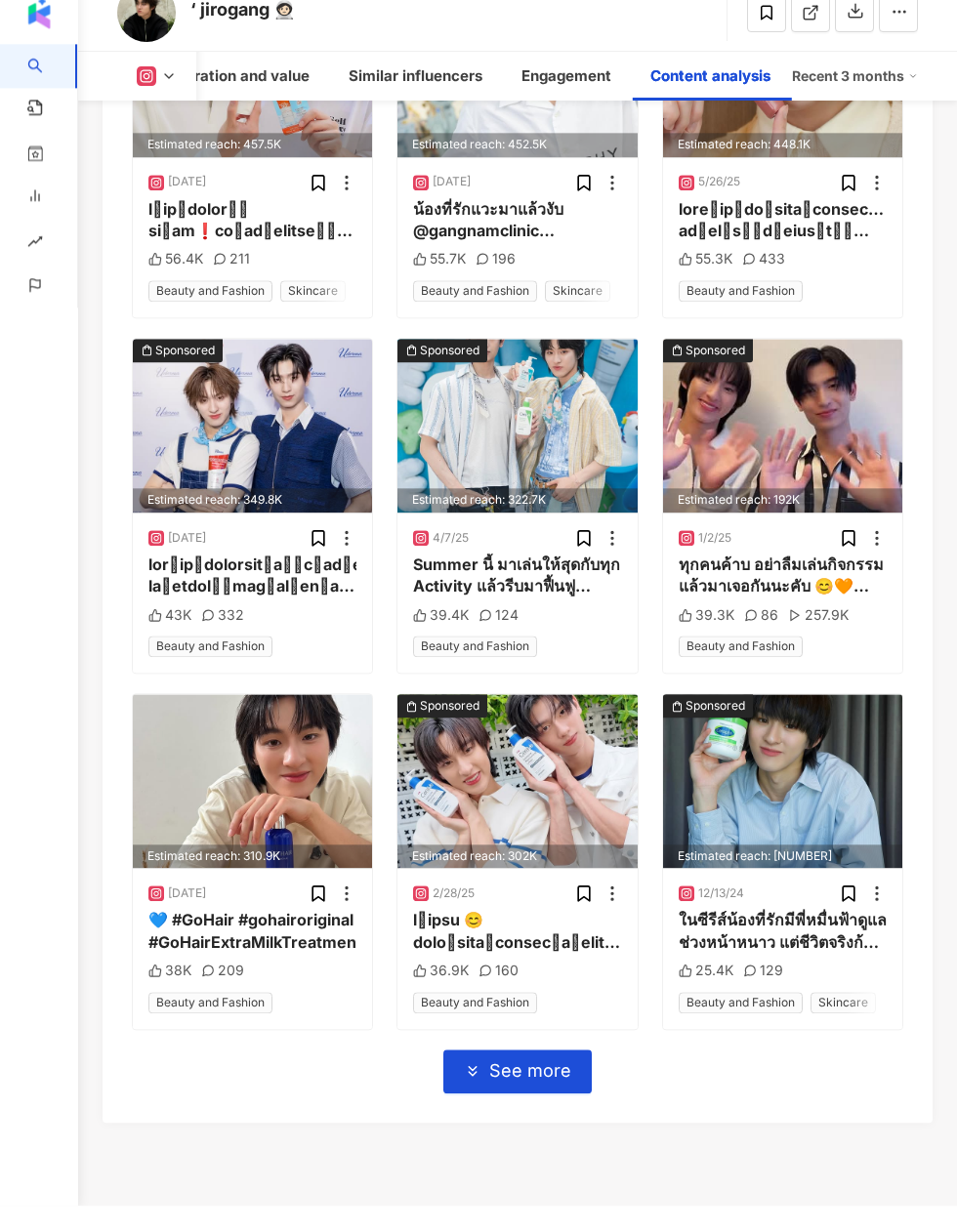 click on "See more" at bounding box center [518, 1097] 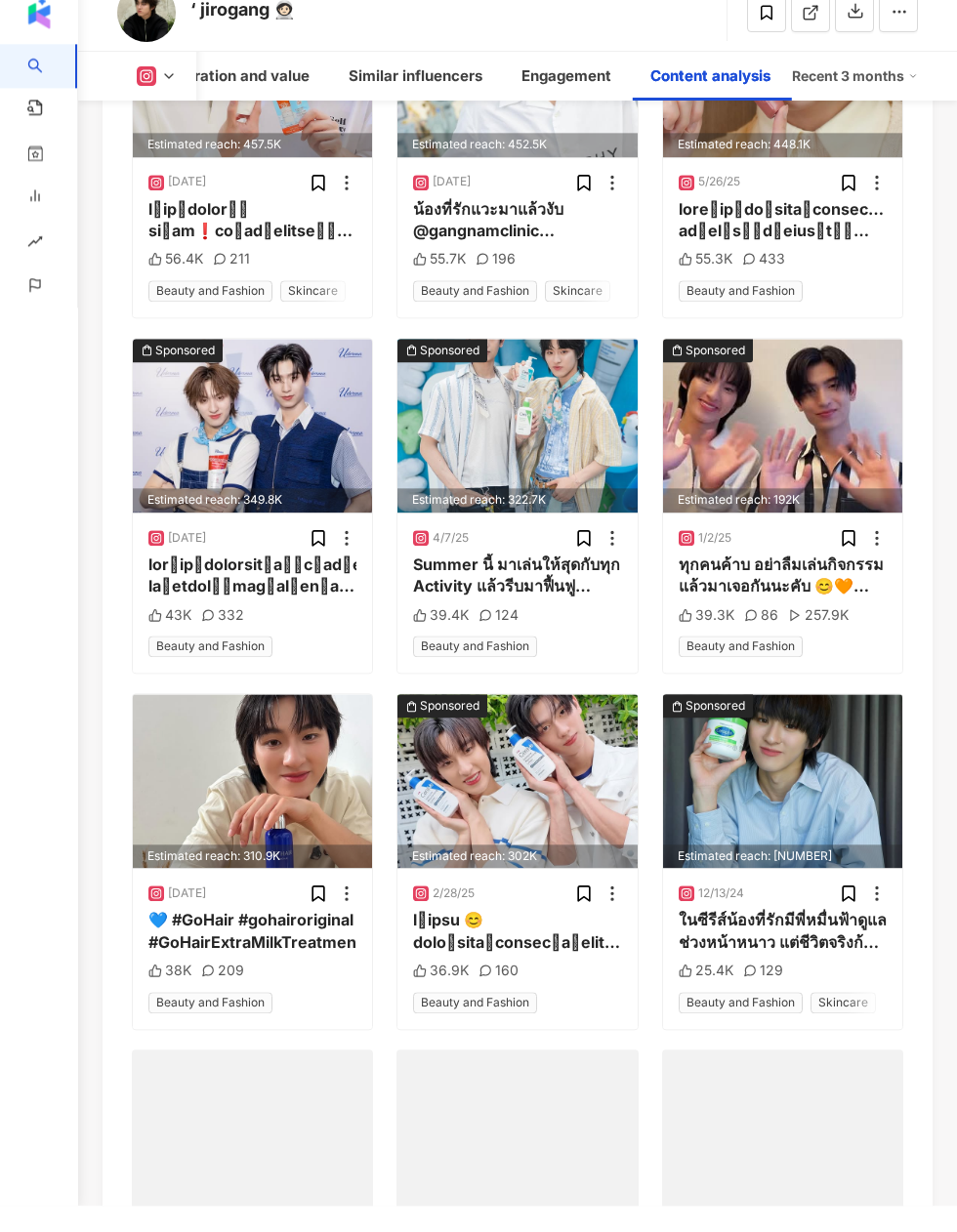 click on "See more" at bounding box center [530, 1417] 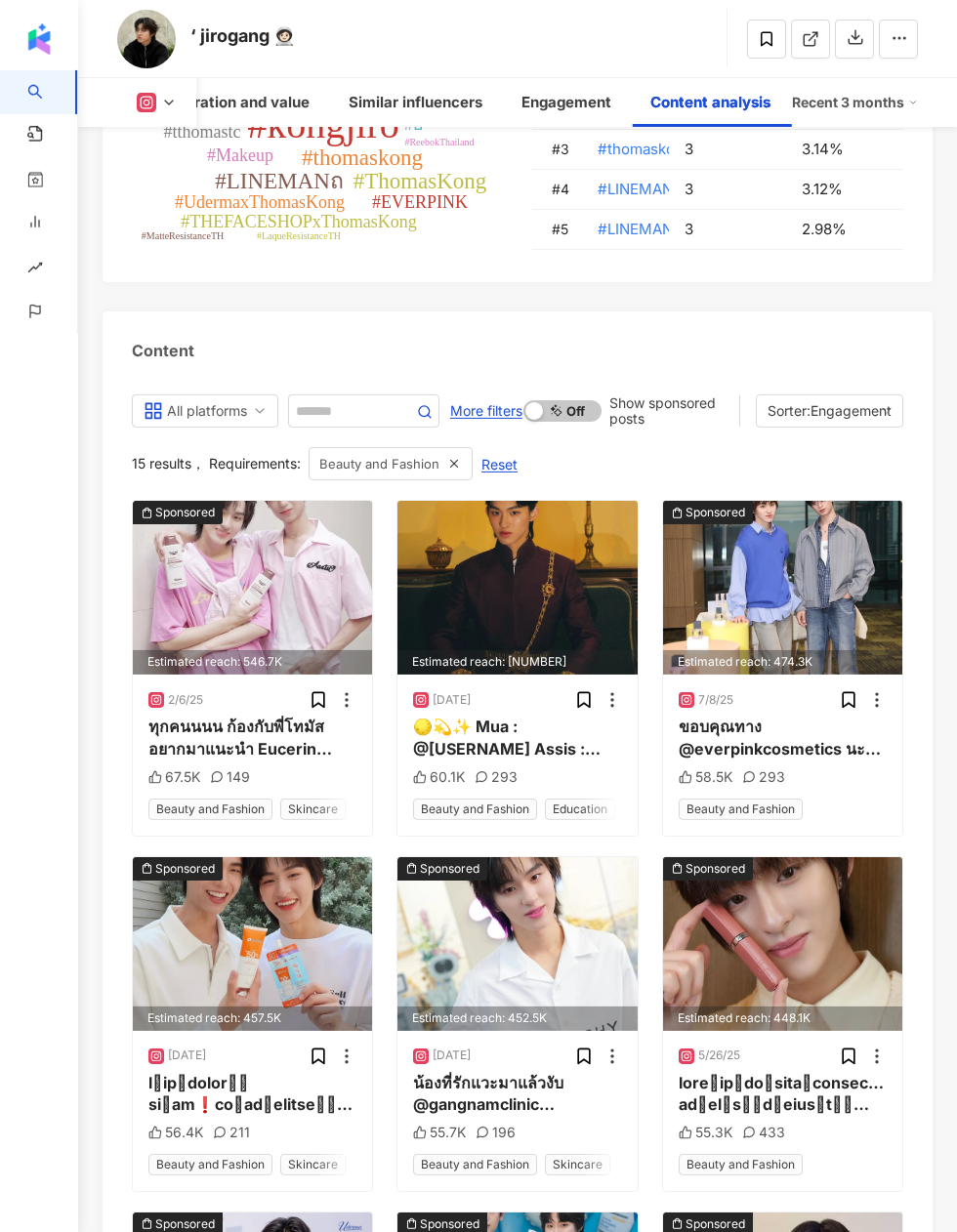 scroll, scrollTop: 9171, scrollLeft: 0, axis: vertical 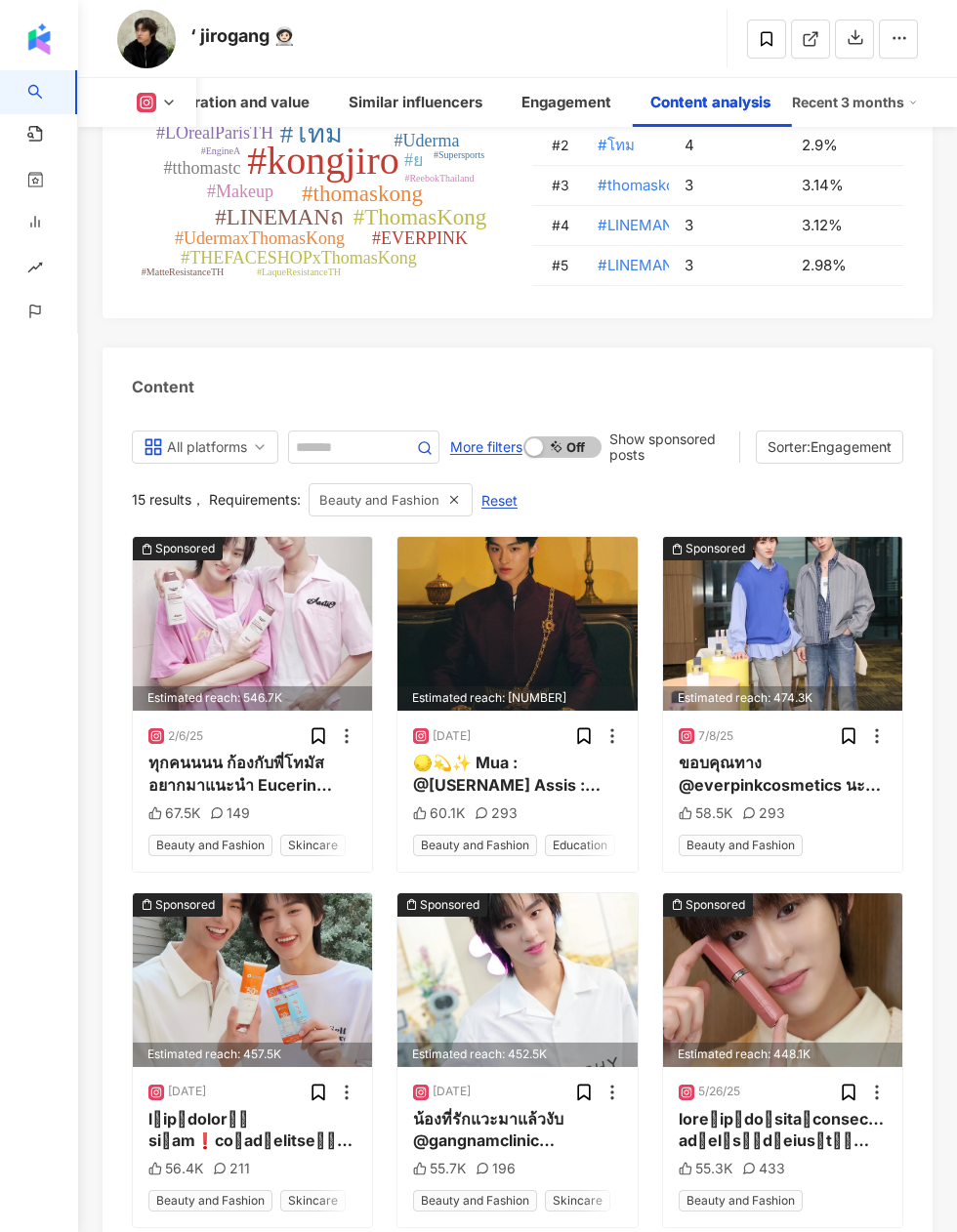 click on "Reset" at bounding box center [499, 500] 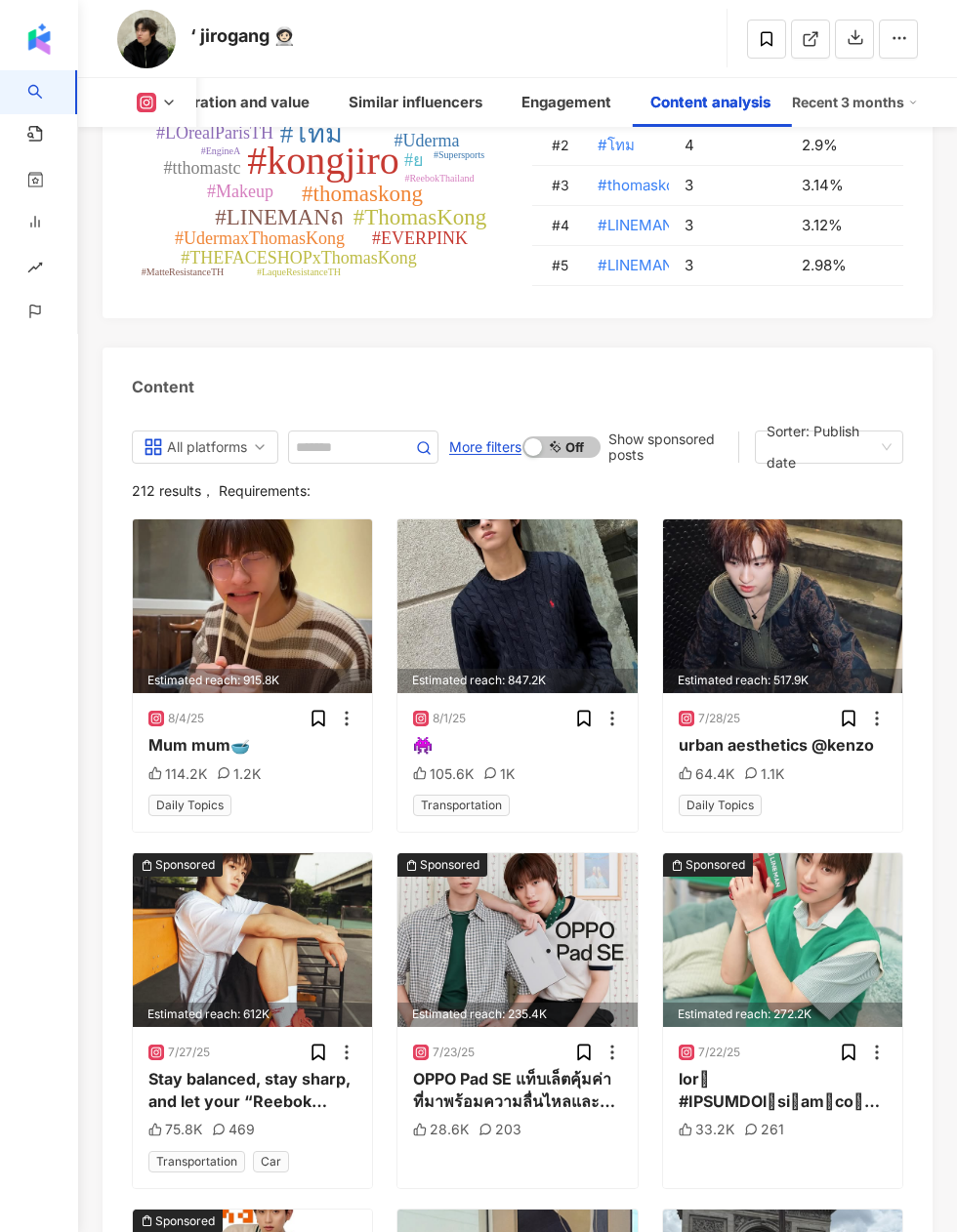 scroll, scrollTop: 9356, scrollLeft: 0, axis: vertical 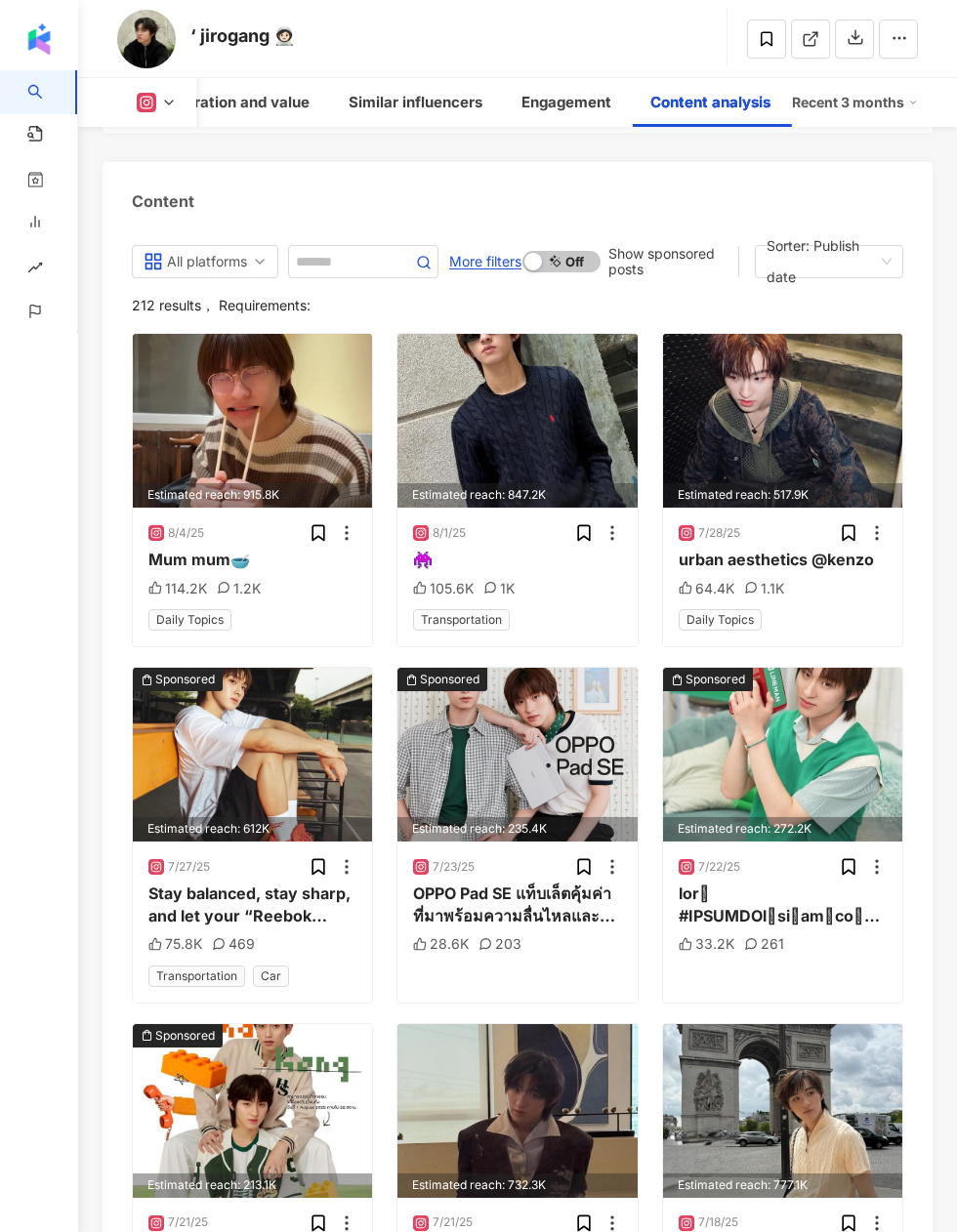 click on "More filters" at bounding box center [485, 262] 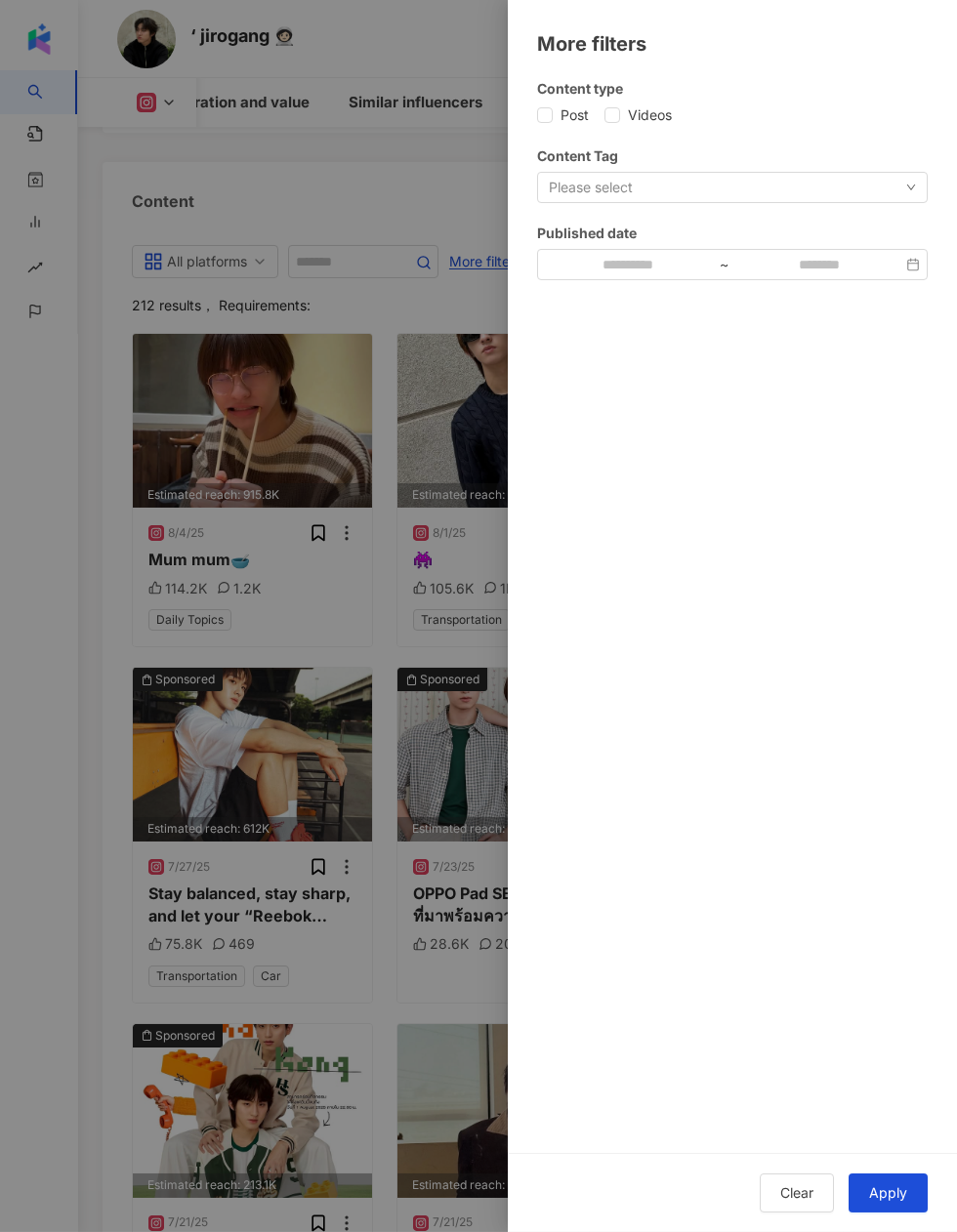 click on "Please select" at bounding box center (732, 187) 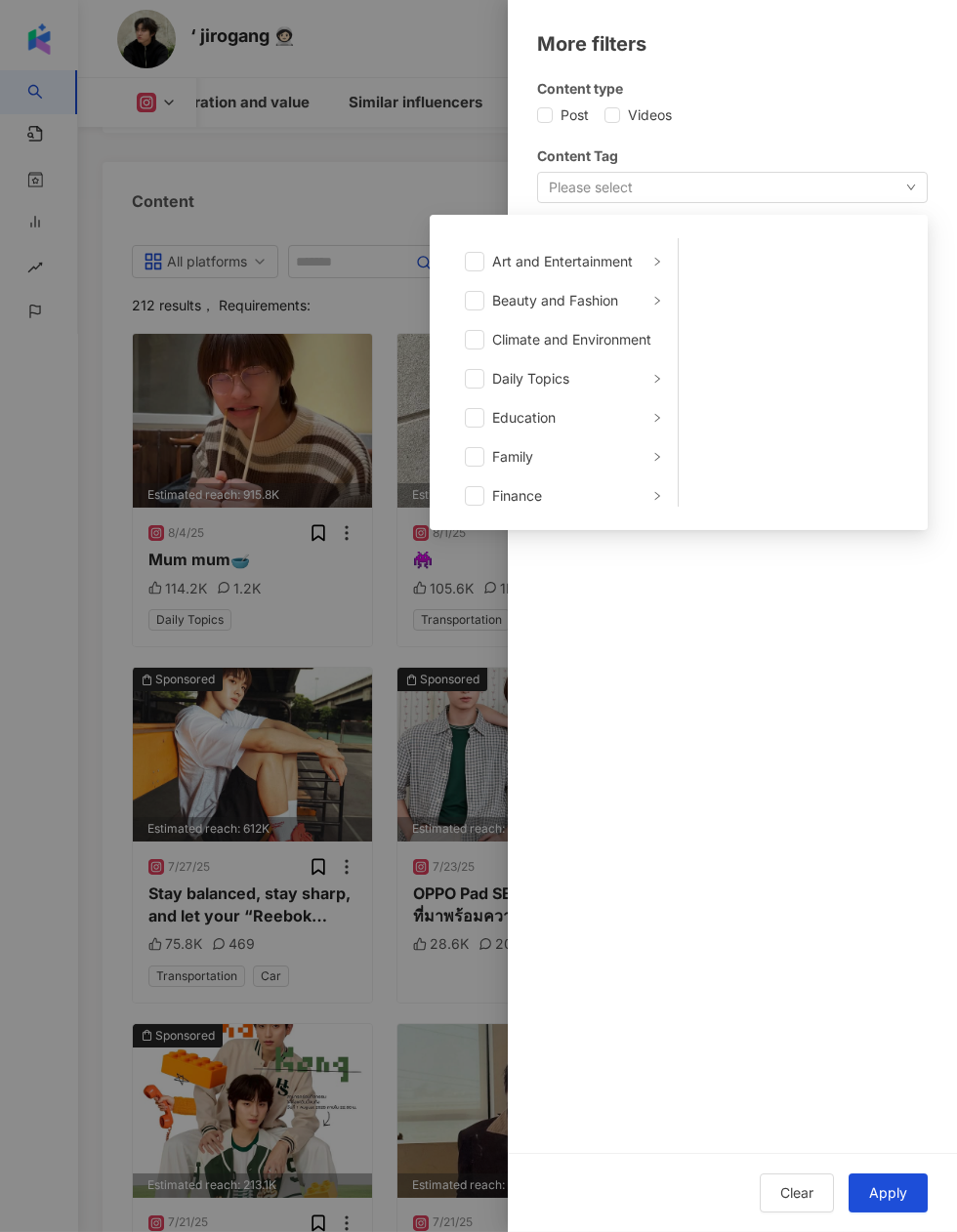 click on "Beauty and Fashion" at bounding box center (570, 301) 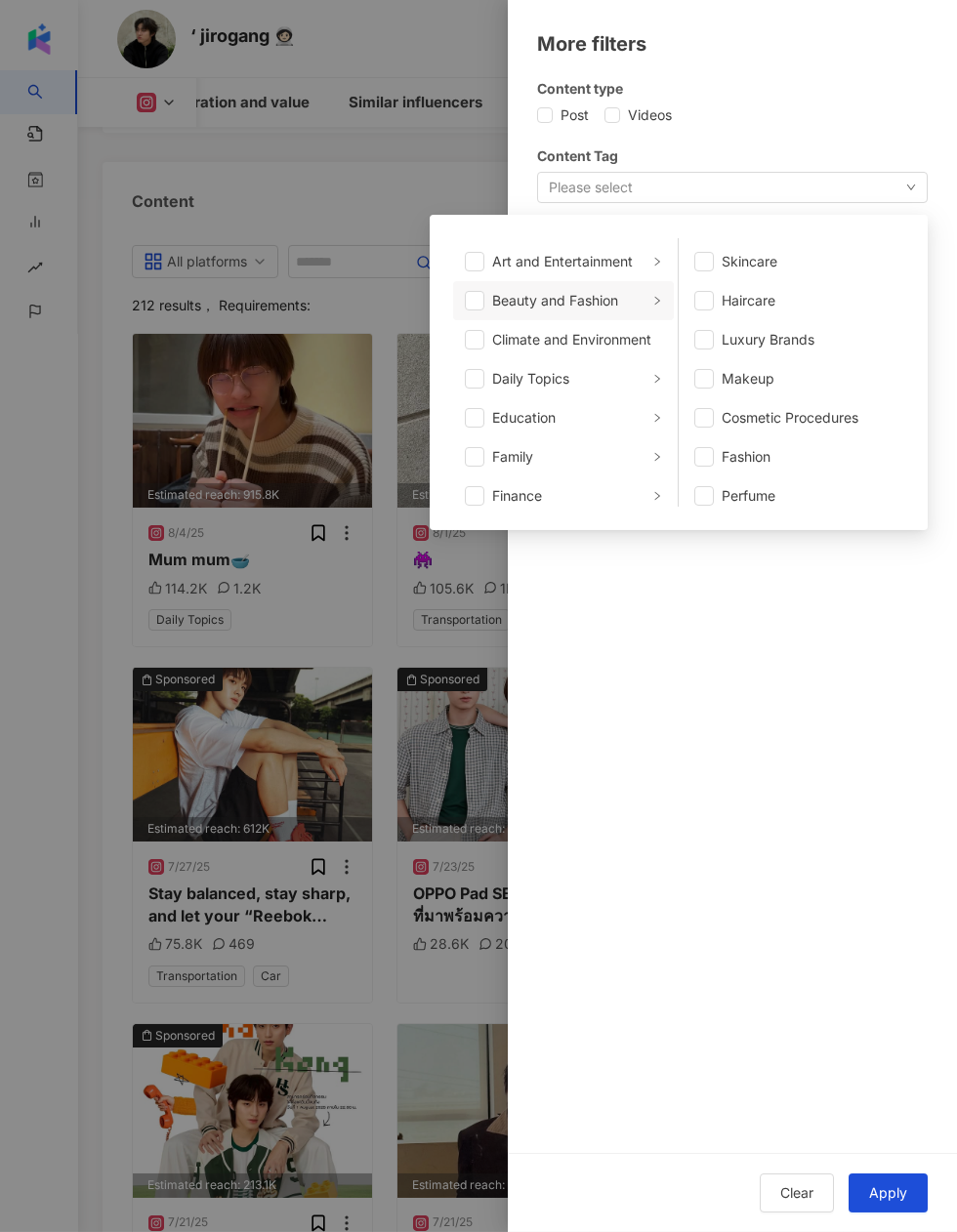 click at bounding box center (704, 457) 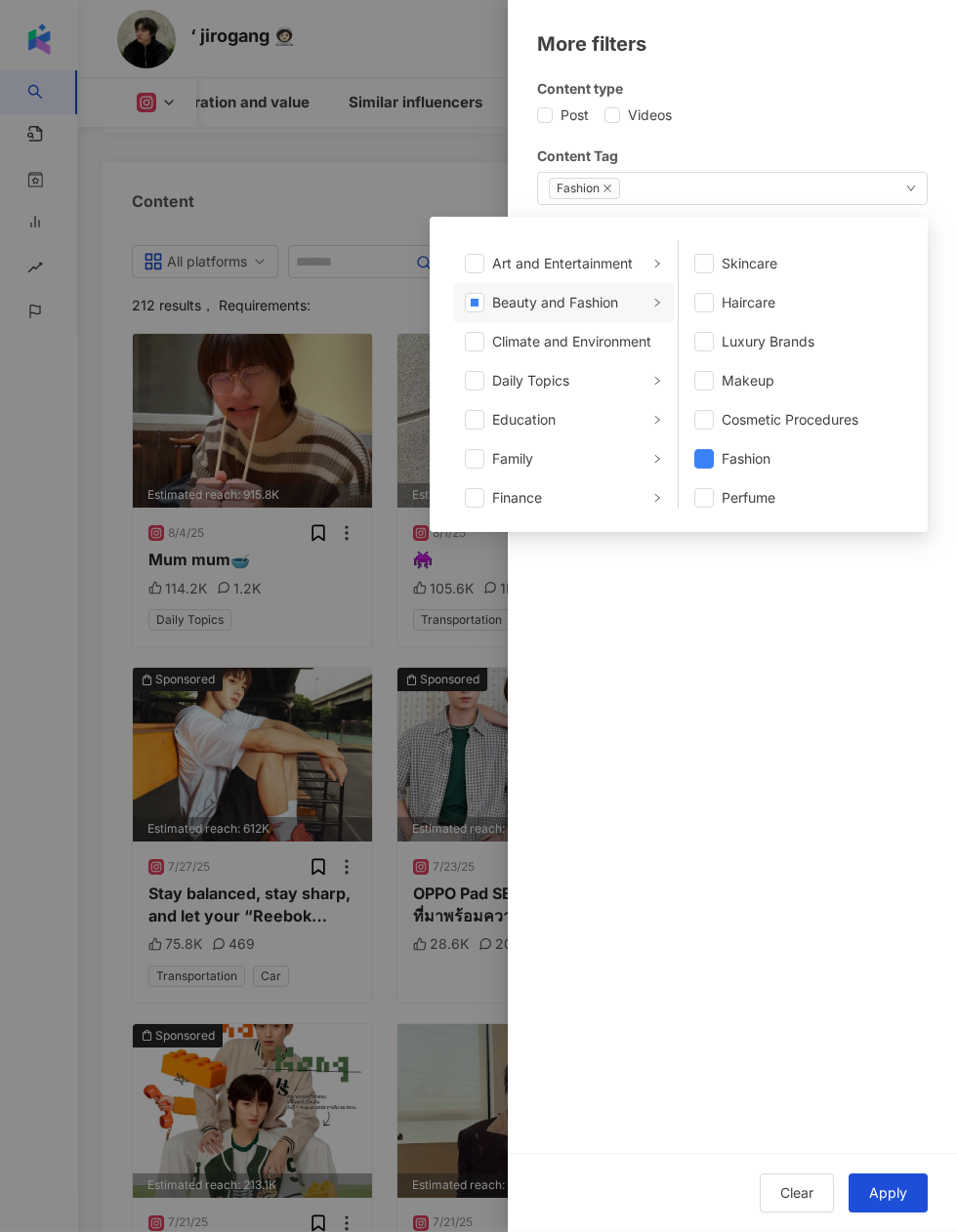 click on "Apply" at bounding box center [888, 1193] 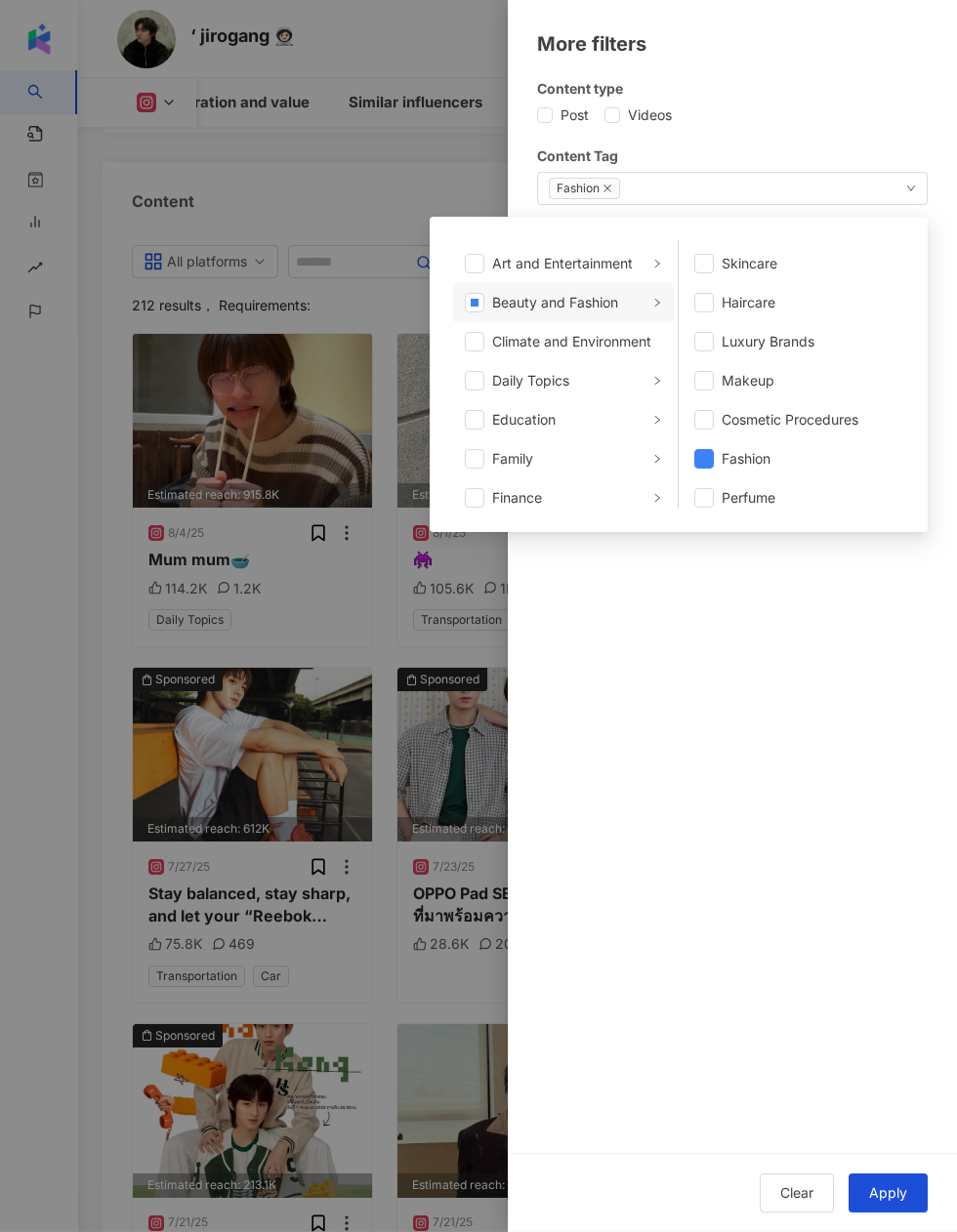 click on "Apply" at bounding box center (888, 1193) 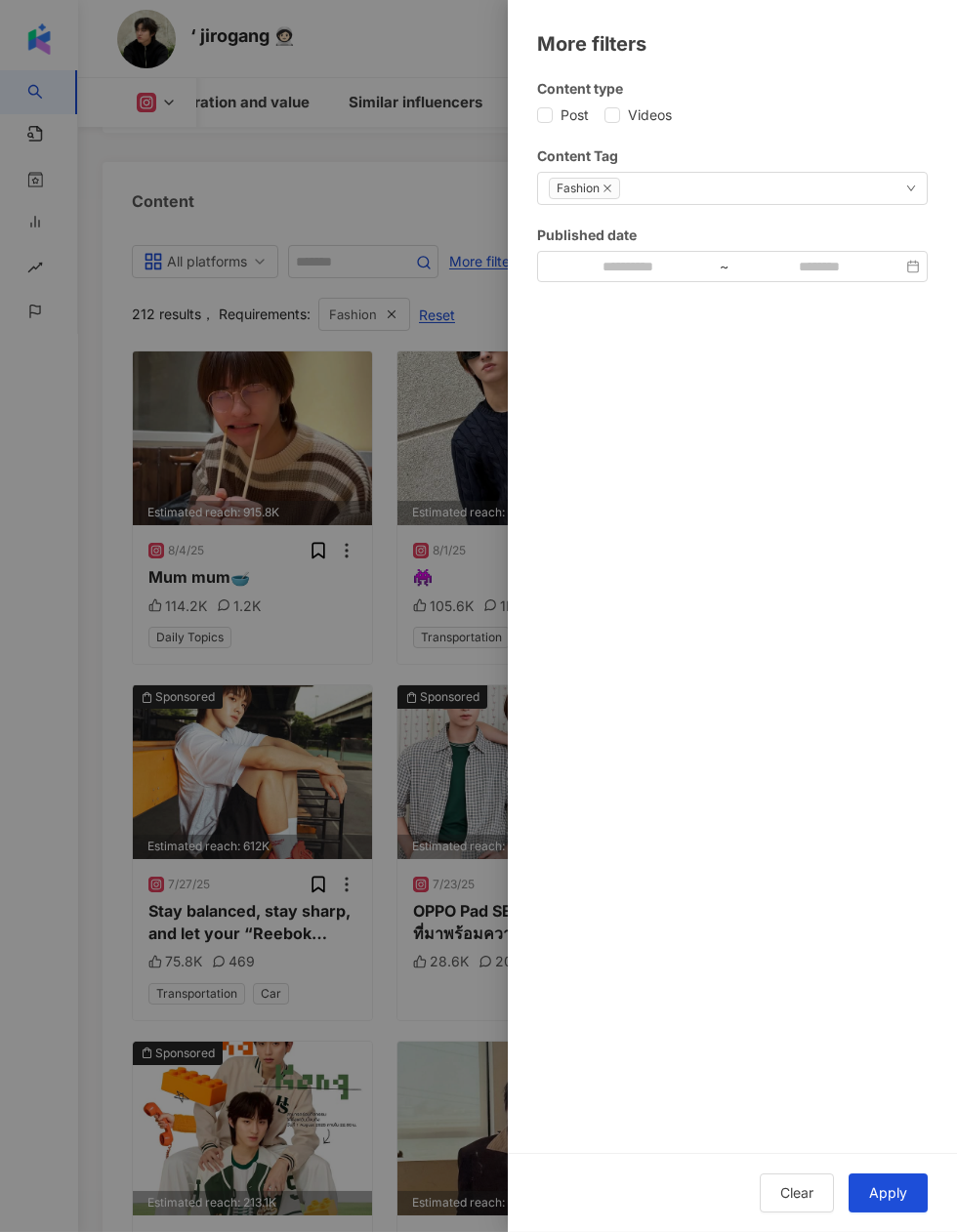 scroll, scrollTop: 8821, scrollLeft: 0, axis: vertical 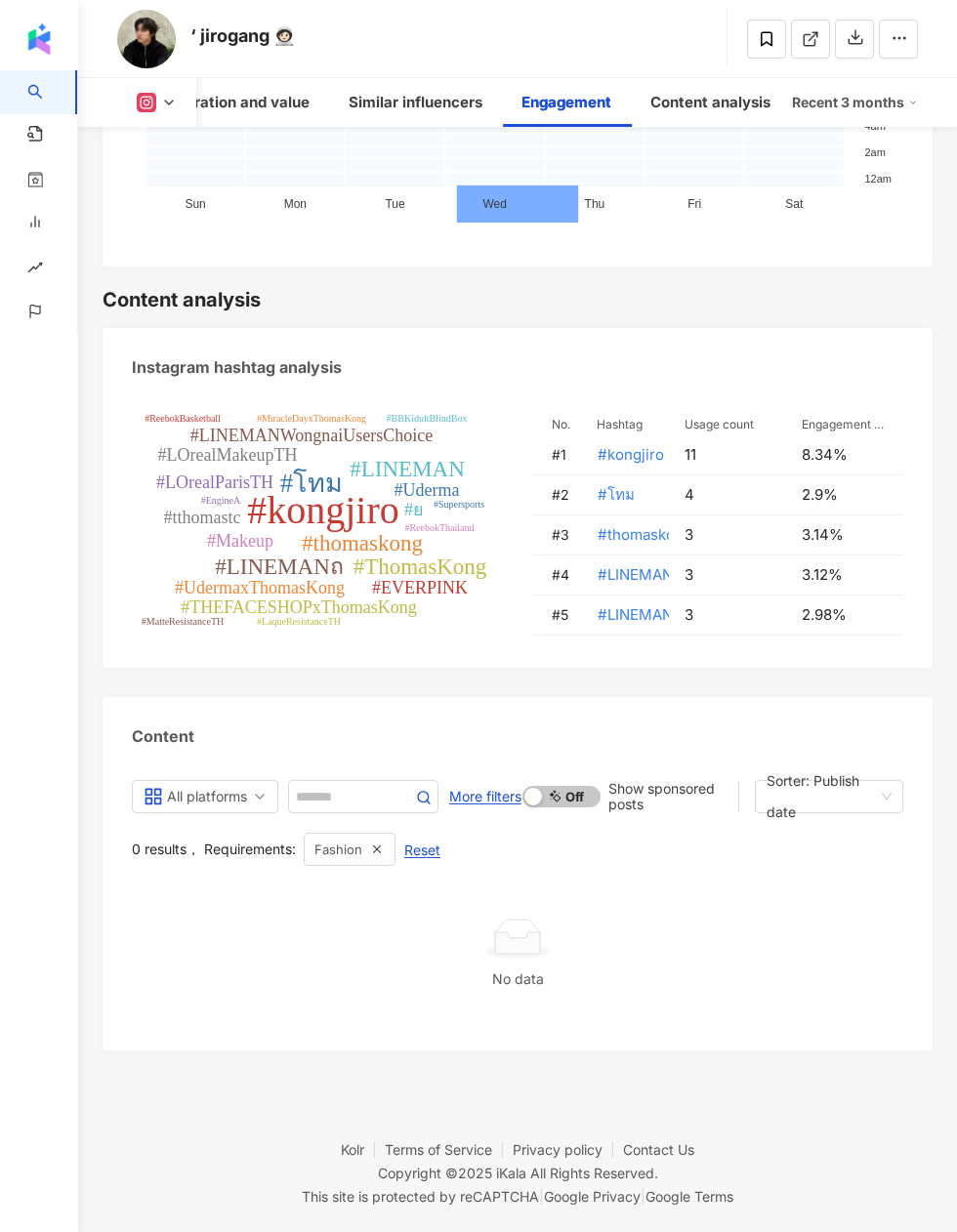 click 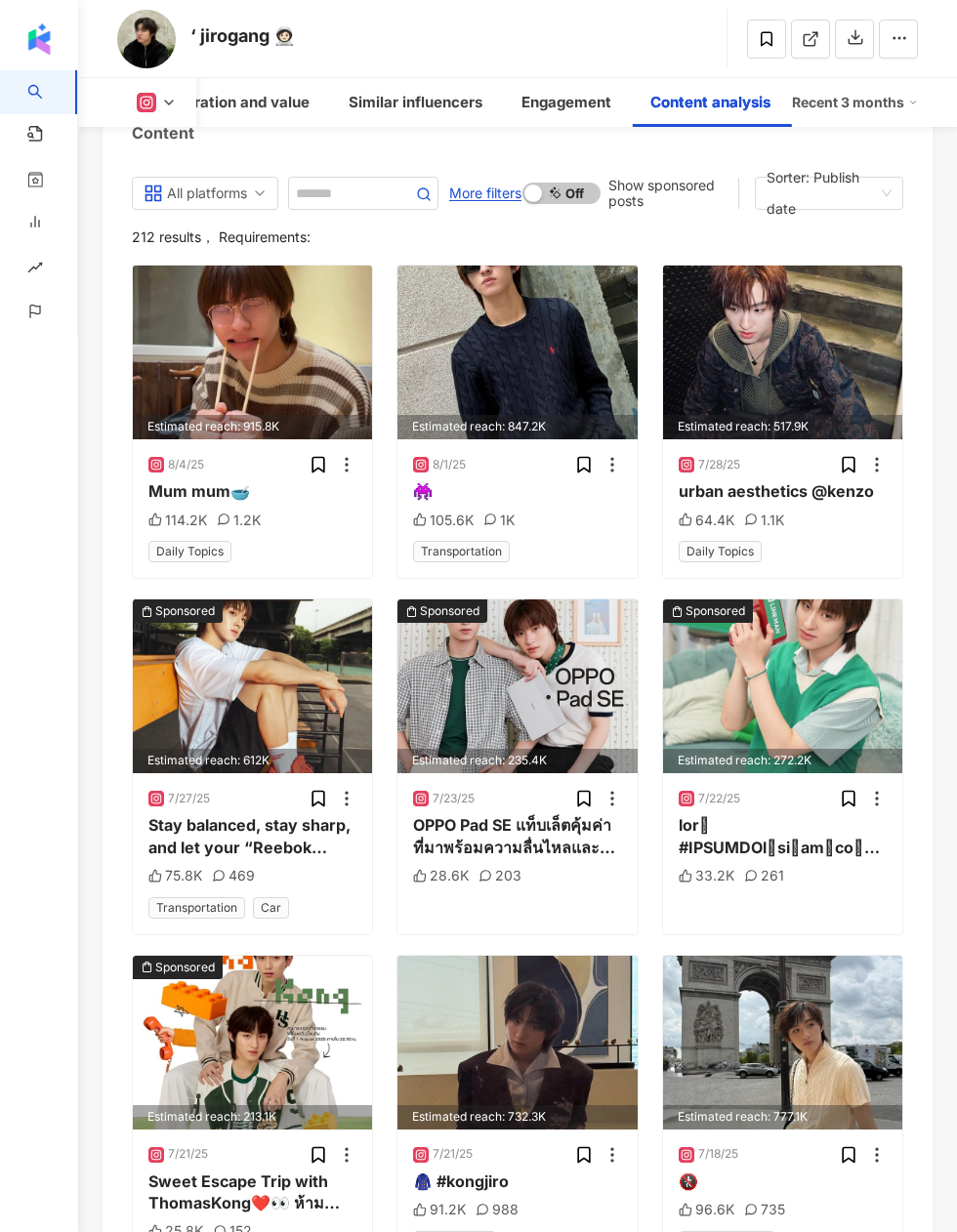 scroll, scrollTop: 9993, scrollLeft: 0, axis: vertical 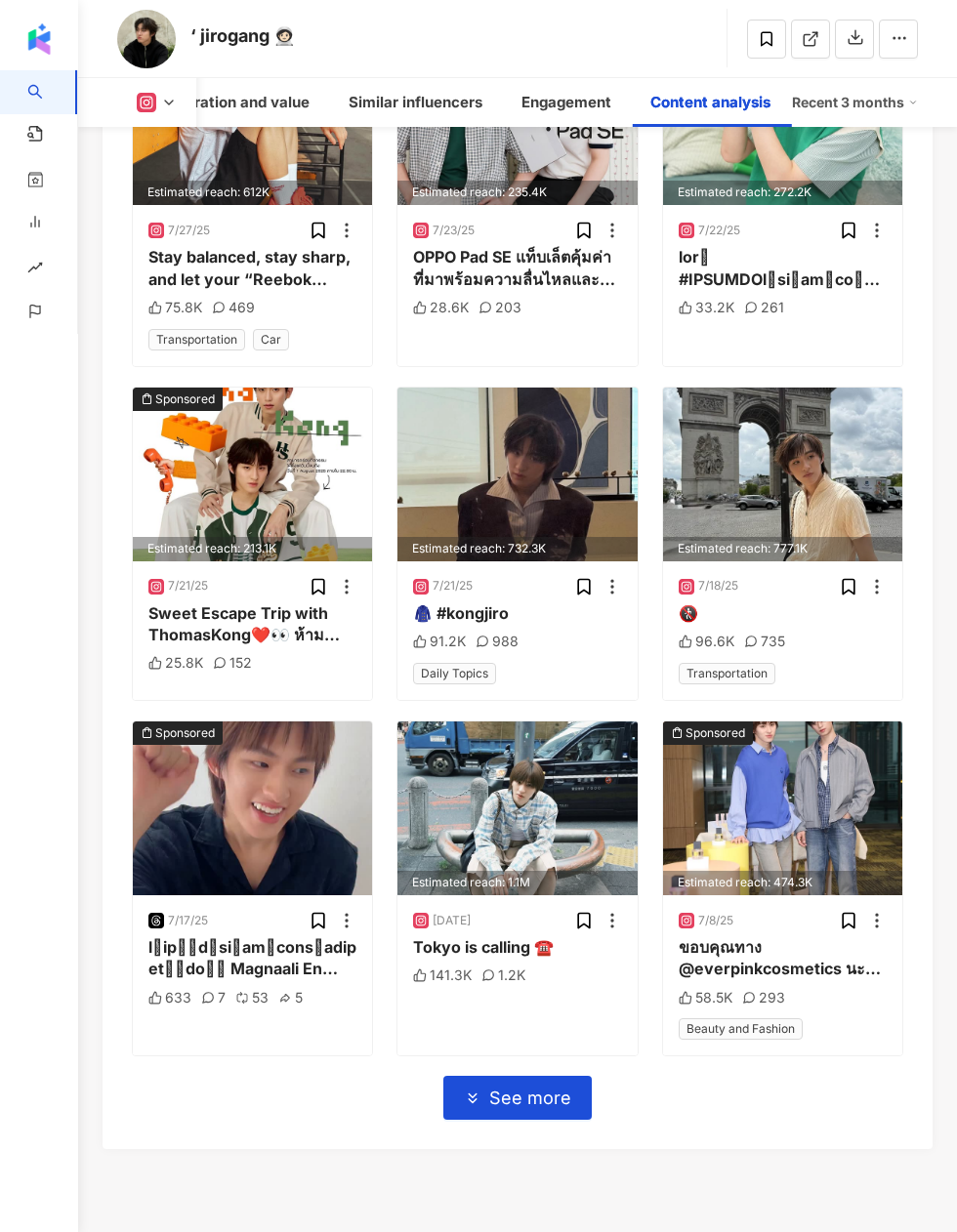 click on "See more" at bounding box center (530, 1098) 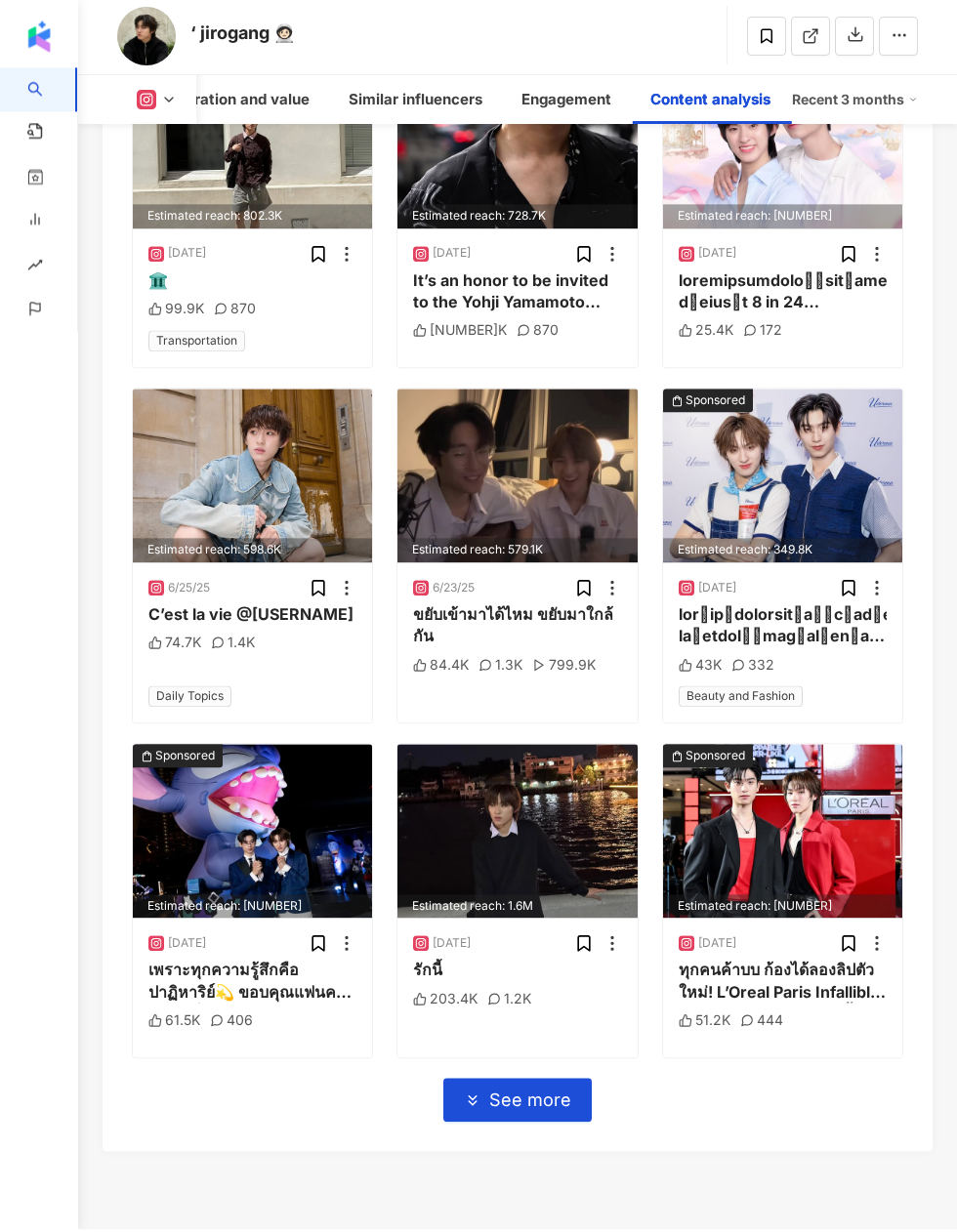 scroll, scrollTop: 11368, scrollLeft: 0, axis: vertical 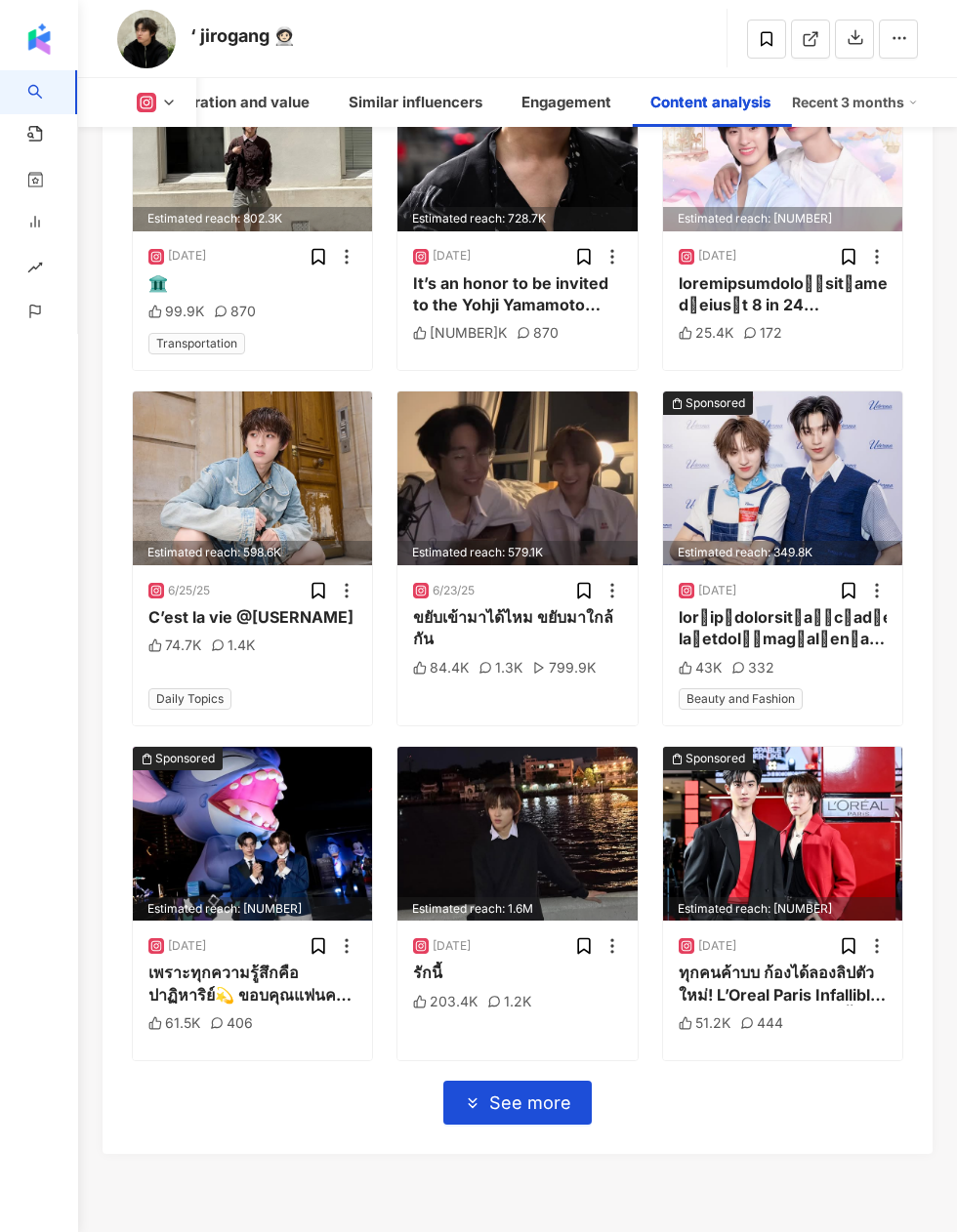 click on "See more" at bounding box center [530, 1103] 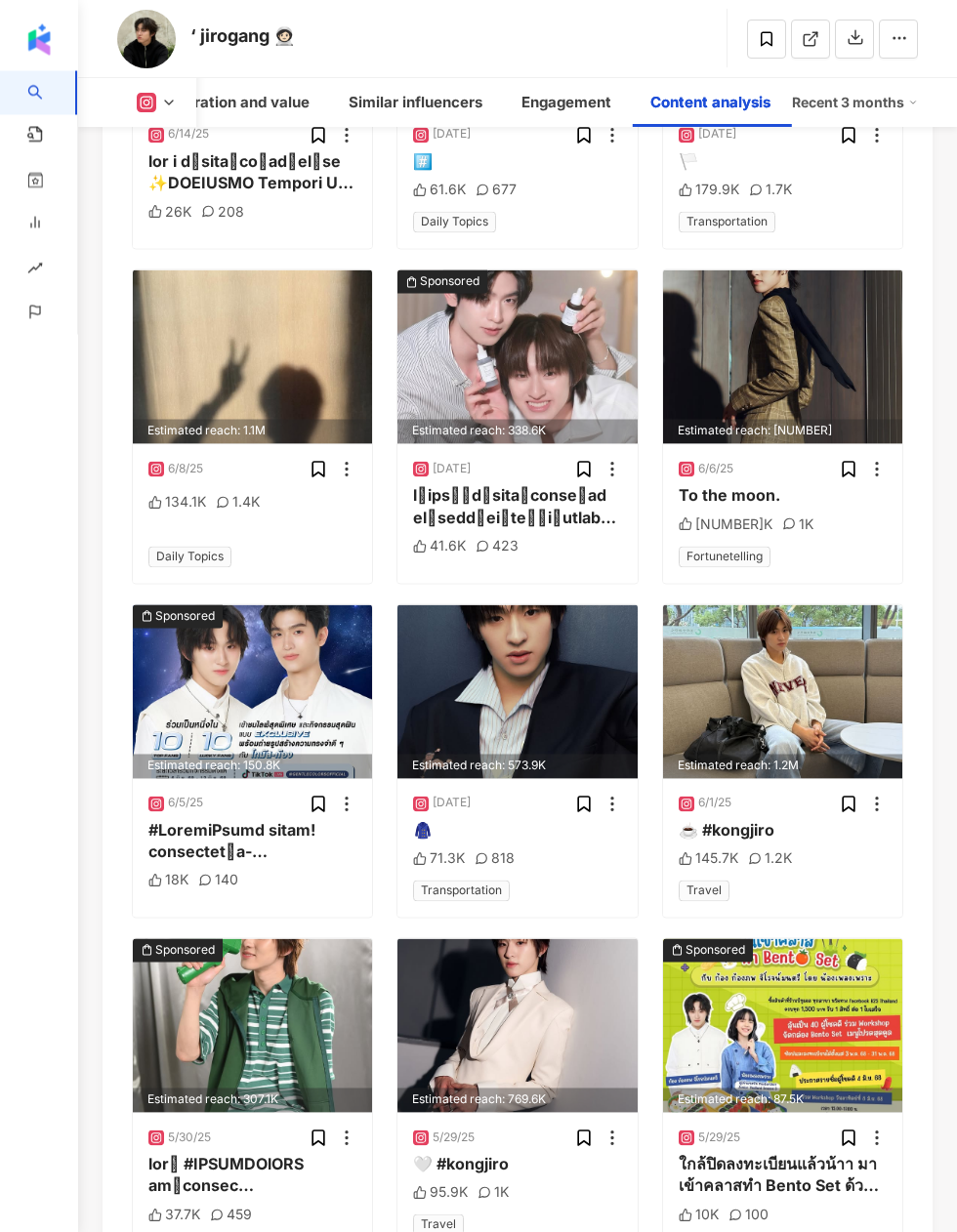 scroll, scrollTop: 12549, scrollLeft: 0, axis: vertical 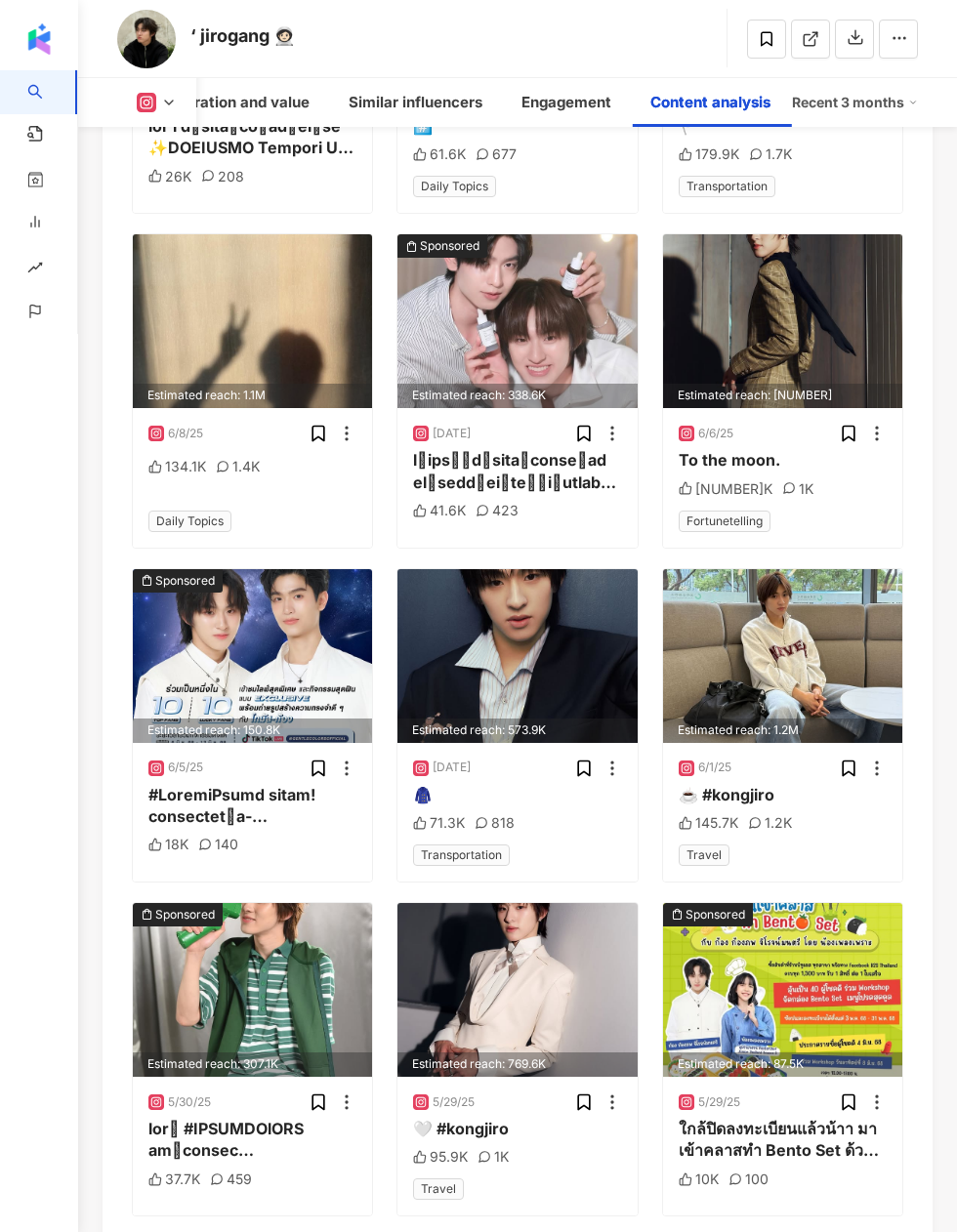 click on "See more" at bounding box center [518, 1257] 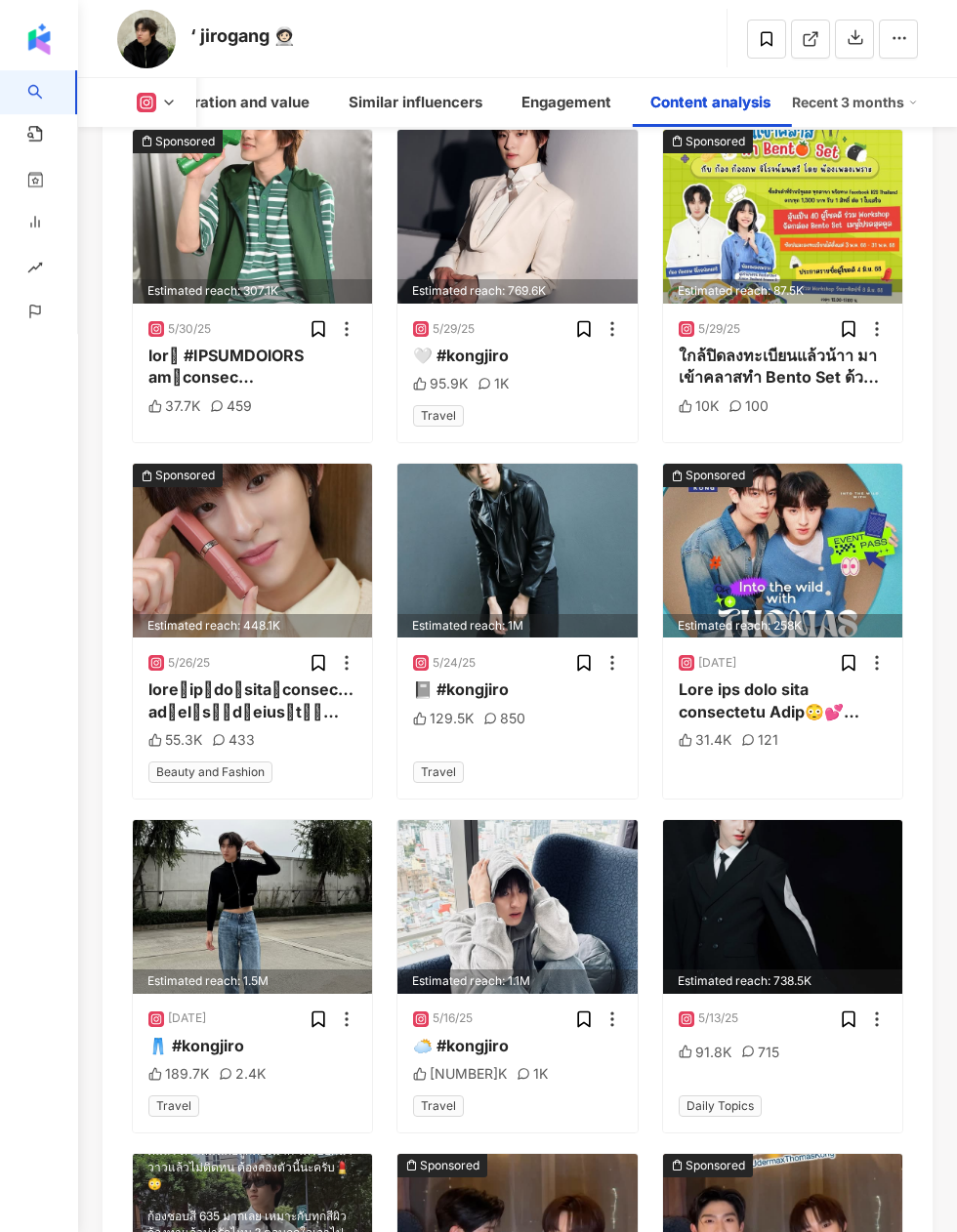 scroll, scrollTop: 13459, scrollLeft: 0, axis: vertical 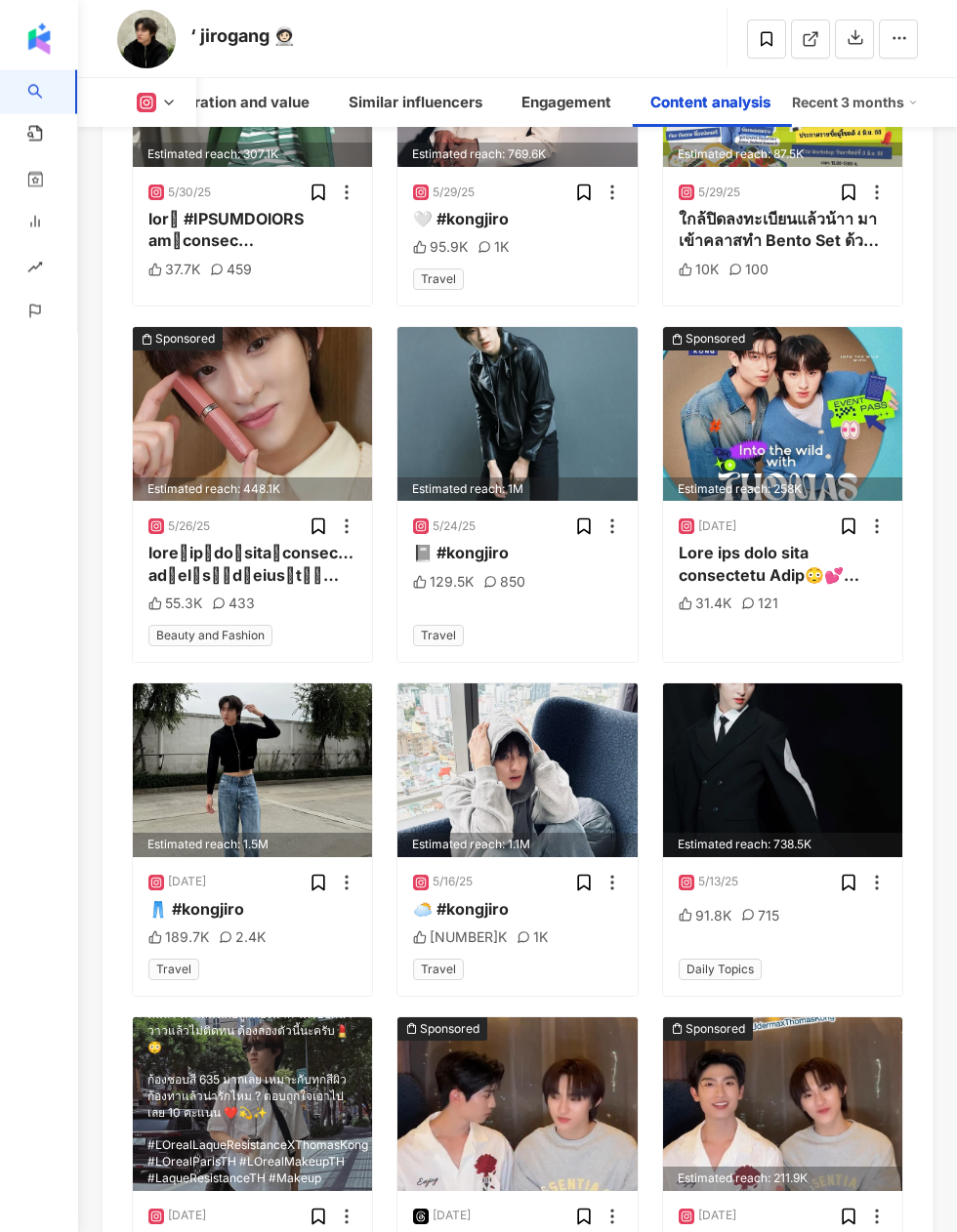 click on "Daily Topics" at bounding box center [720, 969] 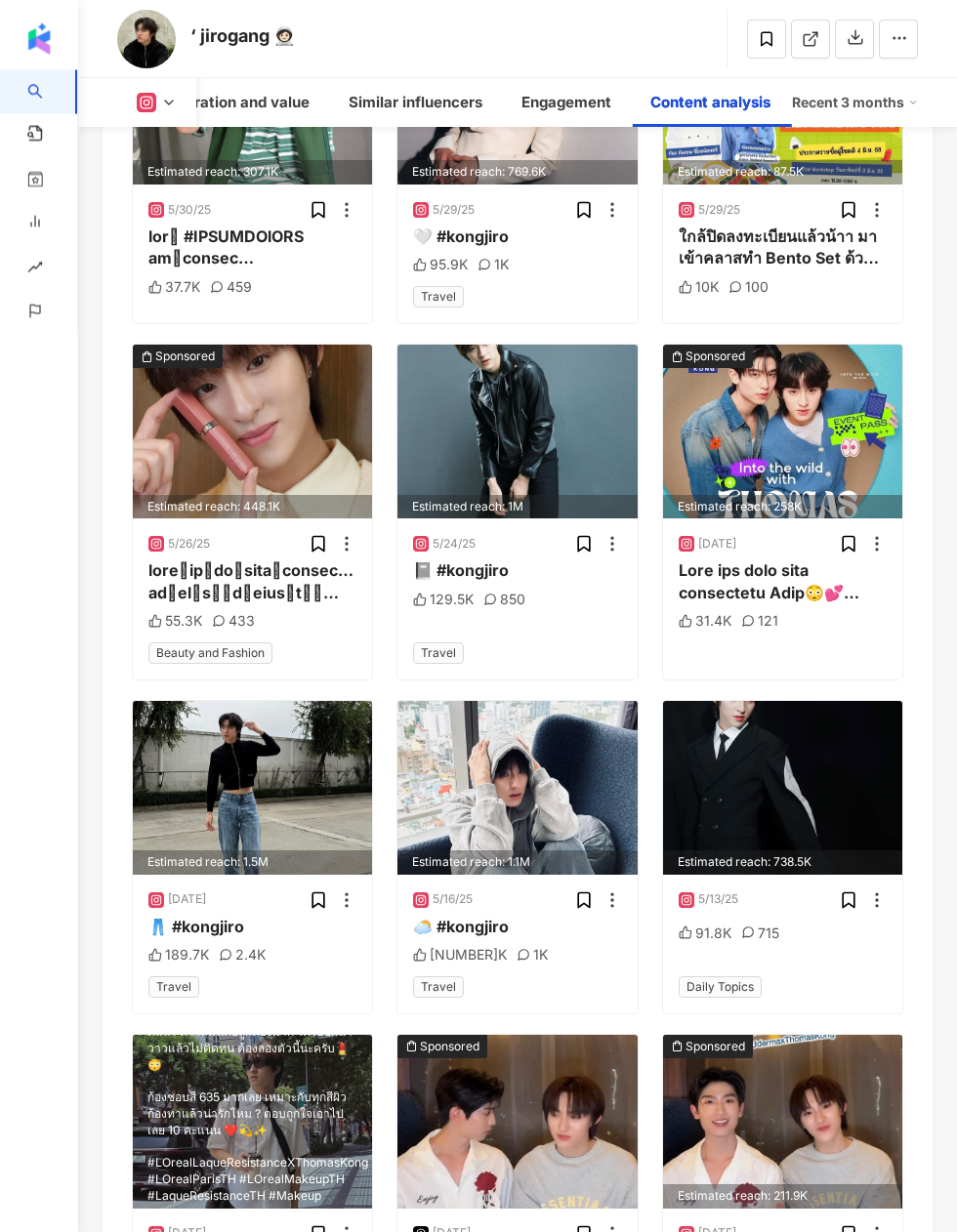 scroll, scrollTop: 9356, scrollLeft: 0, axis: vertical 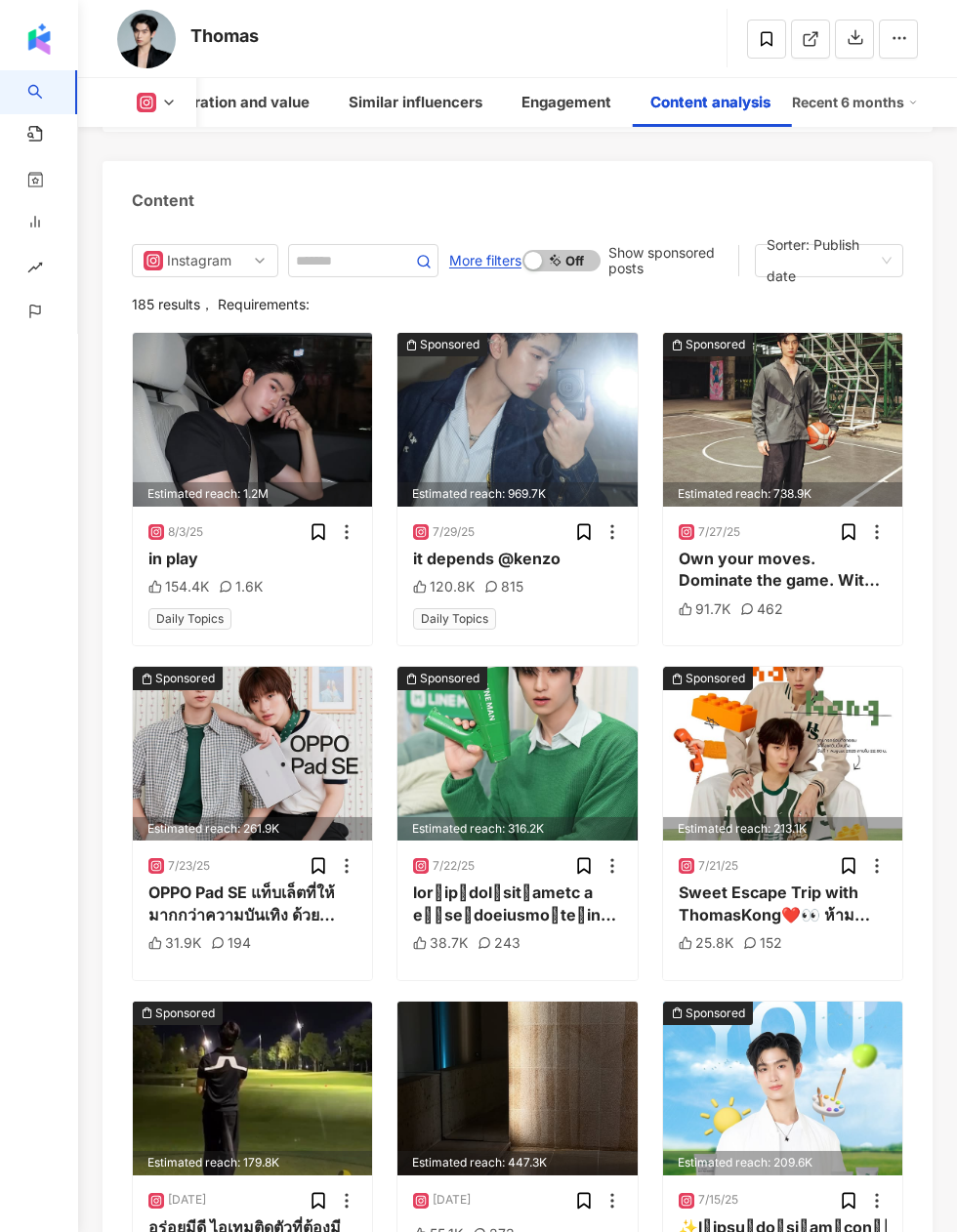 click on "More filters" at bounding box center (485, 261) 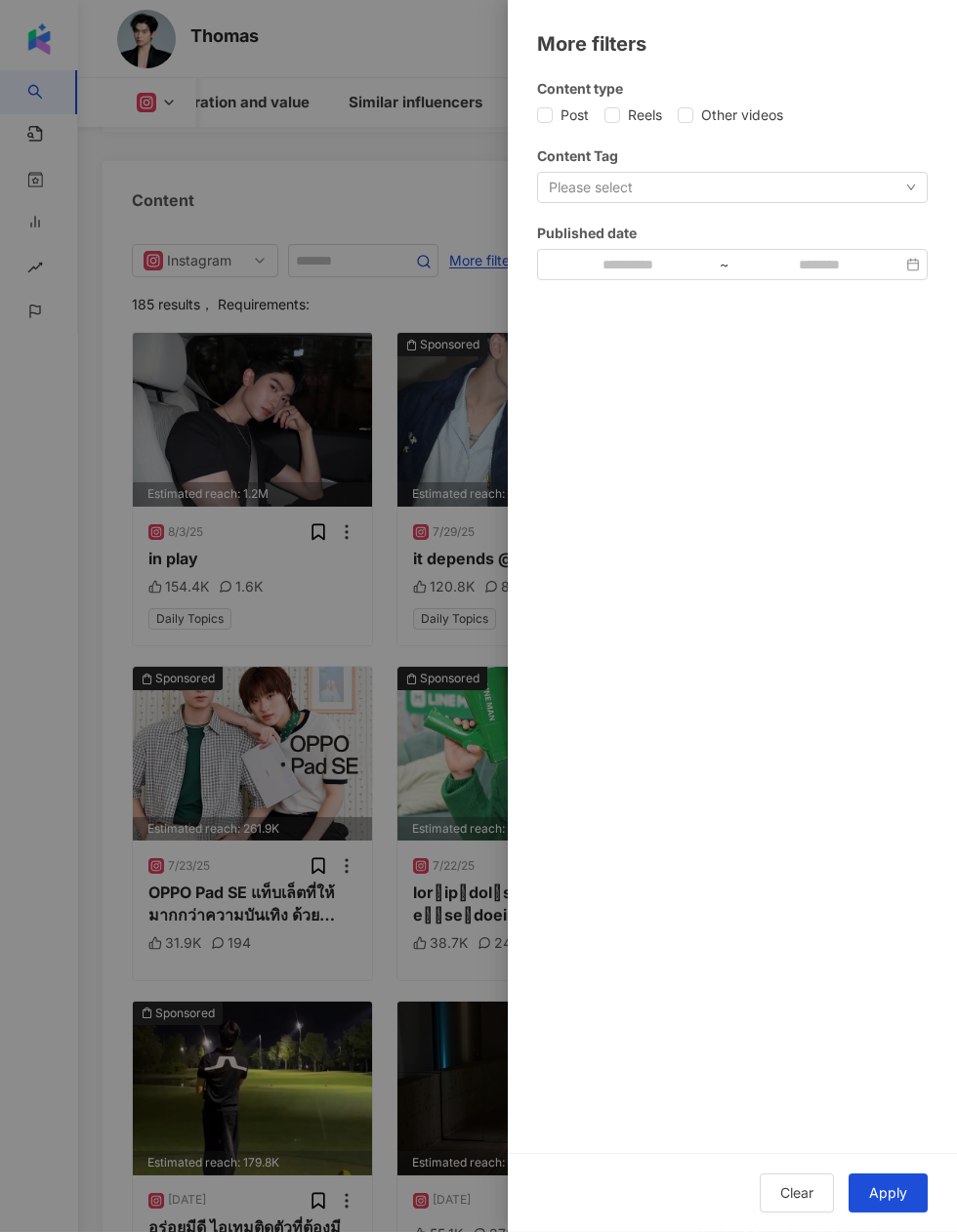 click on "Please select" at bounding box center [732, 187] 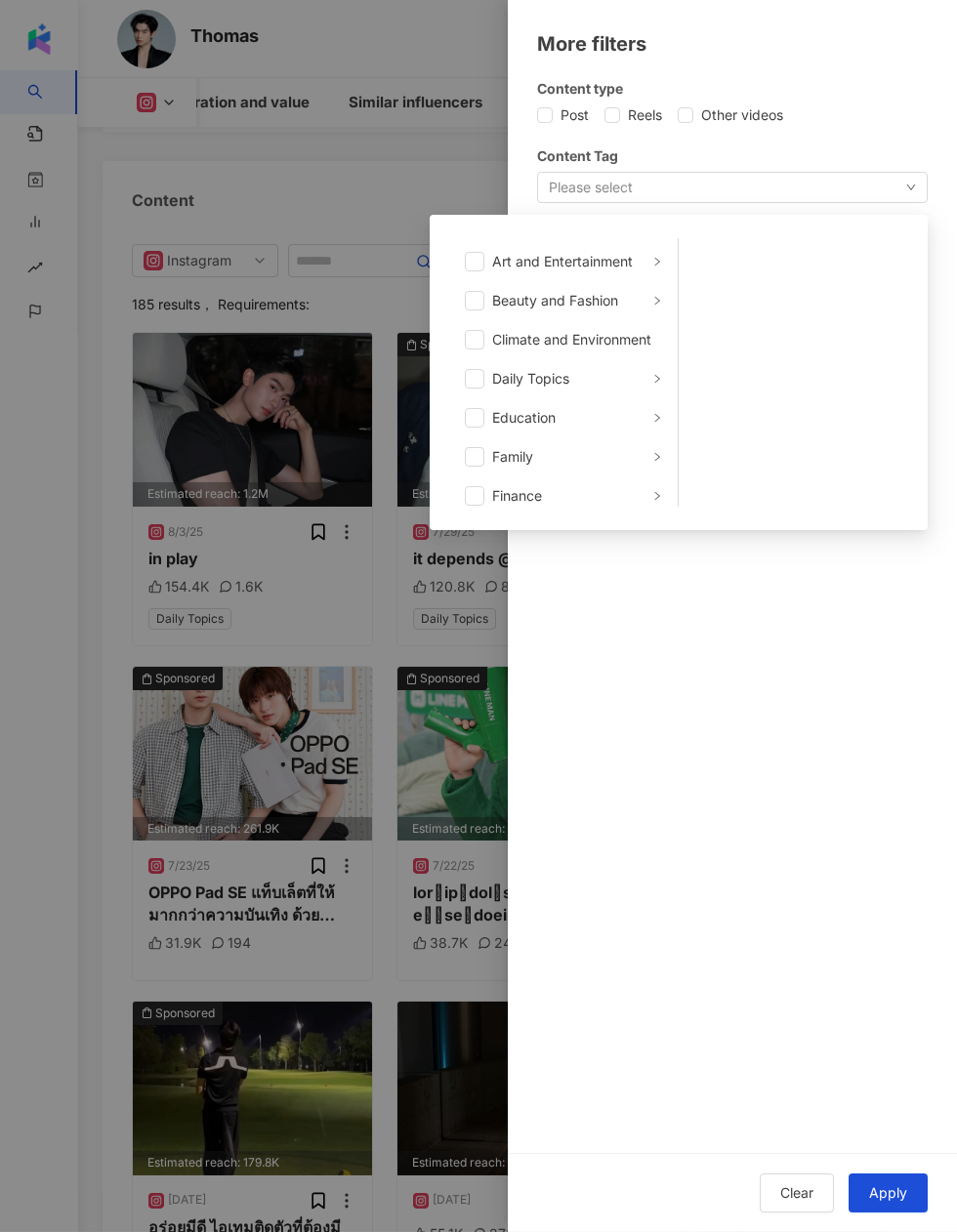 click on "Please select Art and Entertainment Beauty and Fashion Climate and Environment Daily Topics Education Family Finance Food Fortunetelling Gaming Law and Society Life Style Media Entertainment Medical and Health Pets Photography Relationship Religion Shopping Promoiton Sports Technology Transportation Travel Adult" at bounding box center [732, 187] 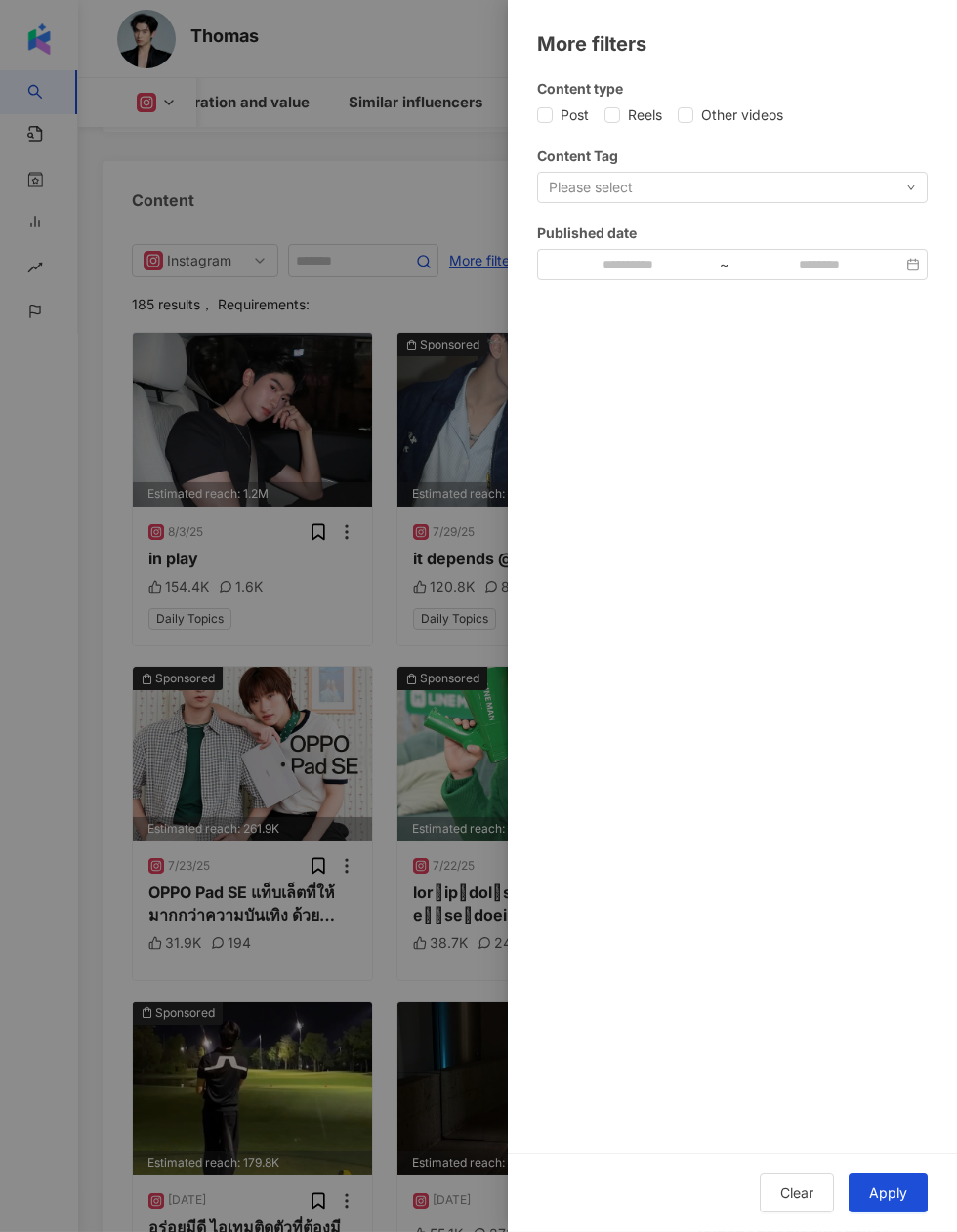click on "Please select" at bounding box center (732, 187) 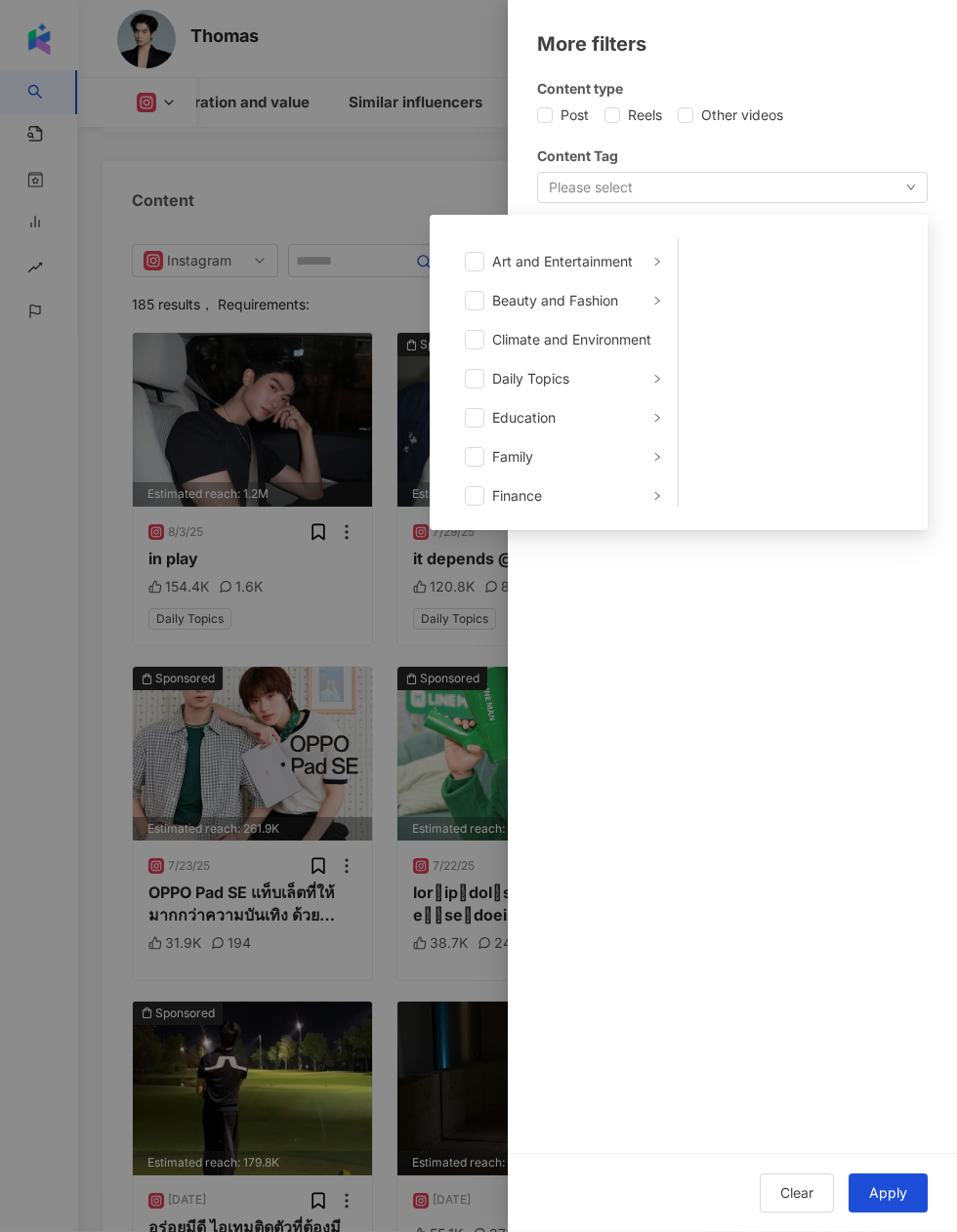 click at bounding box center [475, 301] 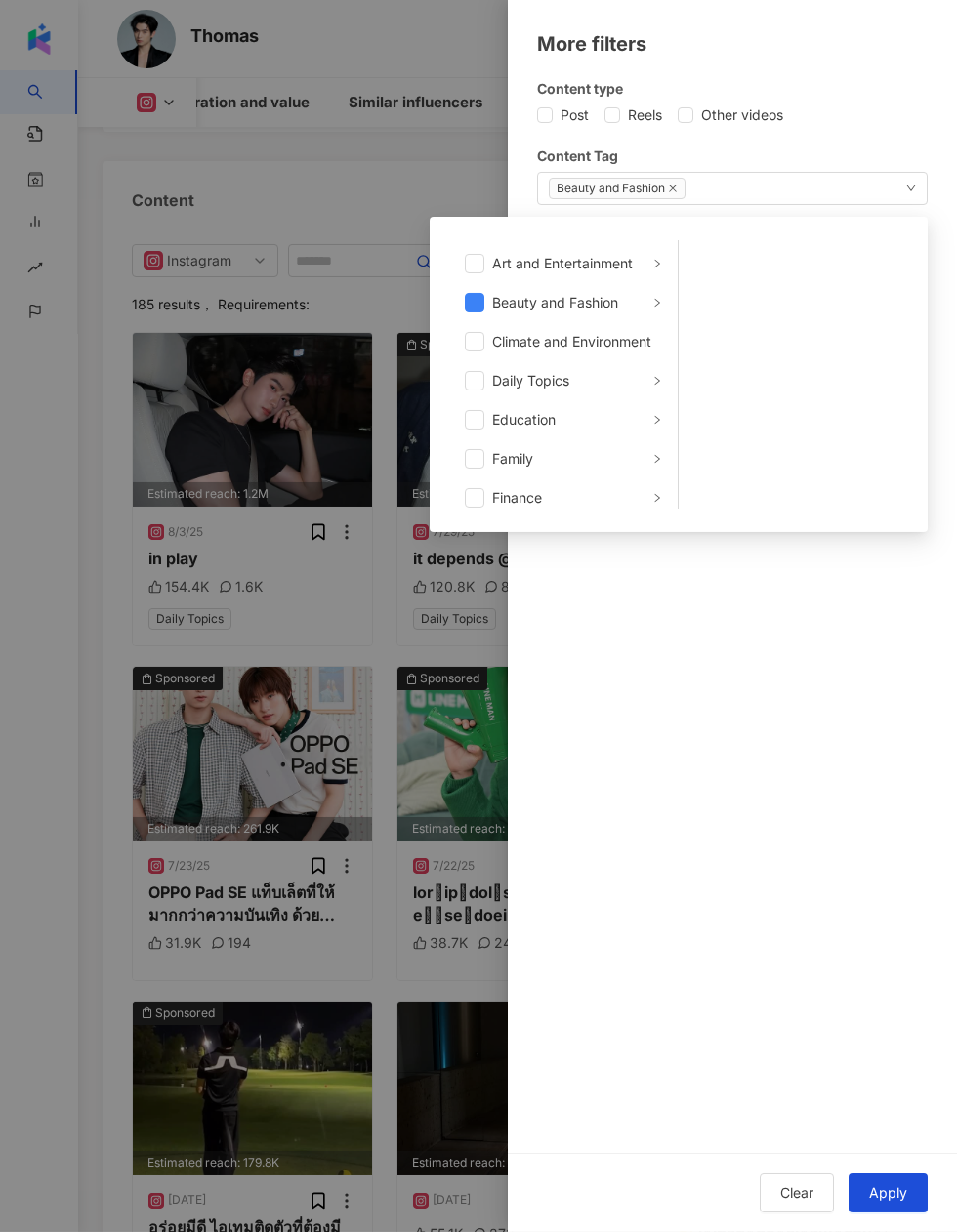 click on "Apply" at bounding box center (888, 1193) 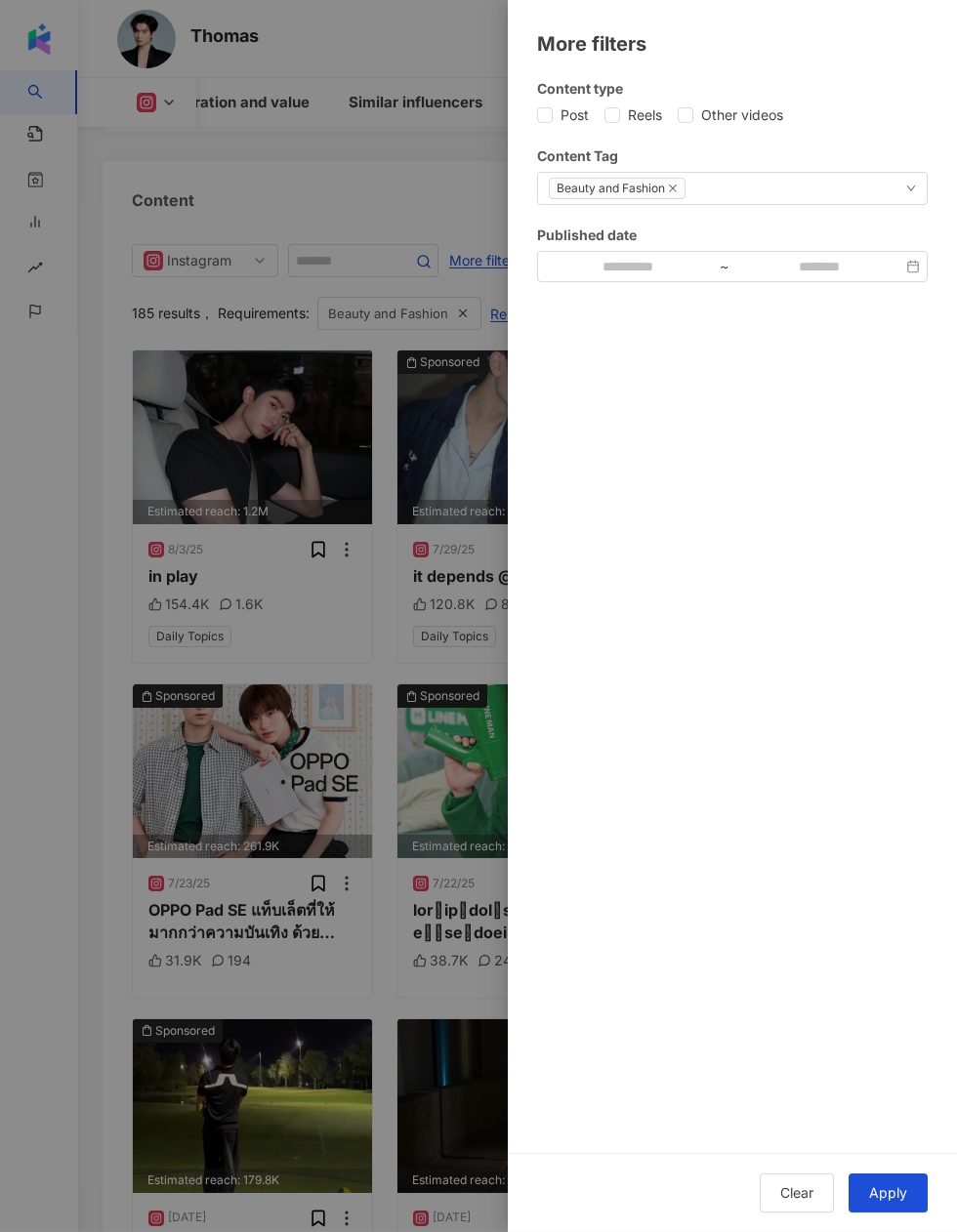 click on "Clear Apply" at bounding box center [732, 1193] 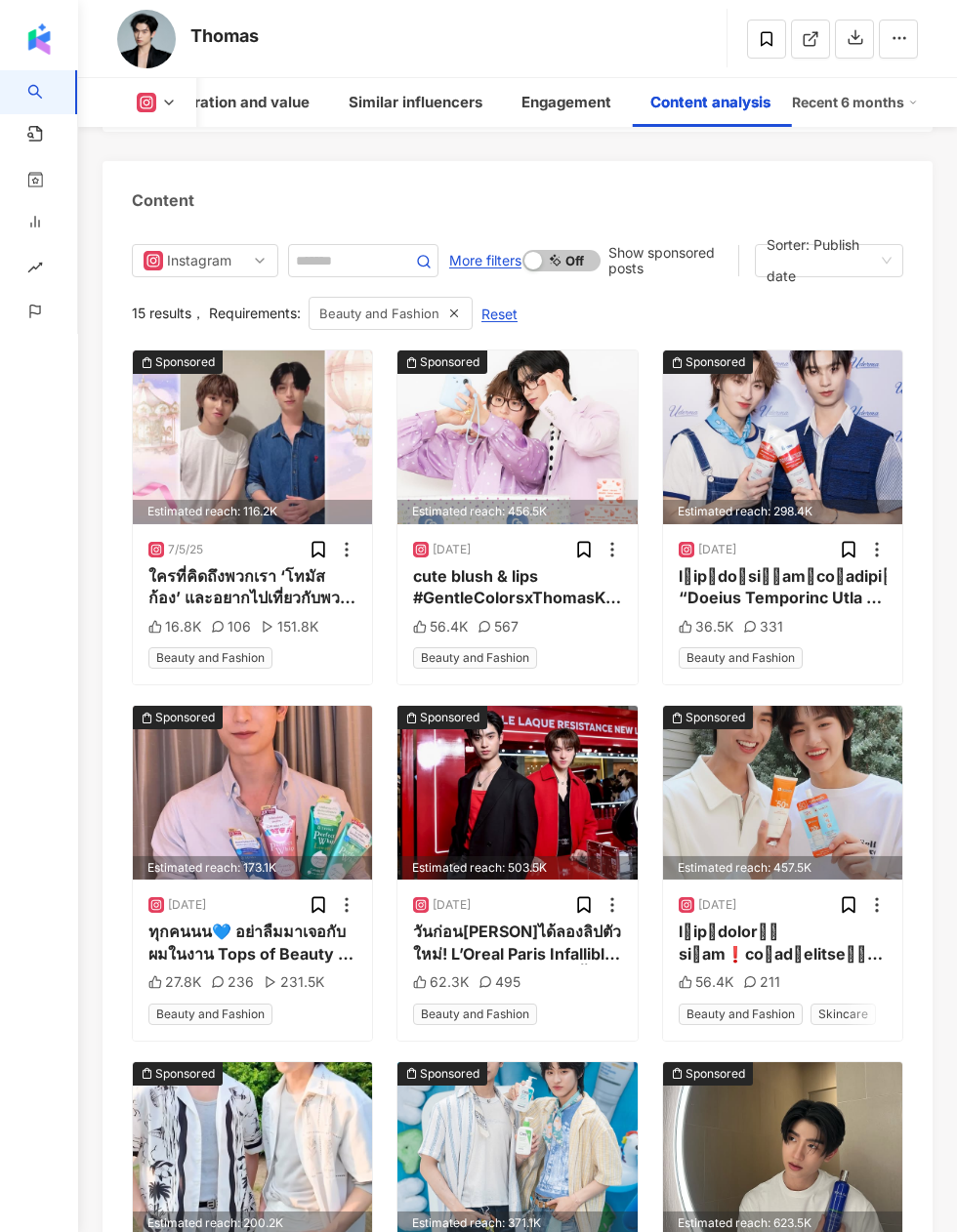 click on "Sorter: Publish date" at bounding box center (829, 261) 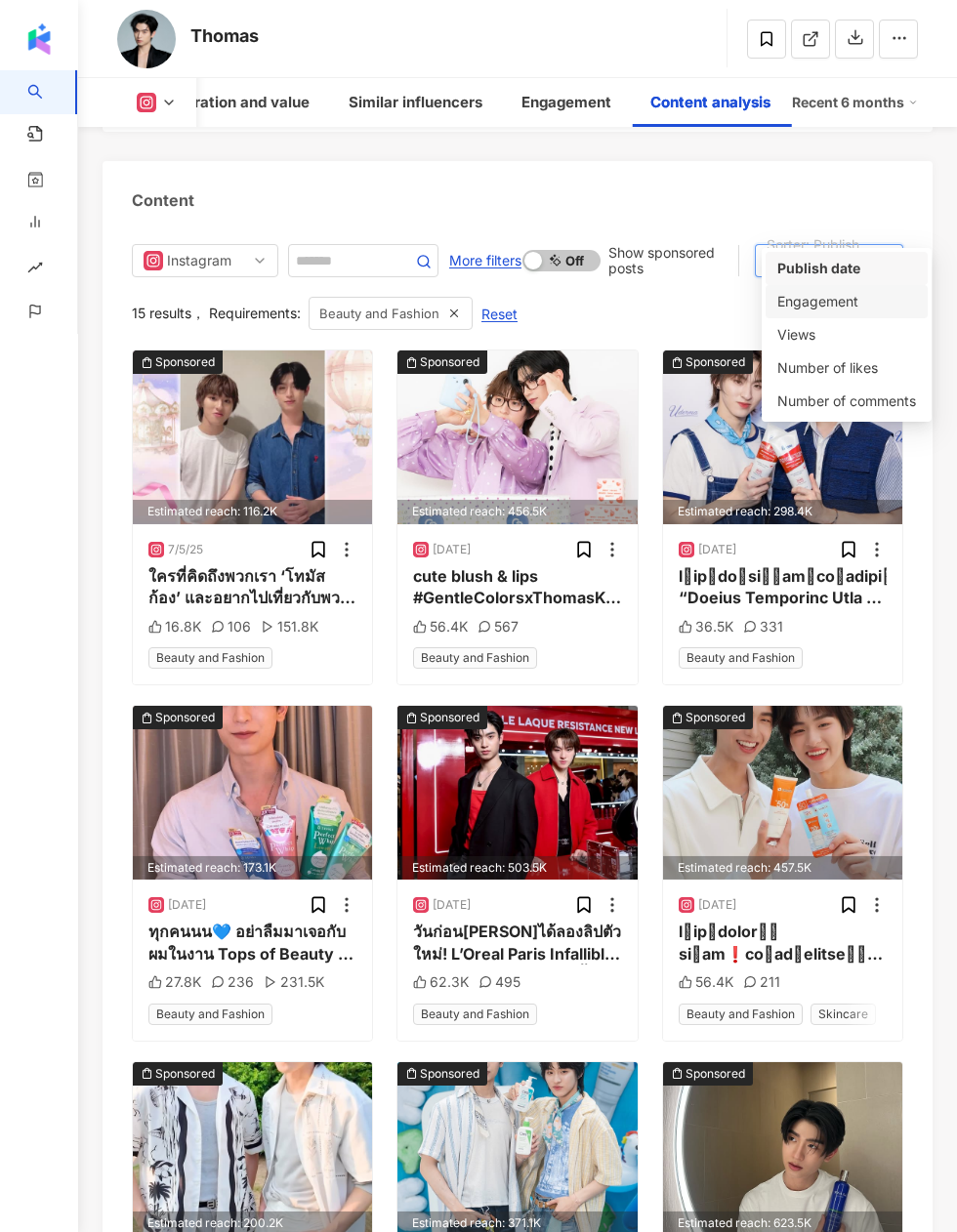 click on "Engagement" at bounding box center (847, 302) 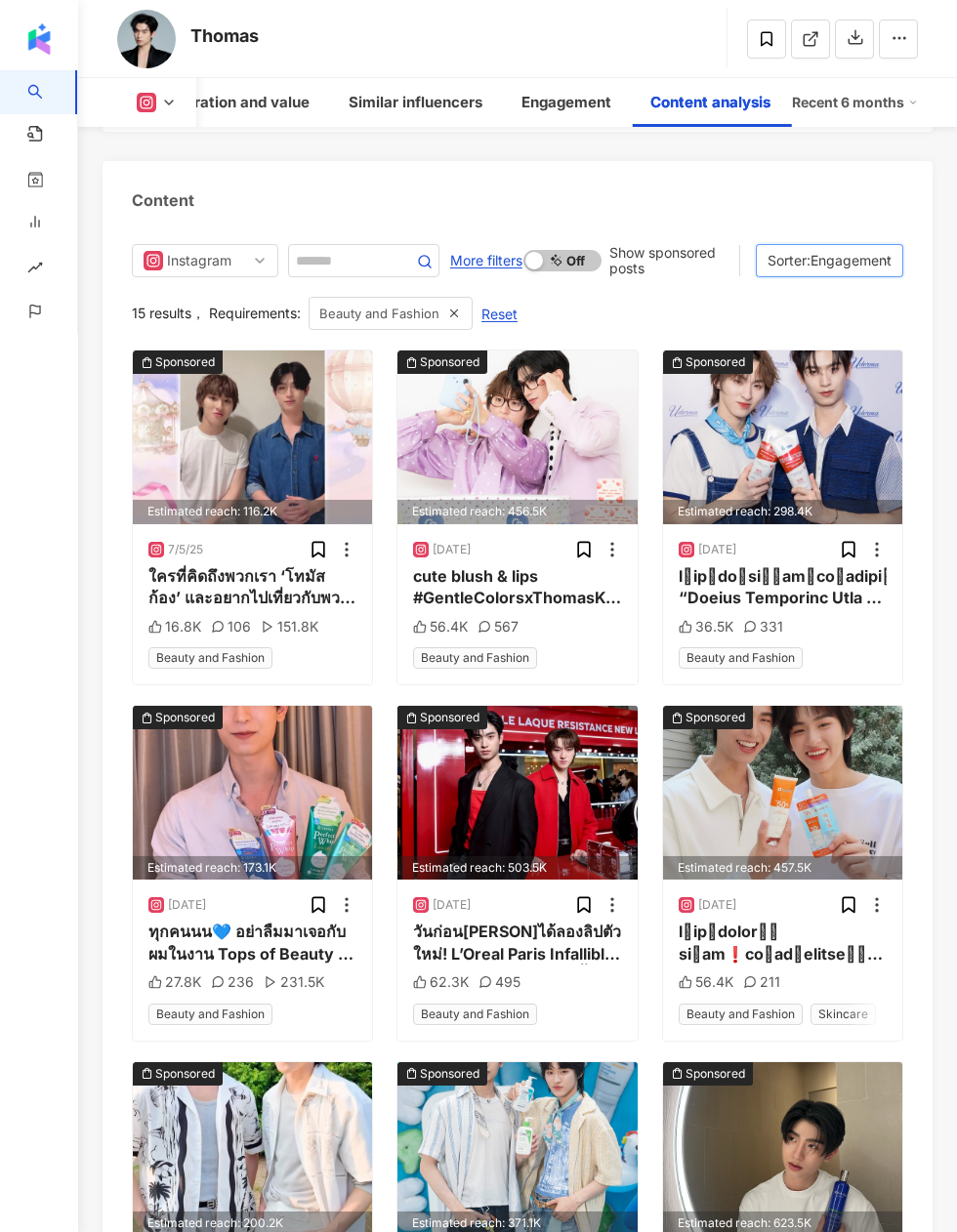 click on "Instagram More filters On Off Show sponsored posts engagement Sorter:  Engagement 15 results ，   Requirements: Beauty and Fashion Reset Sponsored Estimated reach: 116.2K 7/5/25 ใครที่คิดถึงพวกเรา ‘โทมัสก้อง’ และอยากไปเที่ยวกับพวกเรา กับทริป Once upon a trip with ThomasKong🦊🍓 สามารถติดตามรายละเอียดเพิ่มเติมได้ที่ Social media ของ @thefaceshopthailand ได้เลยนะครับ มาเล่นกิจกรรมกันเยอะ ๆ น้า ผมและน้องก้องรอเจอพี่ ๆ ทุกคนอยู่นะครับ🤍
#THEFACESHOPxThomasKong #thefaceshopthailand #thomaskong #โทมัสก้อง #tthomastc #kongjiro 16.8K 106 151.8K Beauty and Fashion Sponsored Estimated reach: 456.5K 6/24/25 56.4K 567 Beauty and Fashion Sponsored 6/20/25" at bounding box center [518, 999] 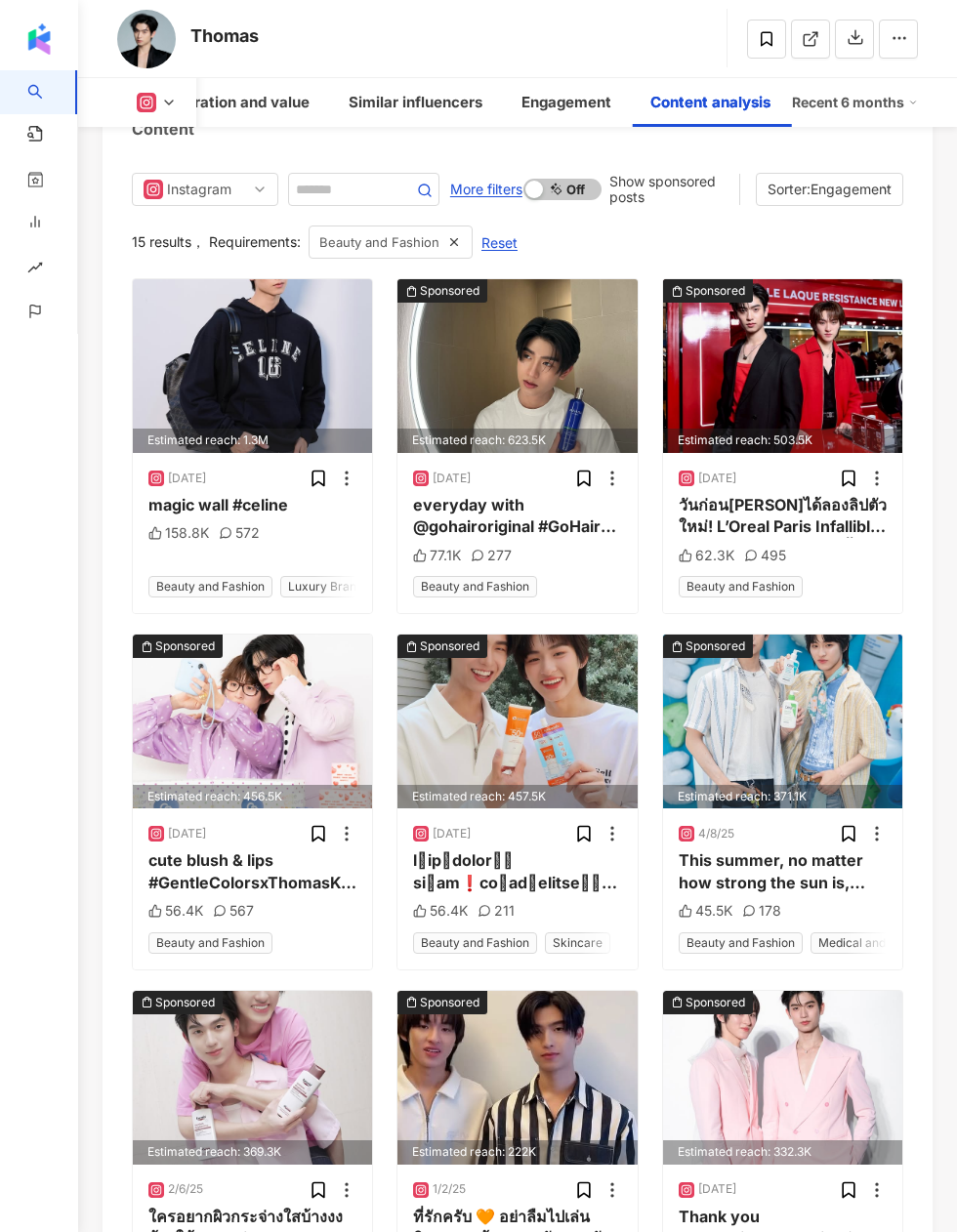 scroll, scrollTop: 9817, scrollLeft: 0, axis: vertical 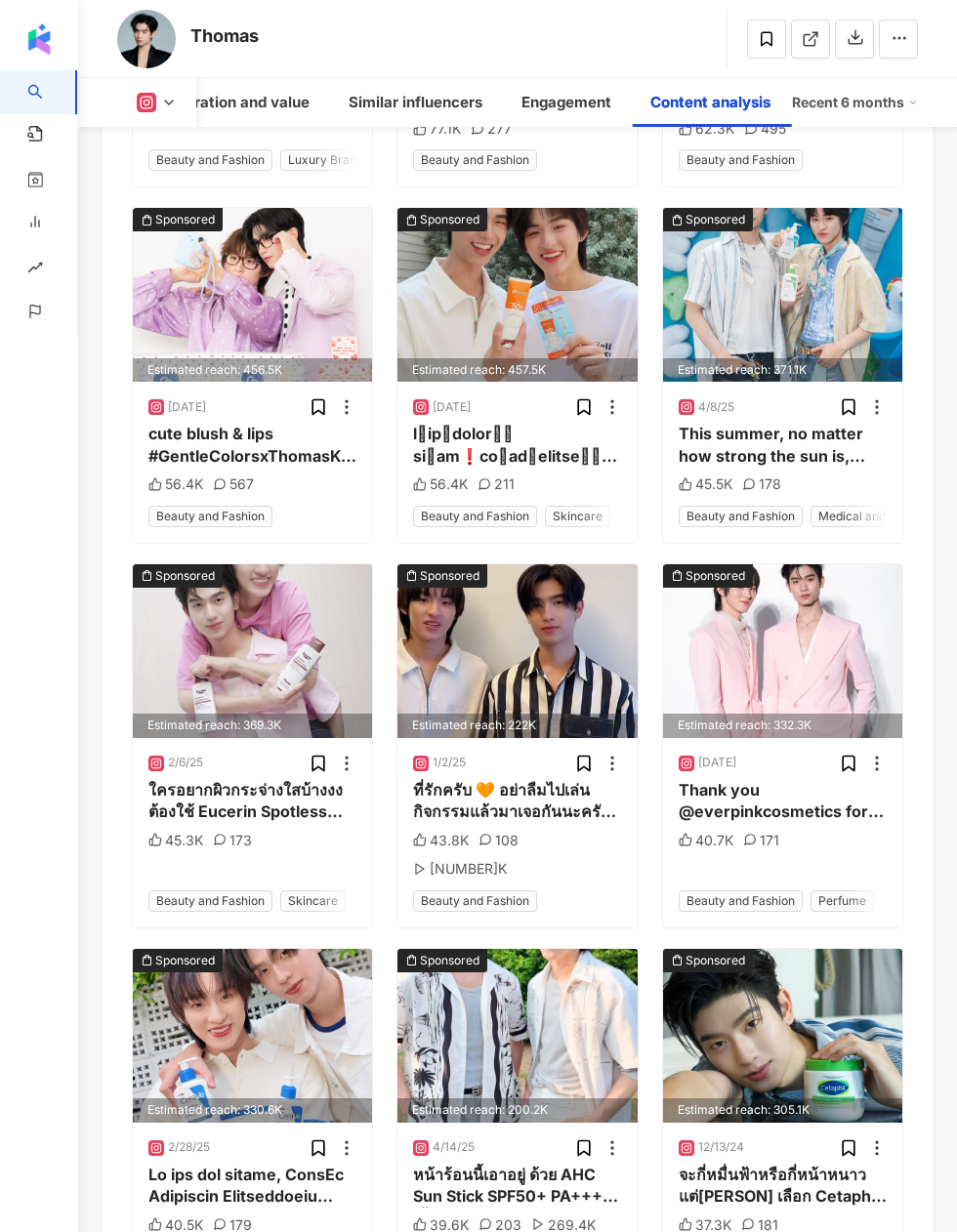 click on "See more" at bounding box center [518, 1325] 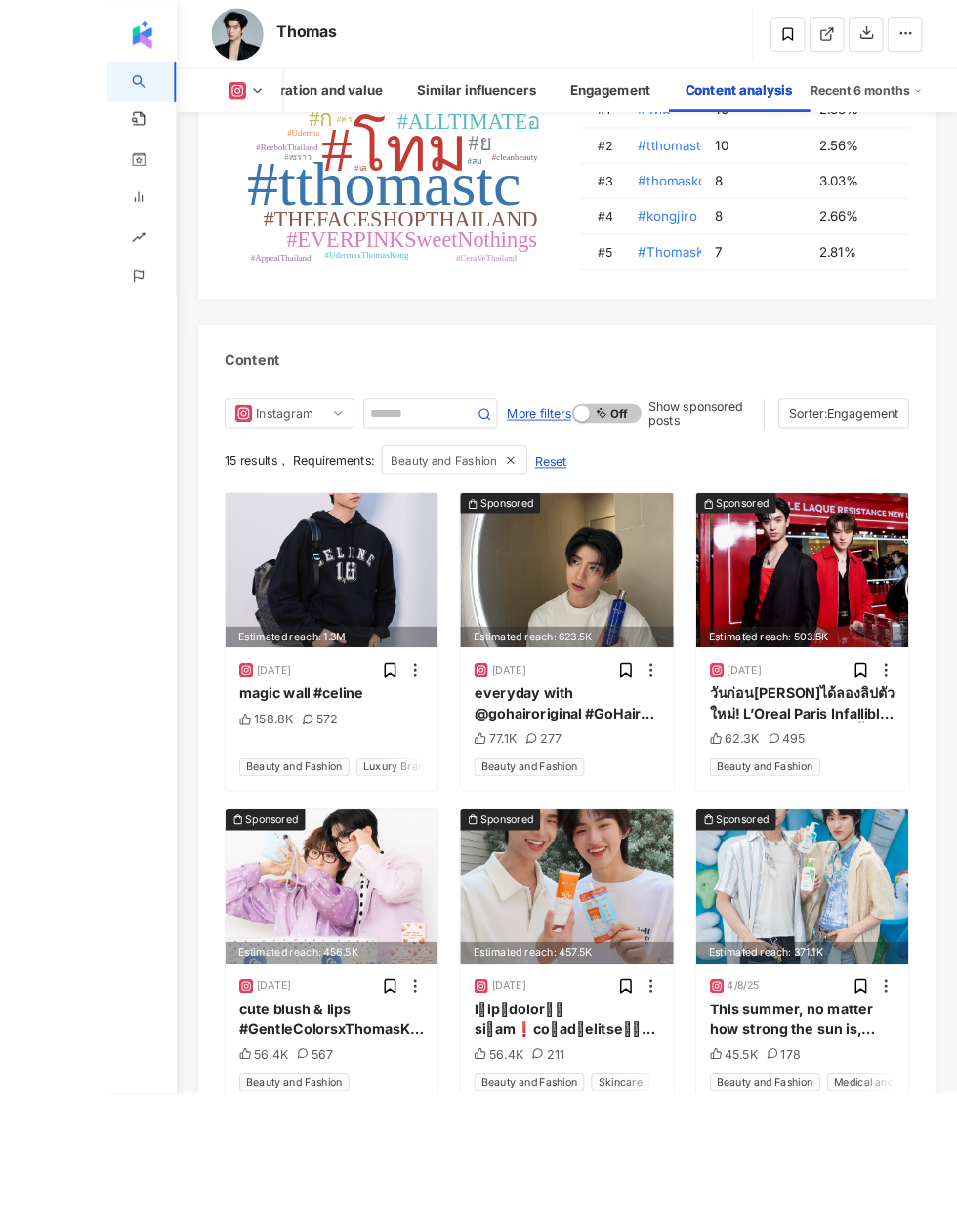 scroll, scrollTop: 10843, scrollLeft: 0, axis: vertical 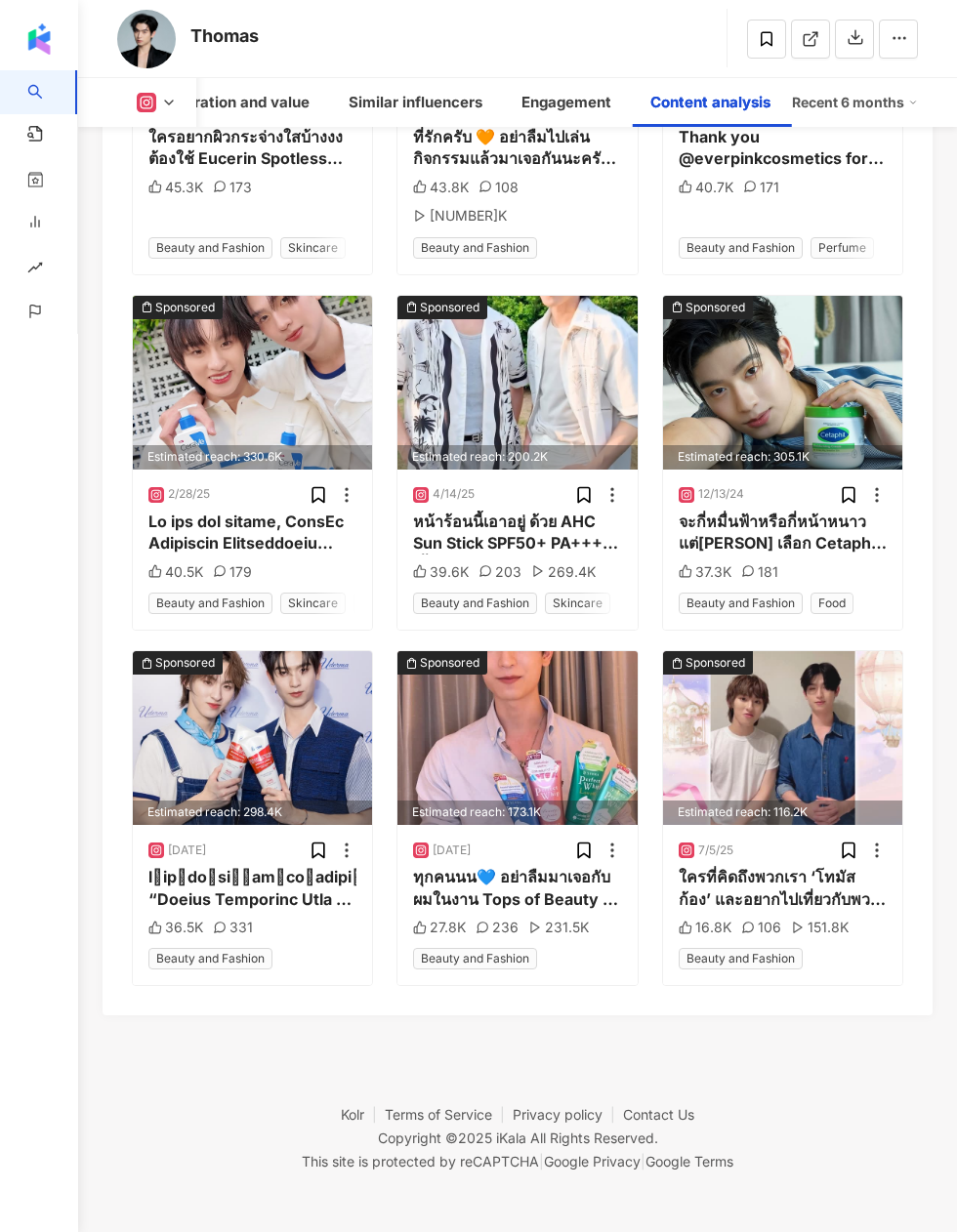 click at bounding box center [252, -714] 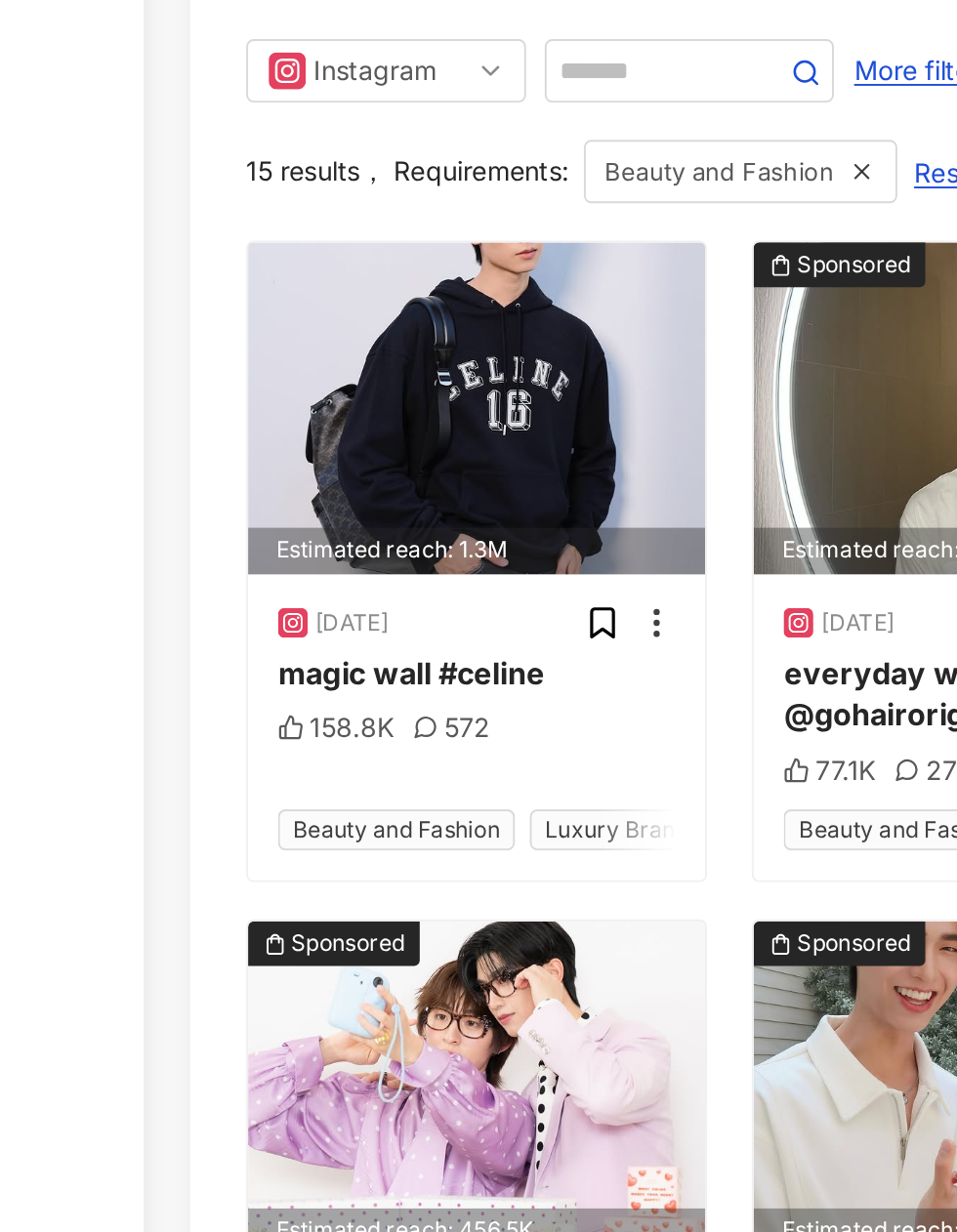 click on "158.8K 572" at bounding box center (252, 930) 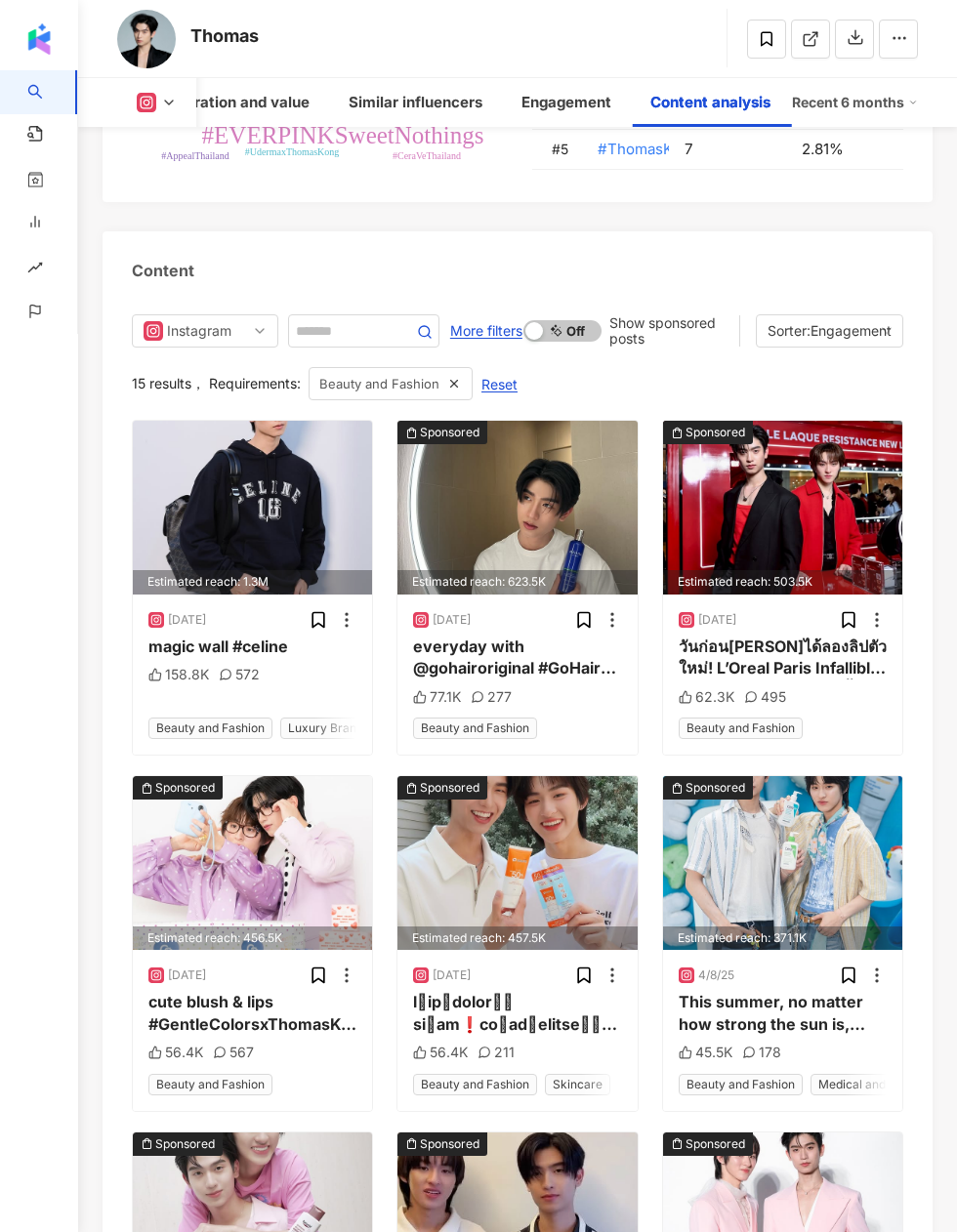 scroll, scrollTop: 9248, scrollLeft: 0, axis: vertical 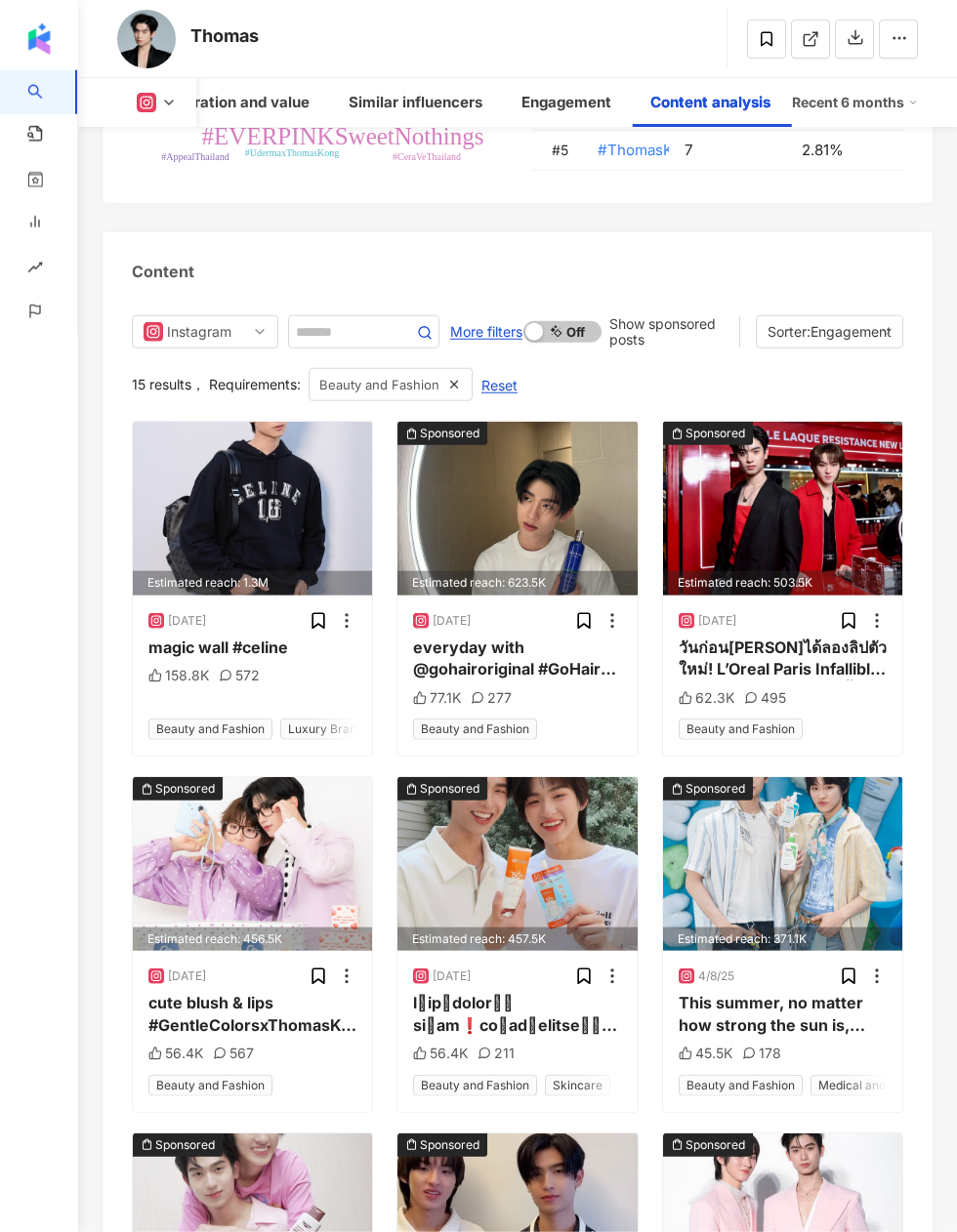 click on "Reset" at bounding box center [499, 386] 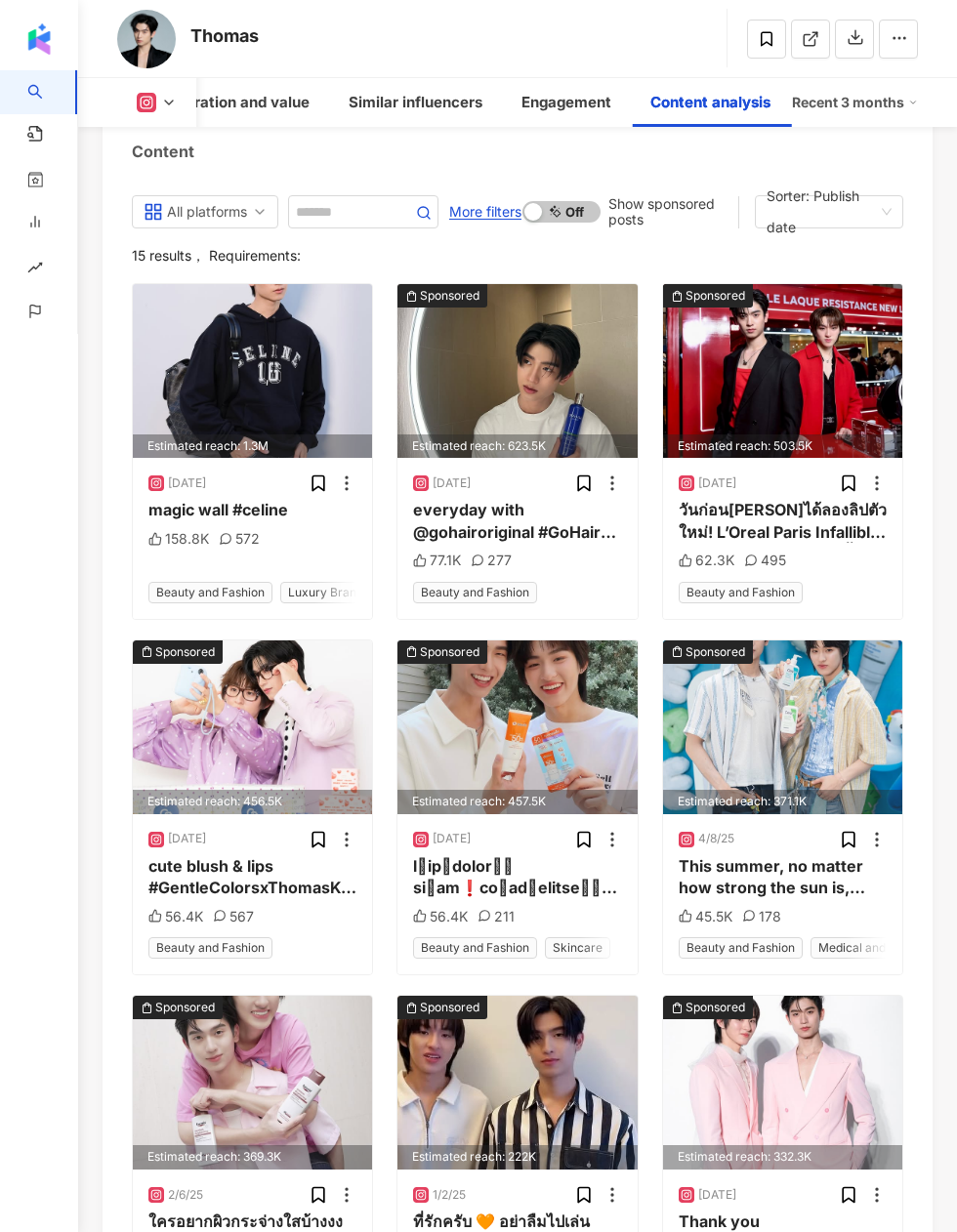 scroll, scrollTop: 9275, scrollLeft: 0, axis: vertical 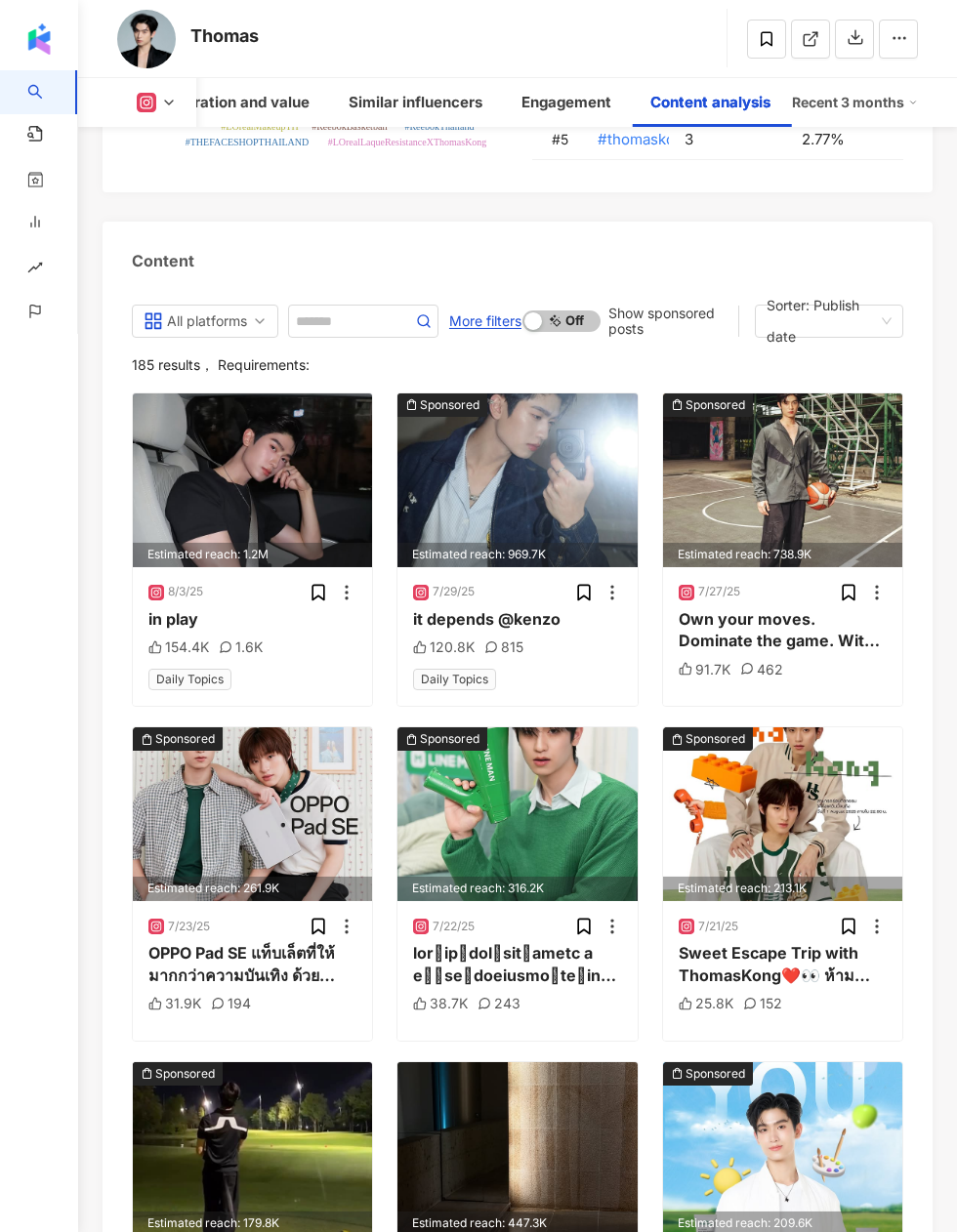 click on "Content" at bounding box center (518, 253) 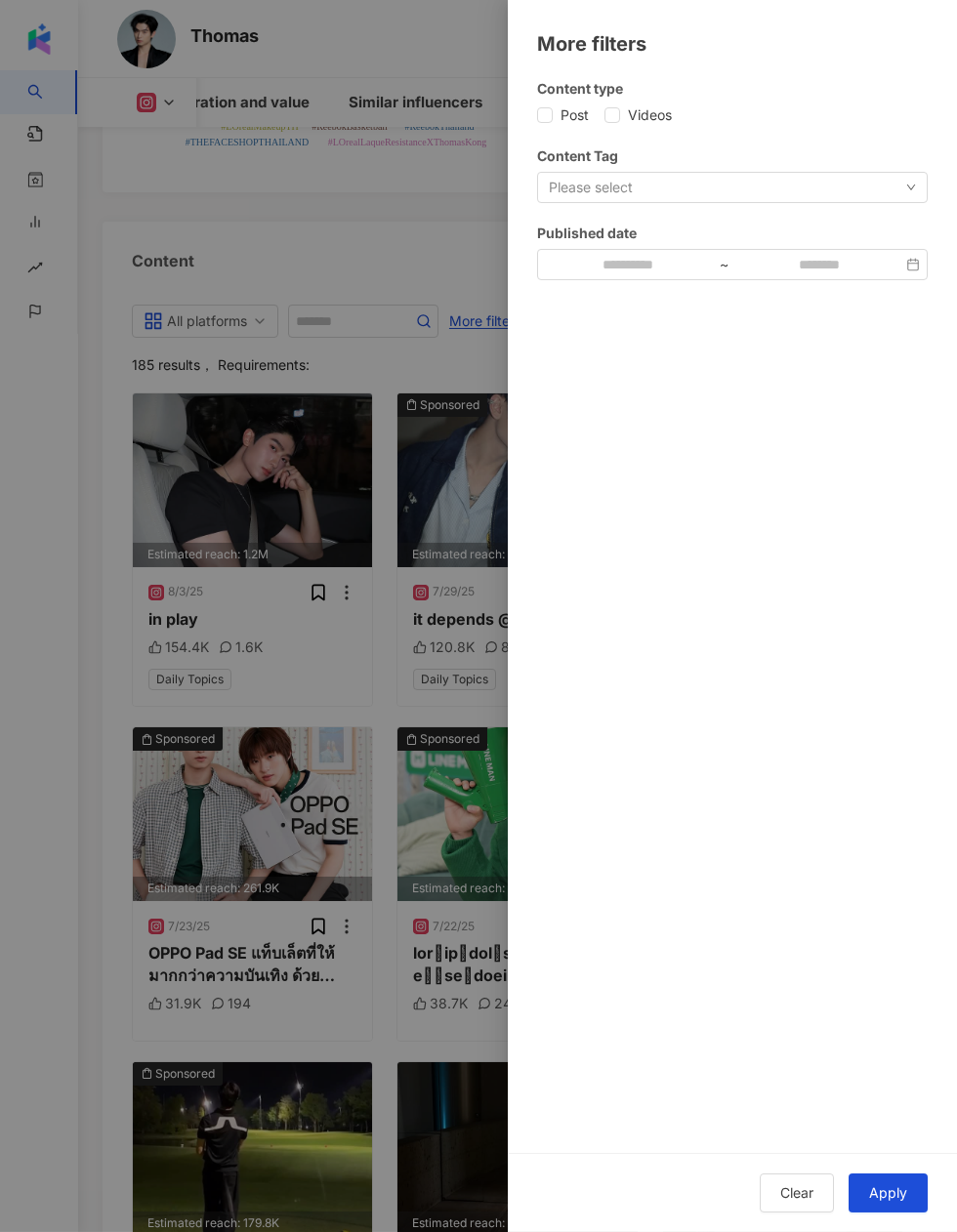 click on "Please select" at bounding box center [732, 187] 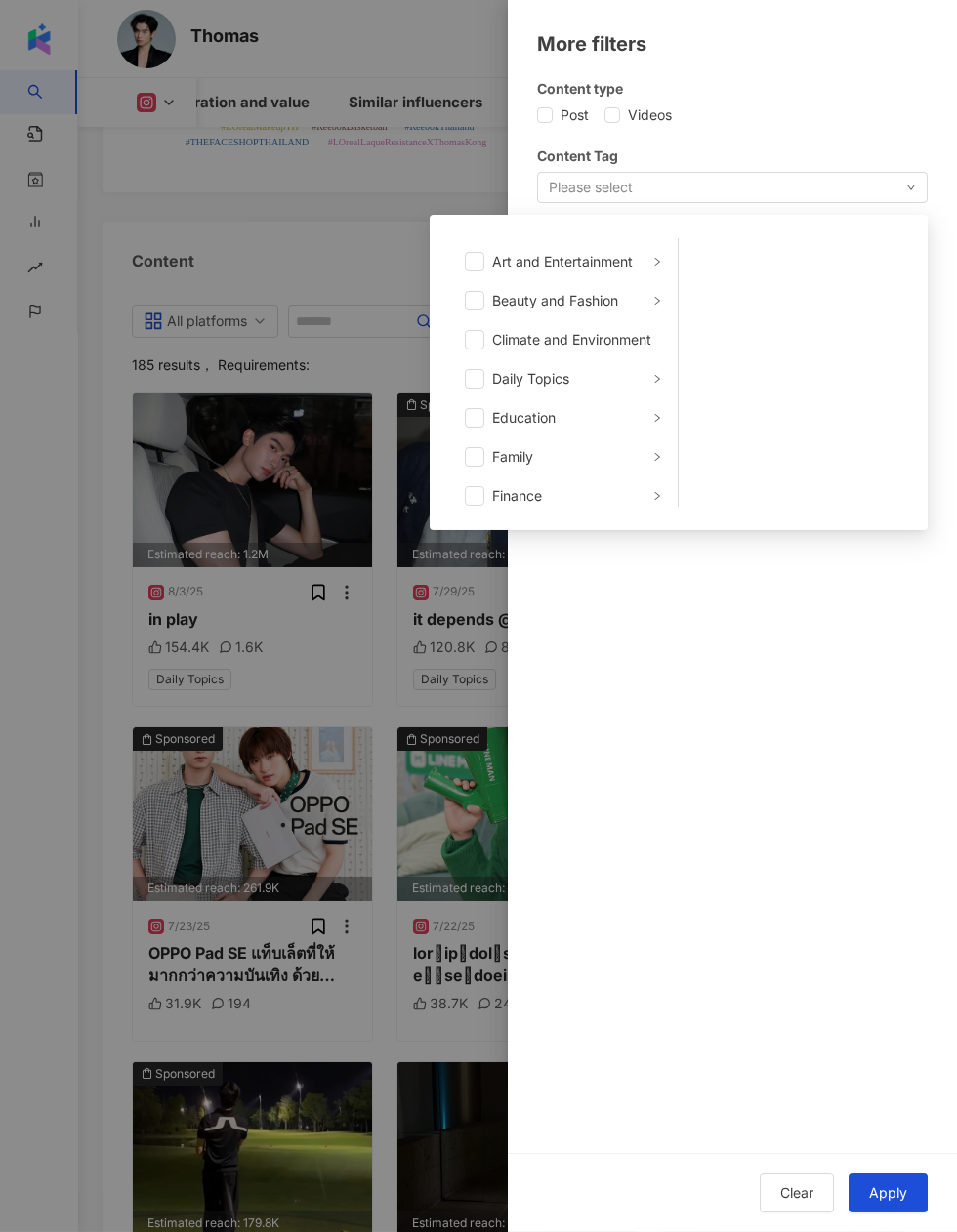 click at bounding box center (475, 379) 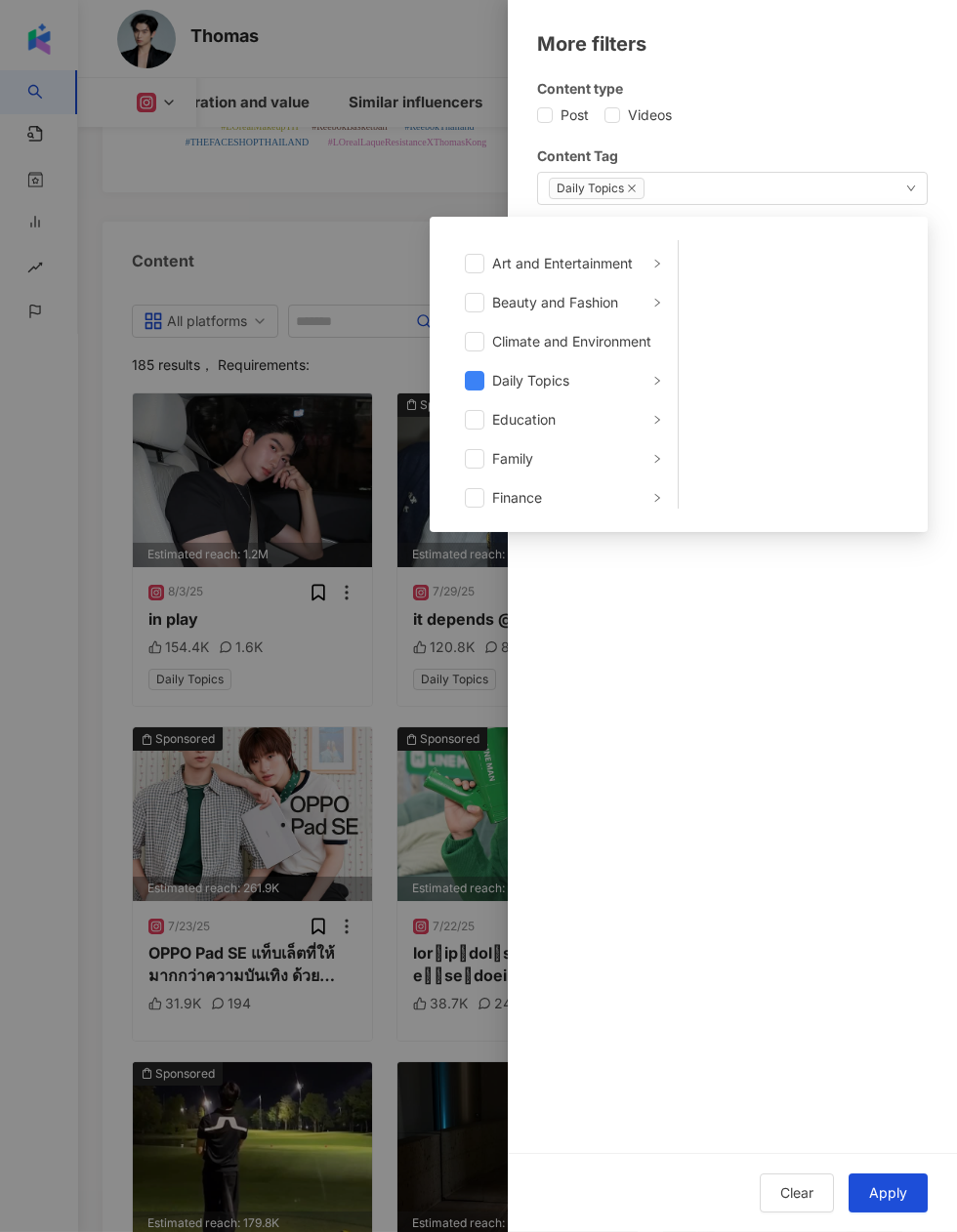 click on "Clear Apply" at bounding box center [732, 1192] 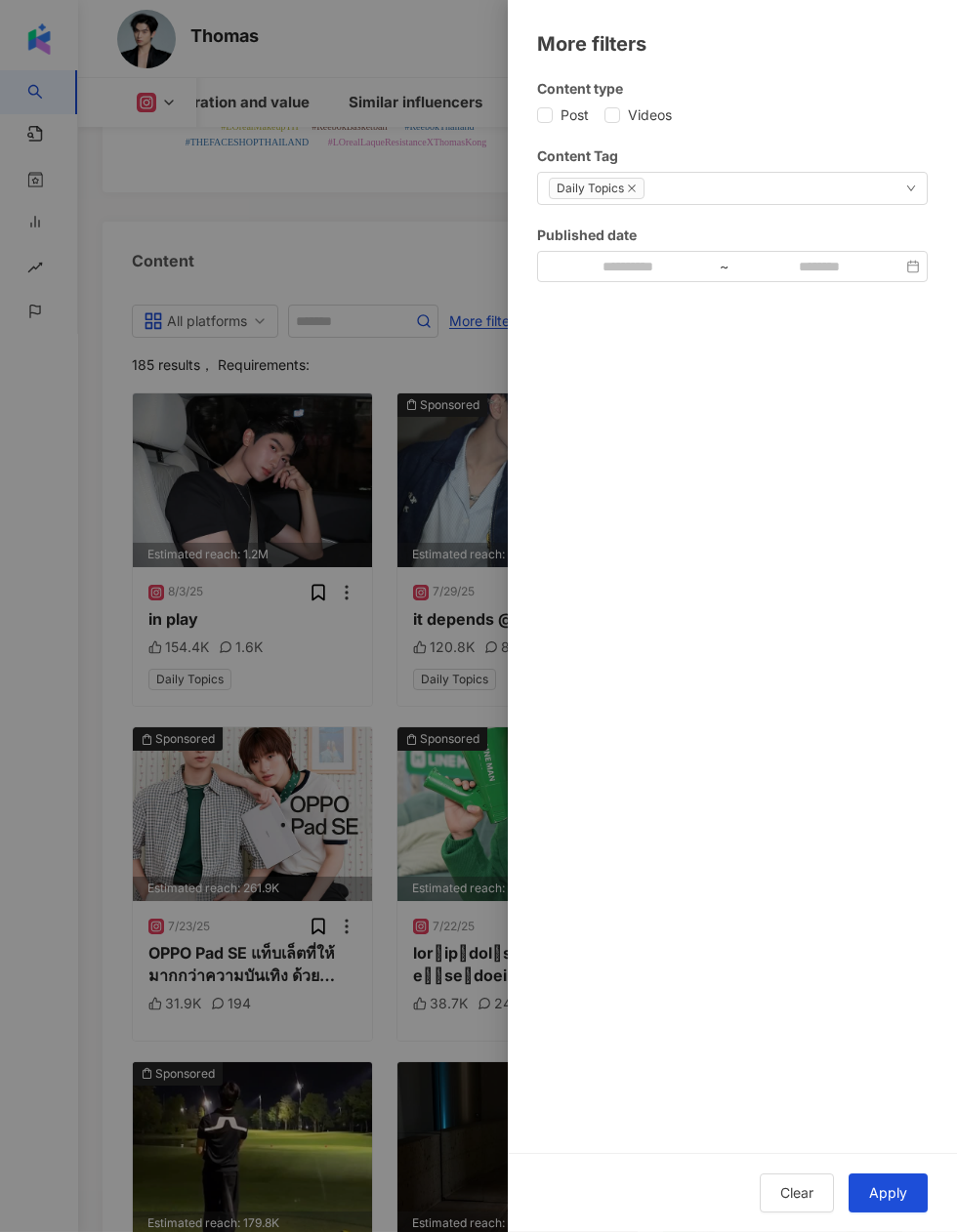 click on "Apply" at bounding box center [888, 1193] 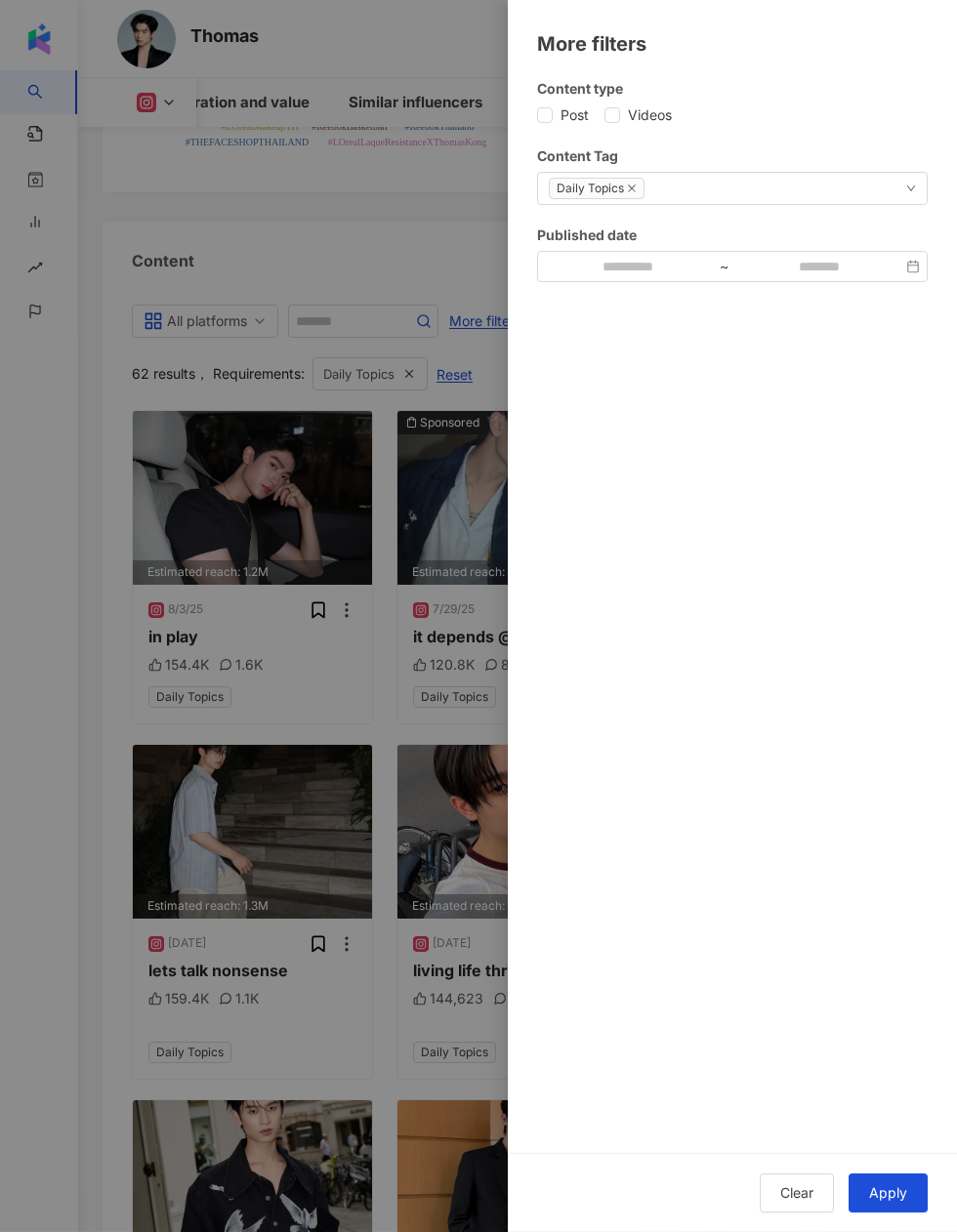 scroll, scrollTop: 9356, scrollLeft: 0, axis: vertical 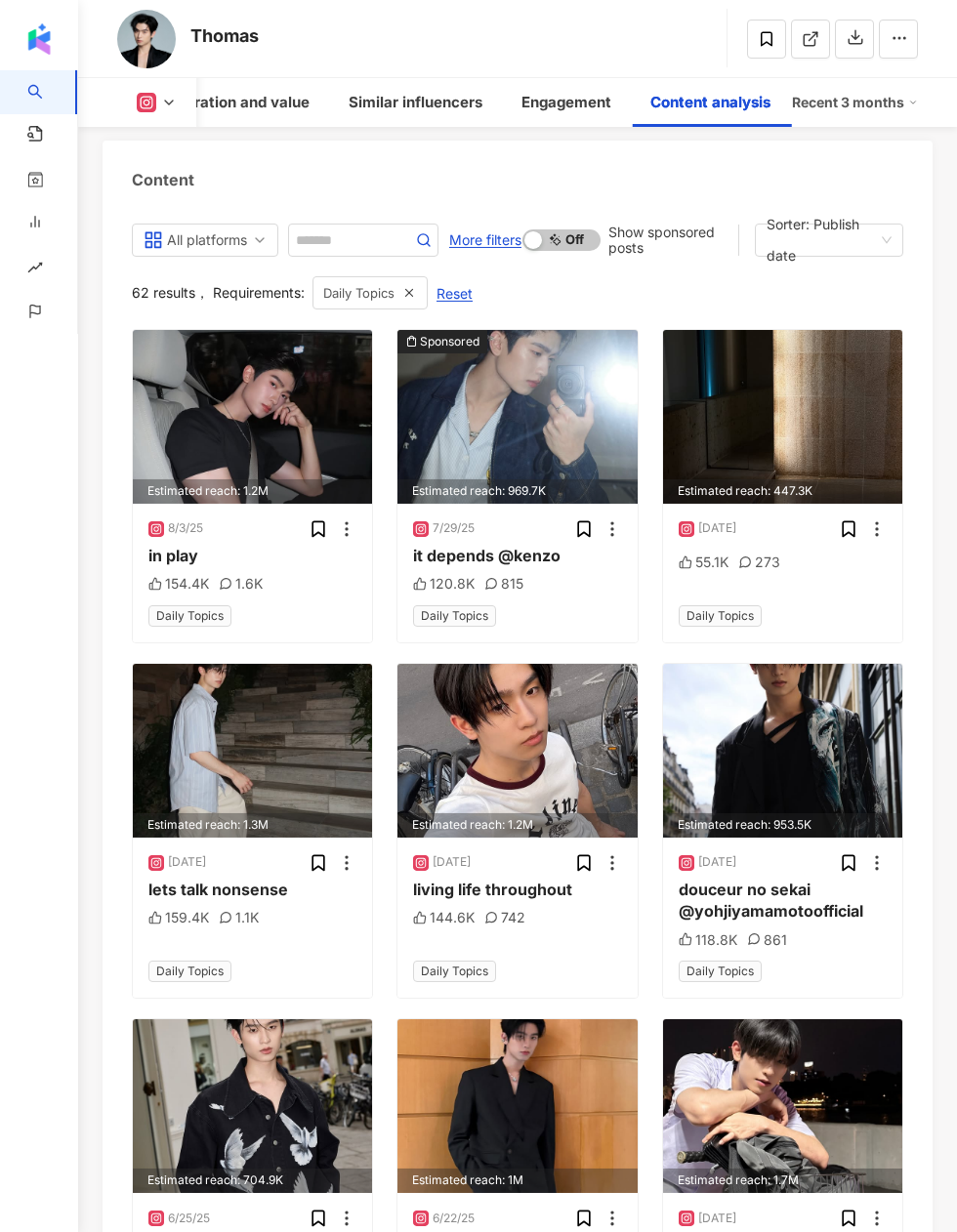 click on "Sorter: Publish date" at bounding box center [820, 240] 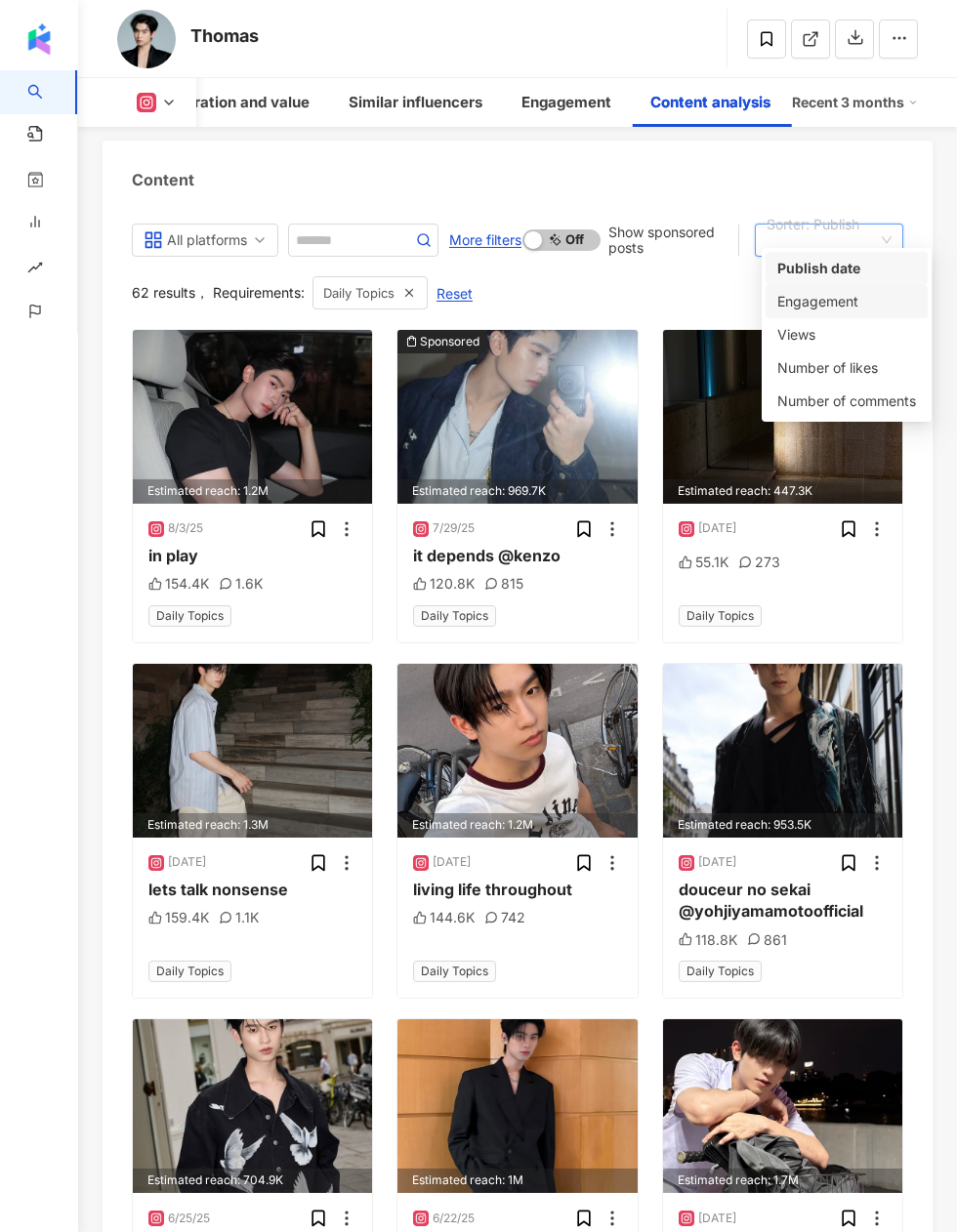 click on "Engagement" at bounding box center (847, 302) 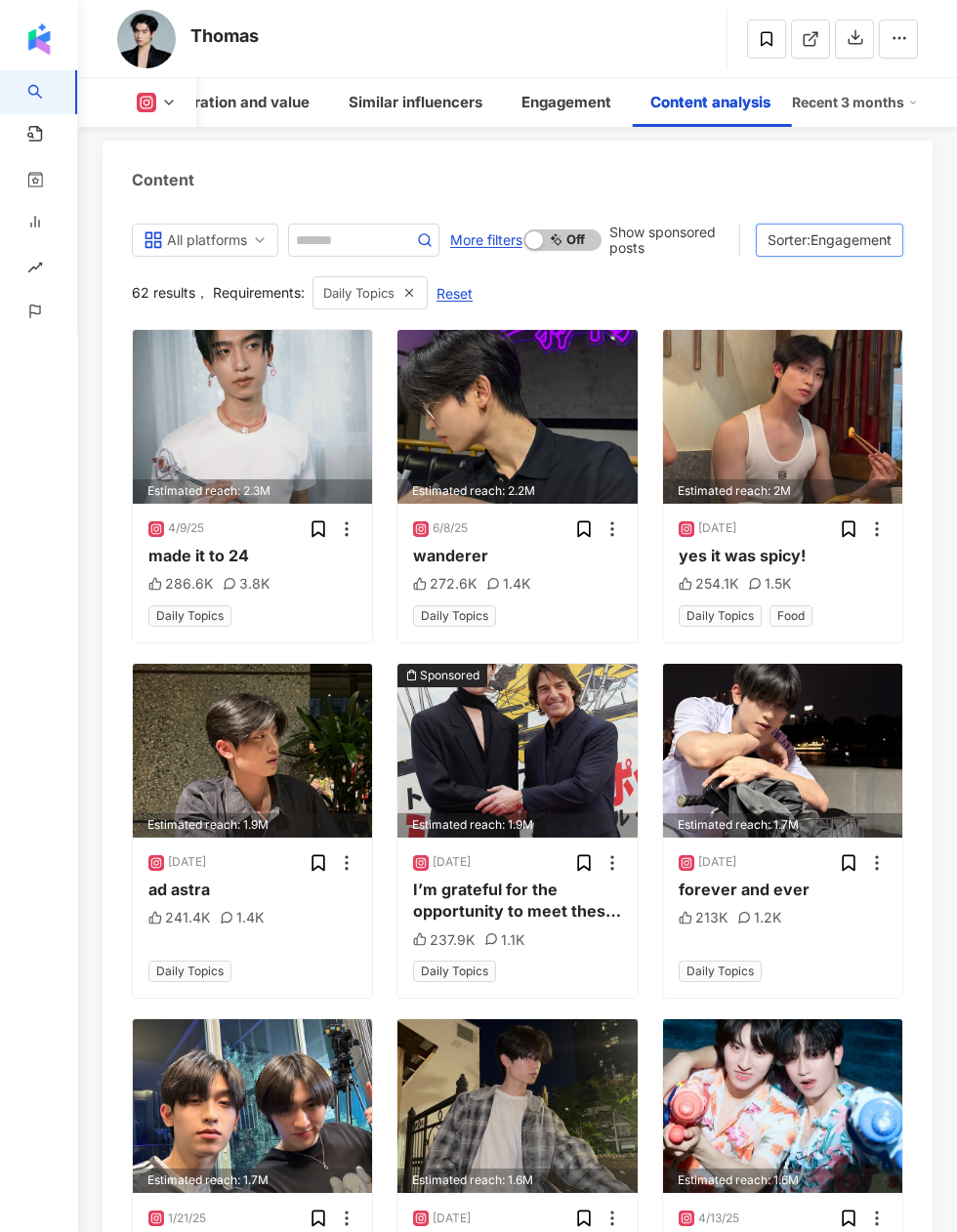 scroll, scrollTop: 9374, scrollLeft: 0, axis: vertical 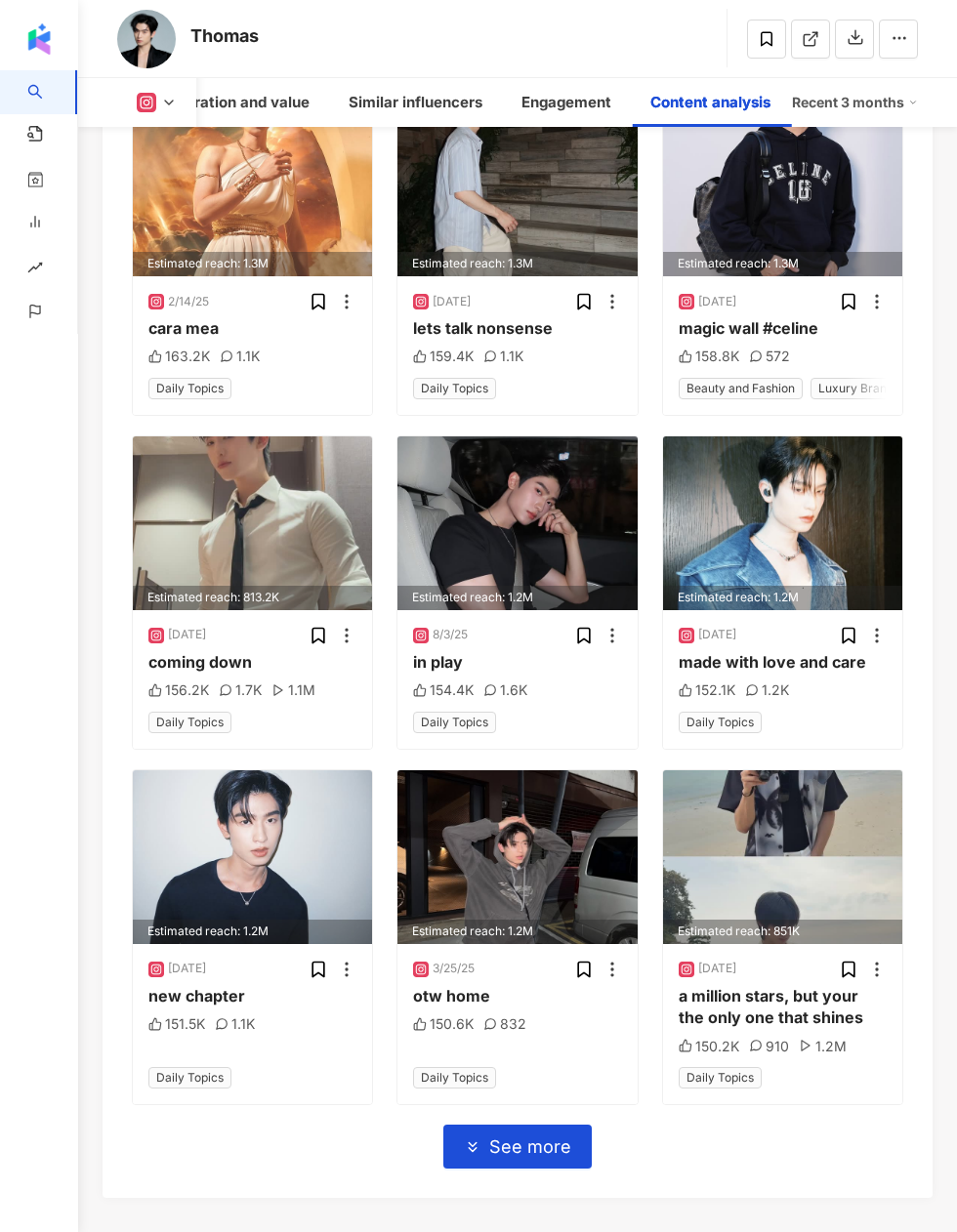 click on "See more" at bounding box center (530, 1147) 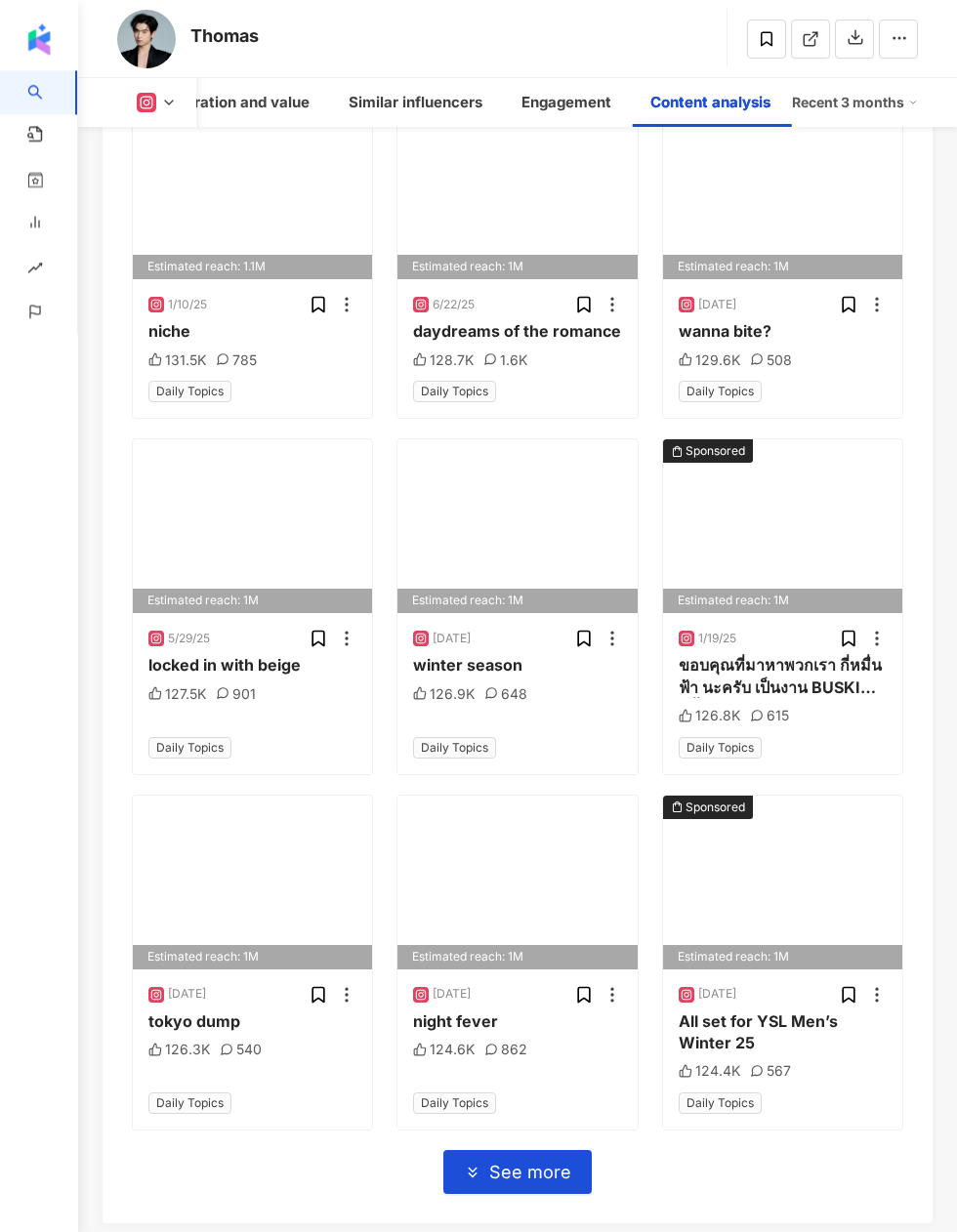 scroll, scrollTop: 12739, scrollLeft: 0, axis: vertical 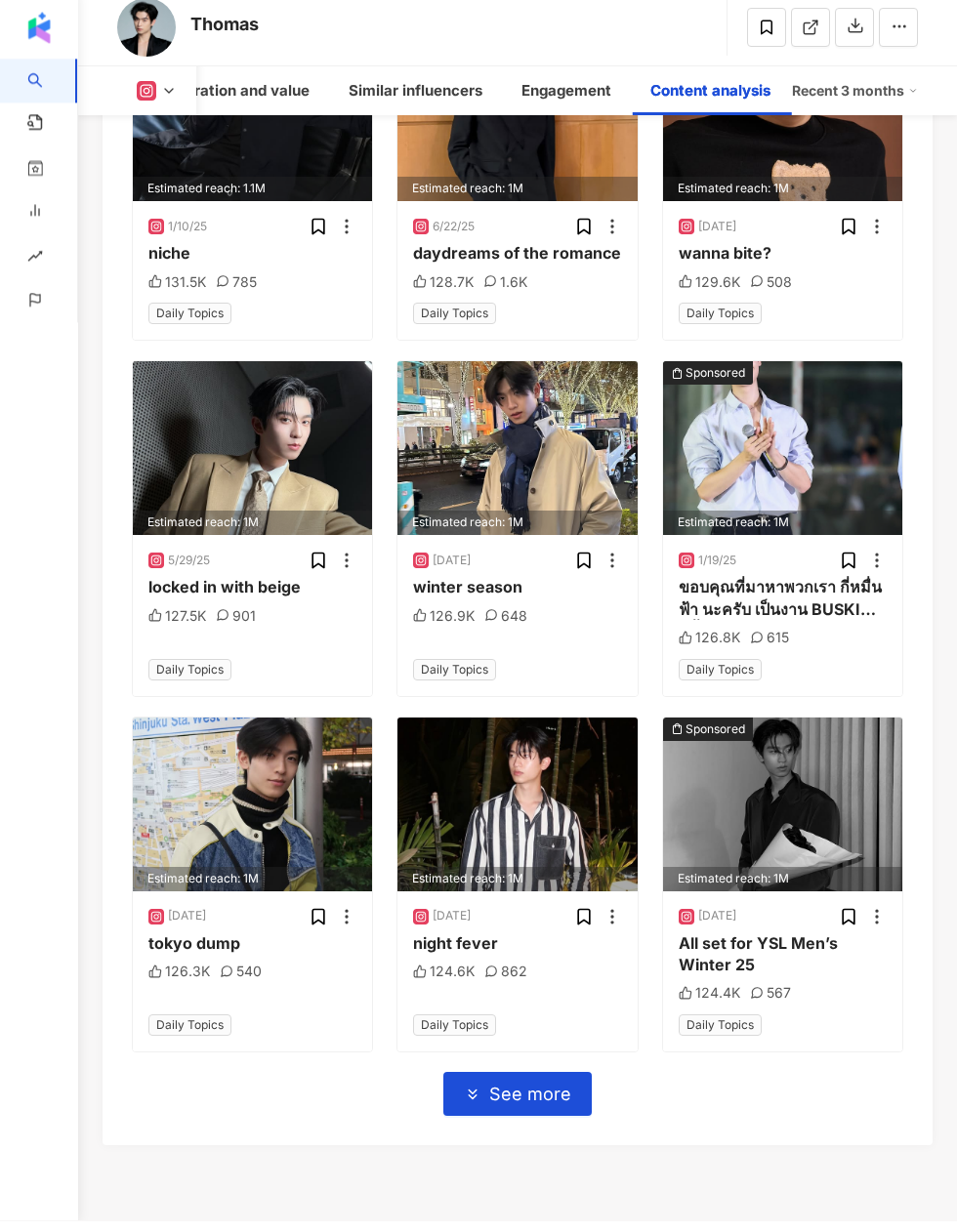 click on "See more" at bounding box center (530, 1106) 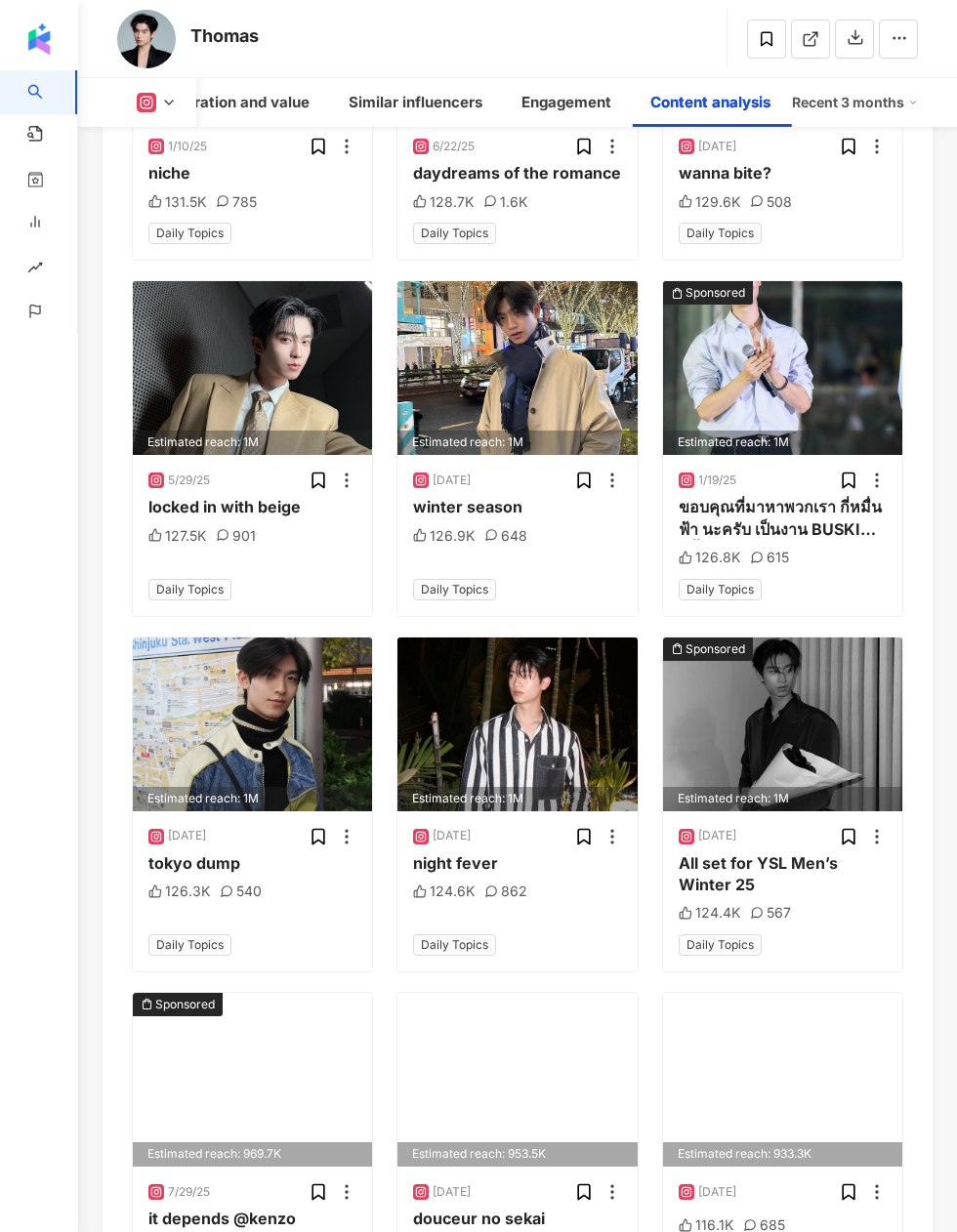 scroll, scrollTop: 14134, scrollLeft: 0, axis: vertical 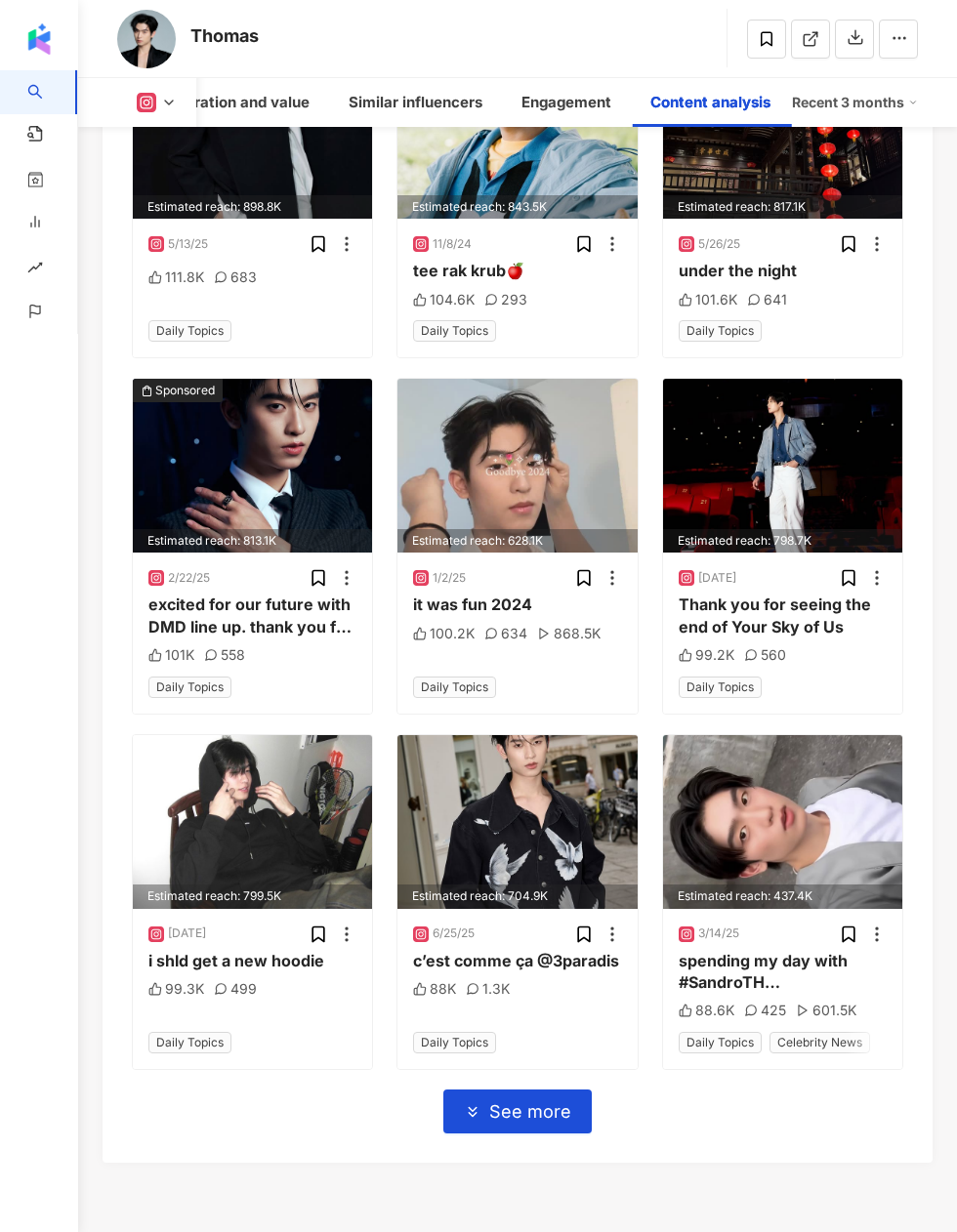 click on "See more" at bounding box center [530, 1112] 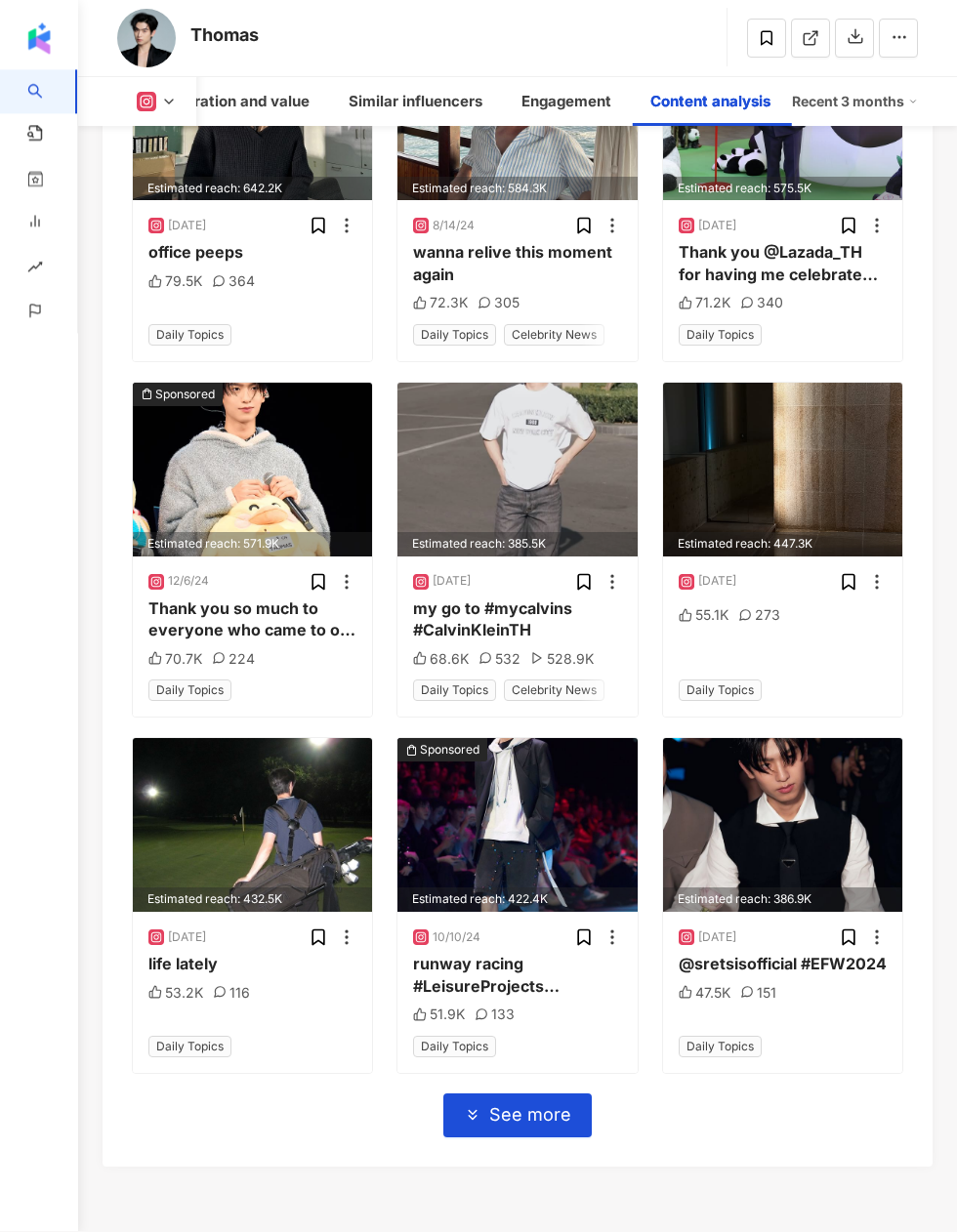 scroll, scrollTop: 15552, scrollLeft: 0, axis: vertical 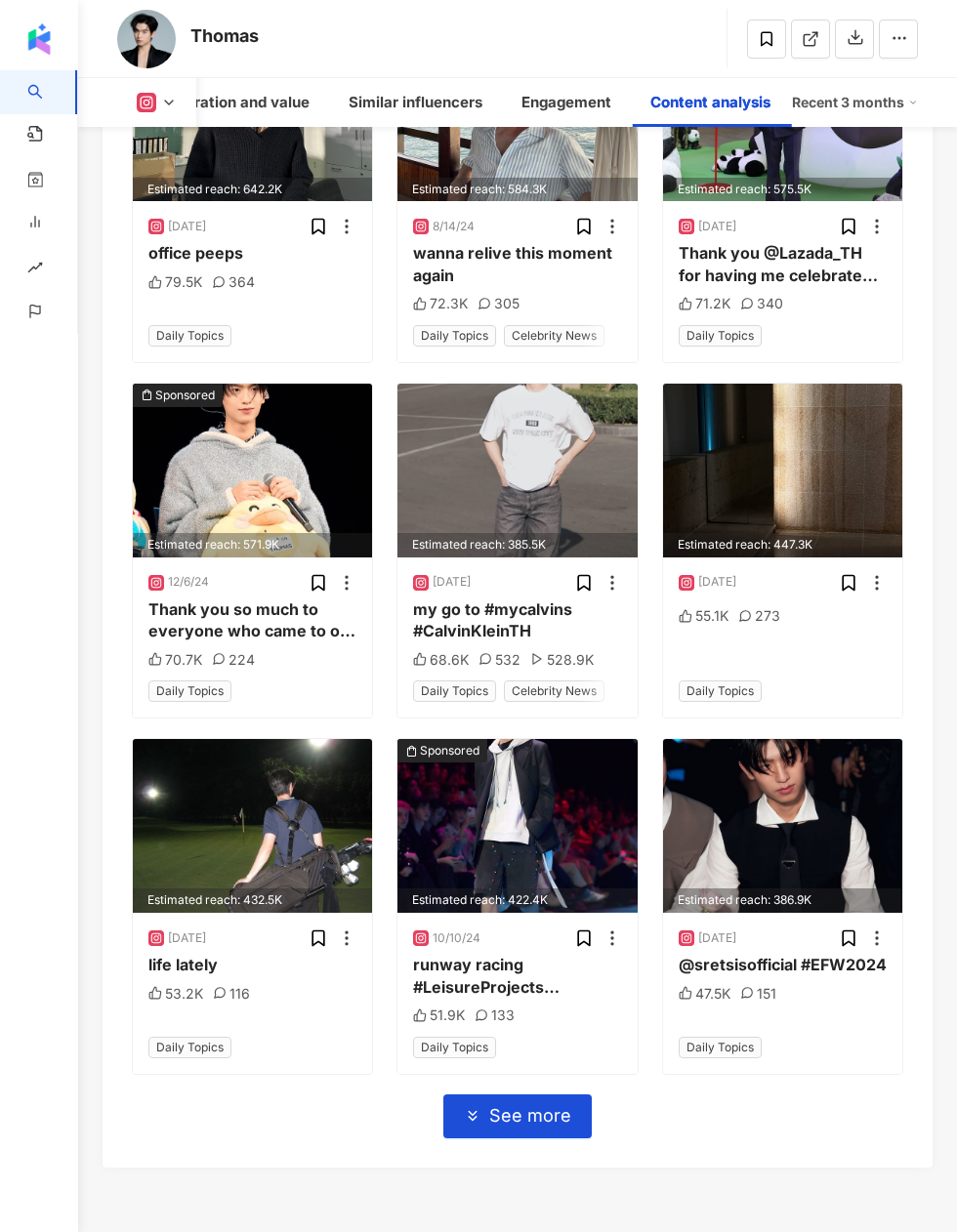 click on "See more" at bounding box center (530, 1116) 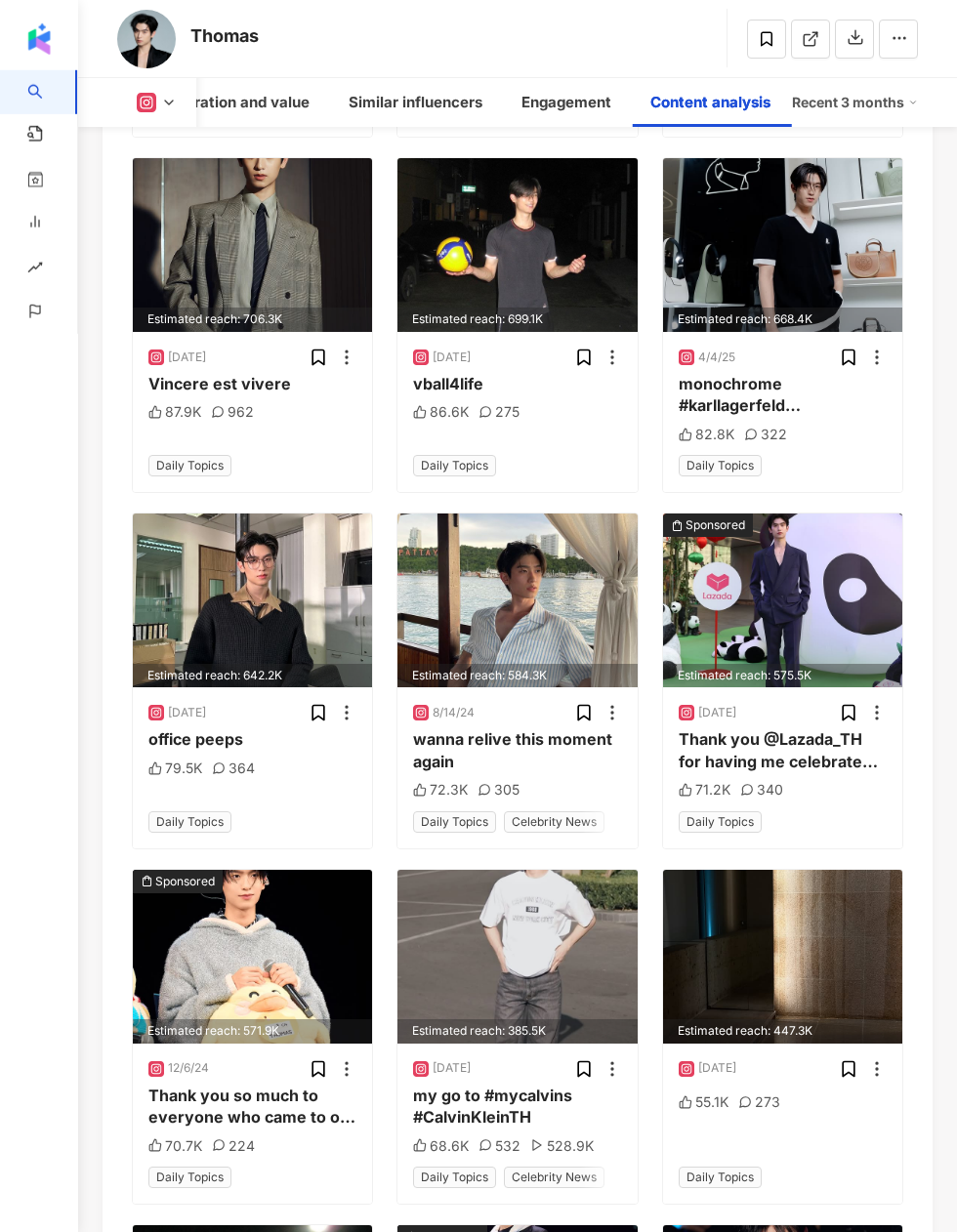 scroll, scrollTop: 15065, scrollLeft: 0, axis: vertical 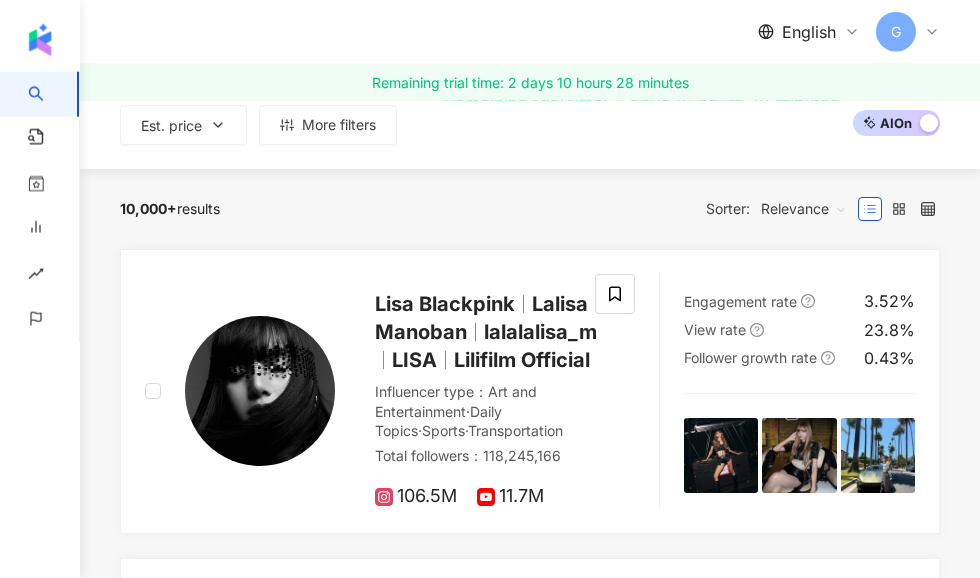 click at bounding box center (260, 391) 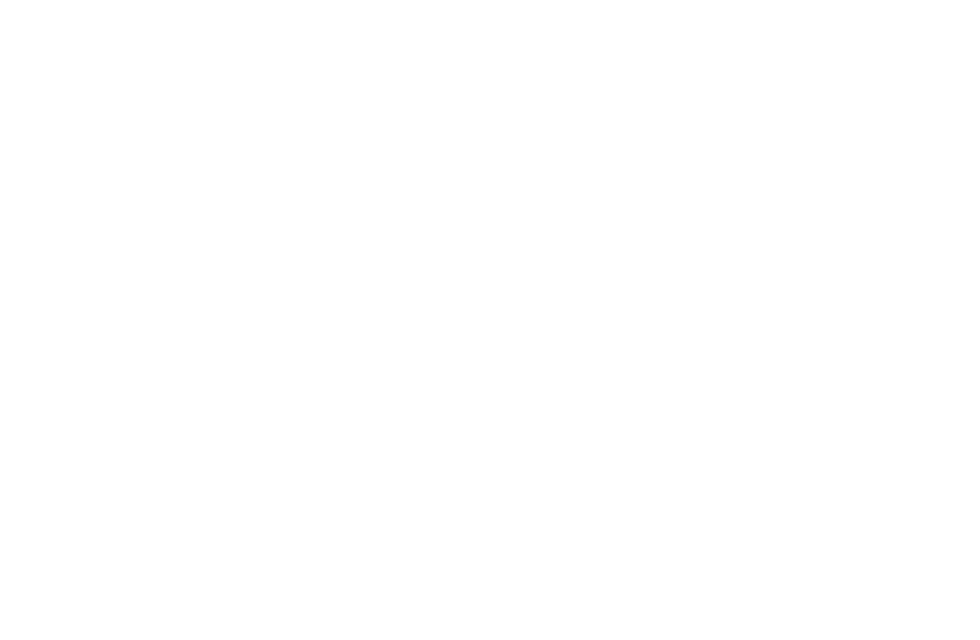 scroll, scrollTop: 0, scrollLeft: 0, axis: both 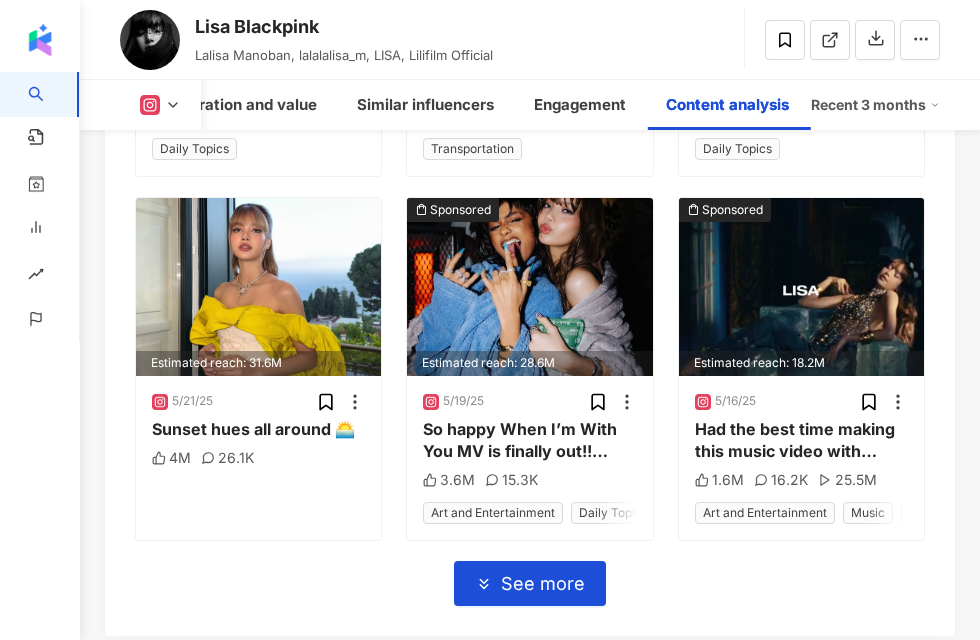 click on "See more" at bounding box center [543, 584] 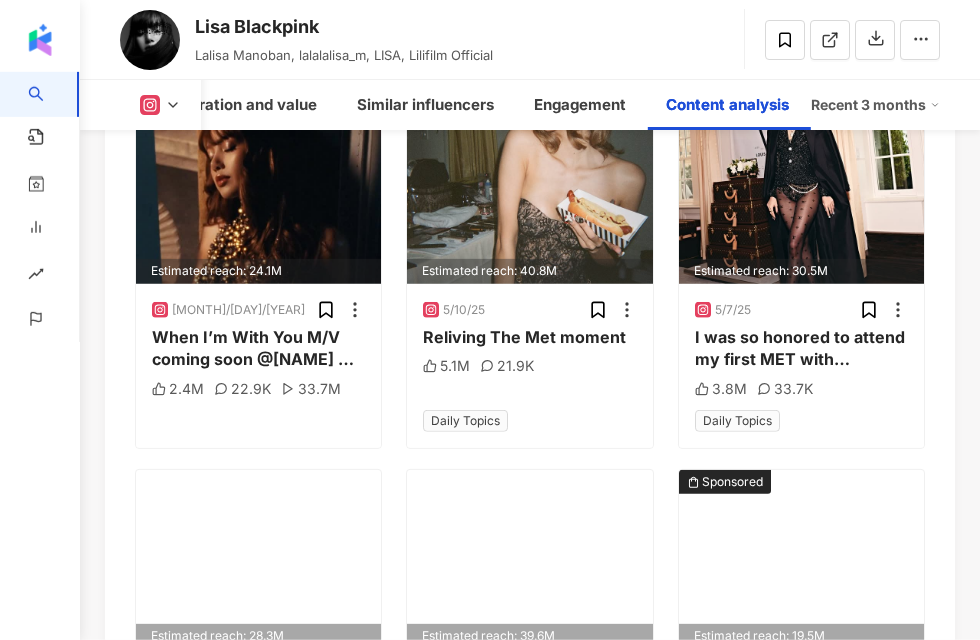 scroll, scrollTop: 11034, scrollLeft: 0, axis: vertical 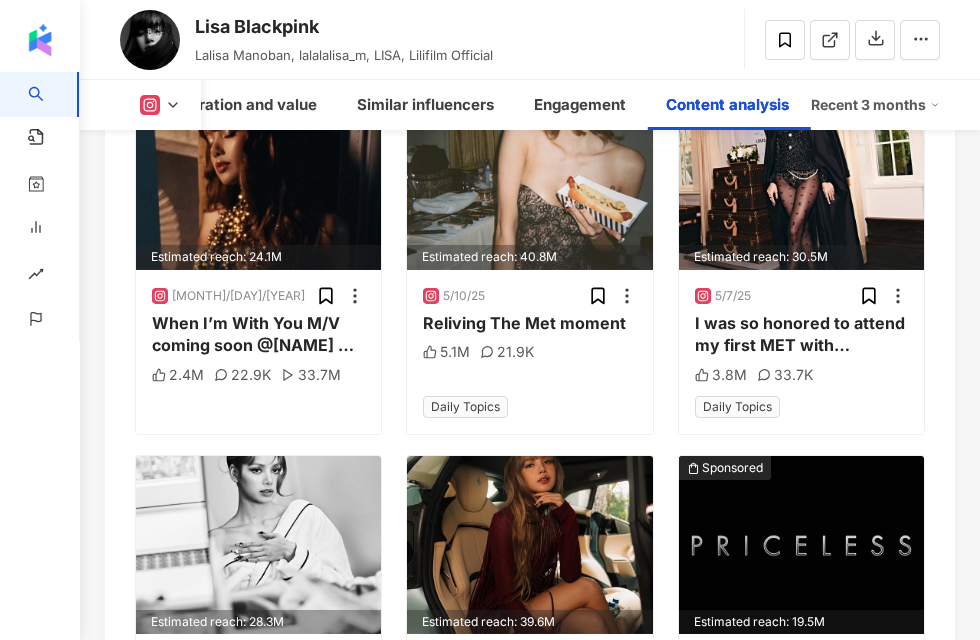 click on "See more" at bounding box center (543, 1549) 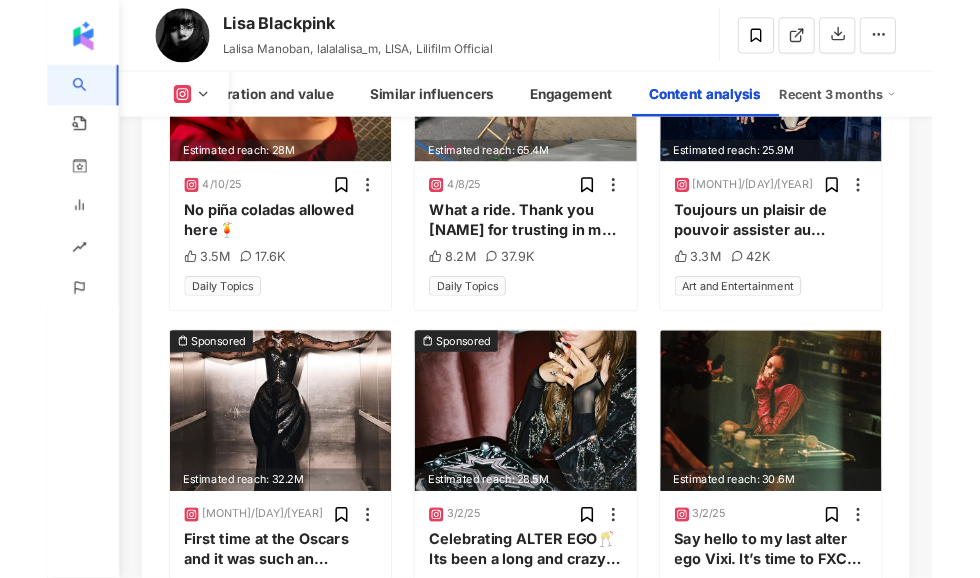 scroll, scrollTop: 13060, scrollLeft: 0, axis: vertical 